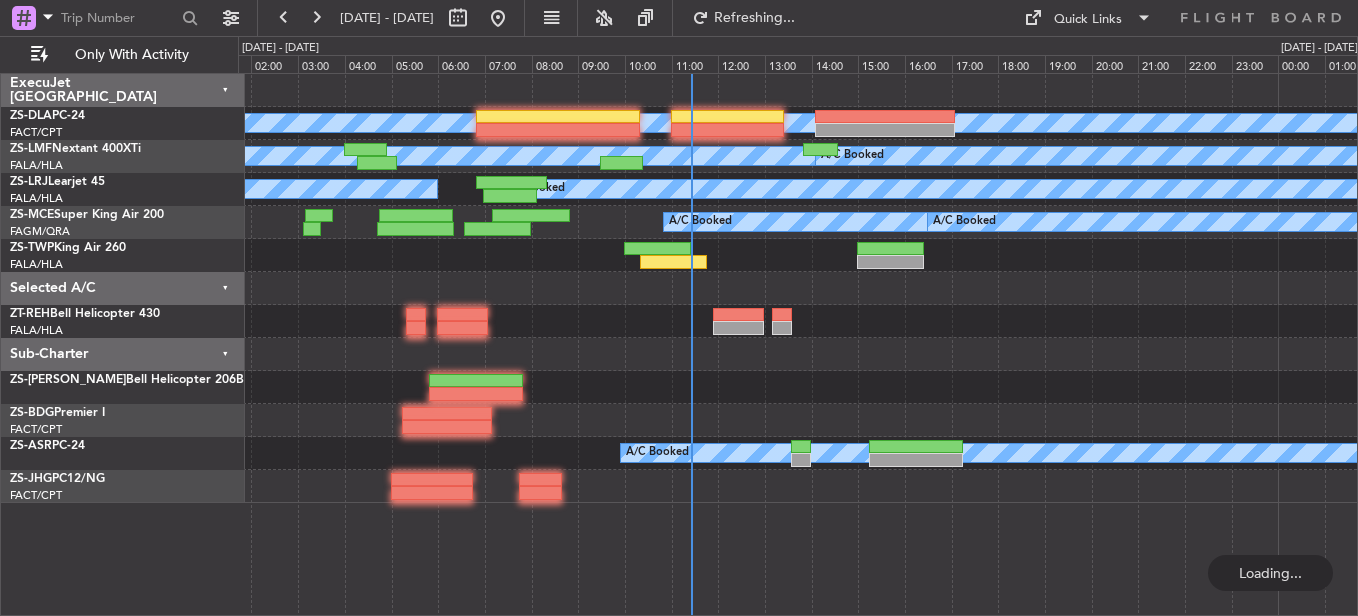 scroll, scrollTop: 0, scrollLeft: 0, axis: both 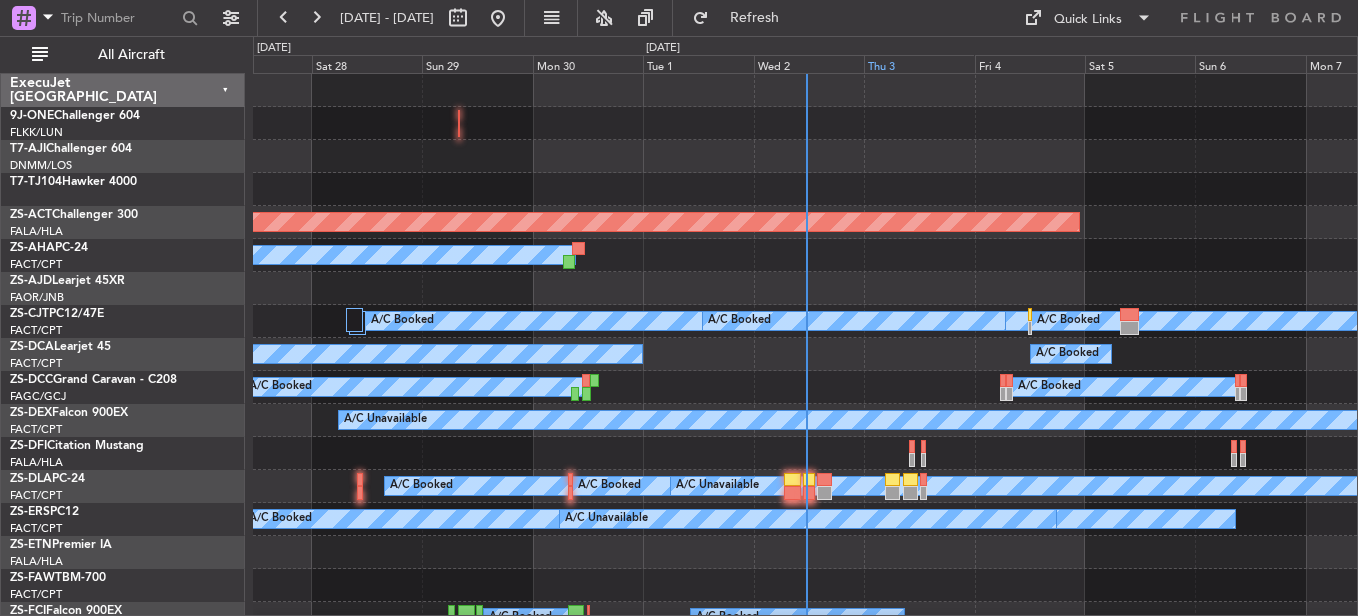 click on "Thu 3" 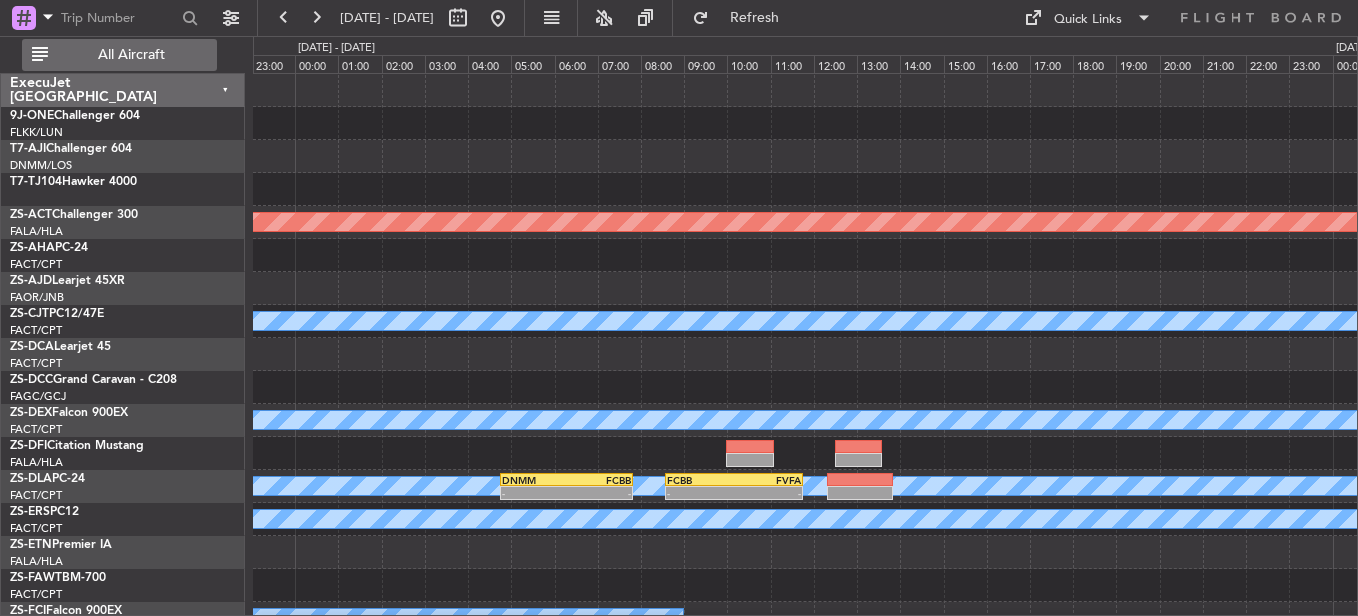 click on "All Aircraft" at bounding box center (131, 55) 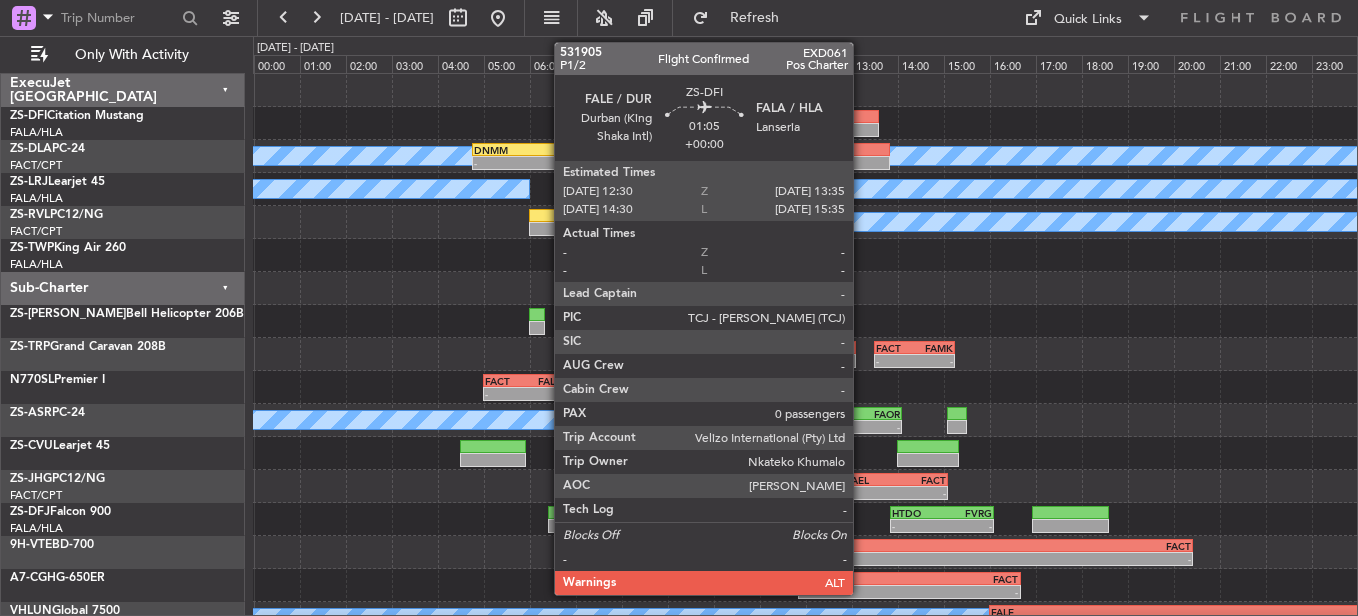 click 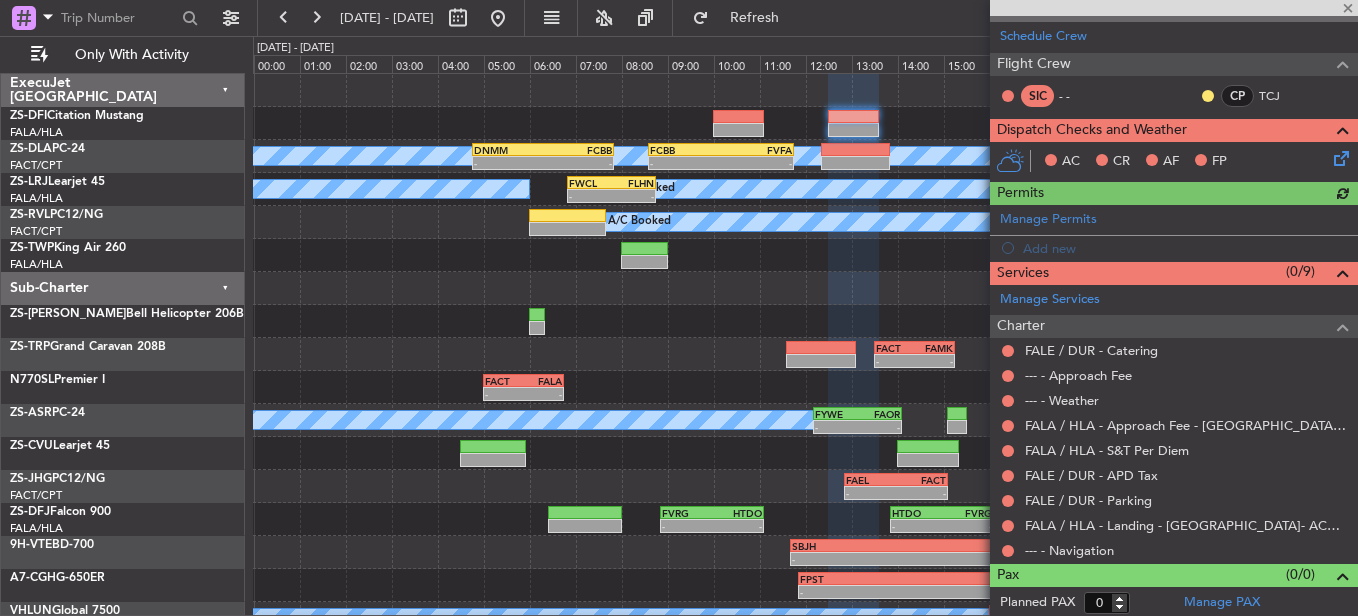 scroll, scrollTop: 273, scrollLeft: 0, axis: vertical 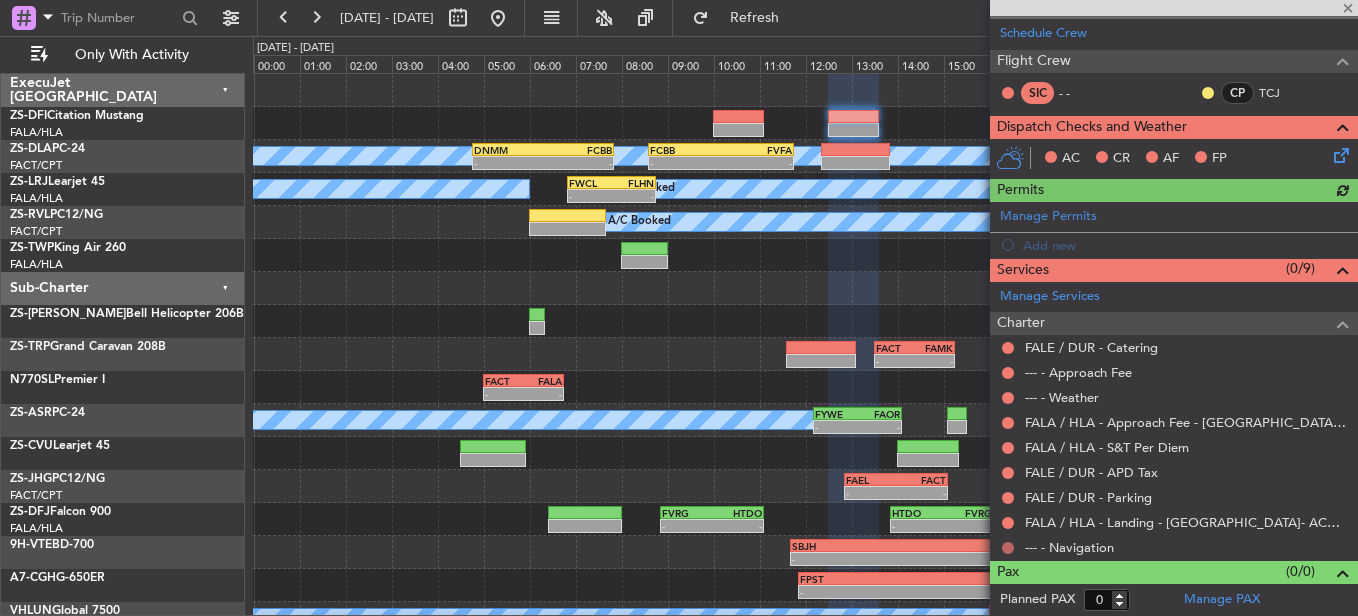 click at bounding box center [1008, 548] 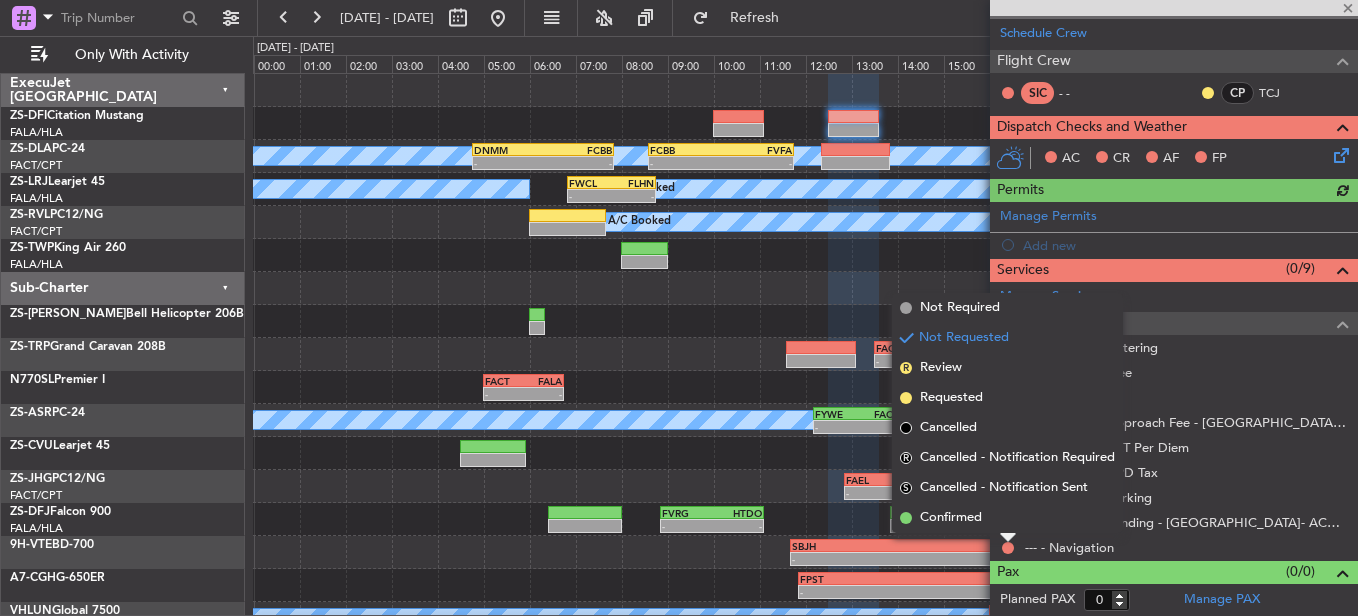 click on "Confirmed" at bounding box center [1007, 518] 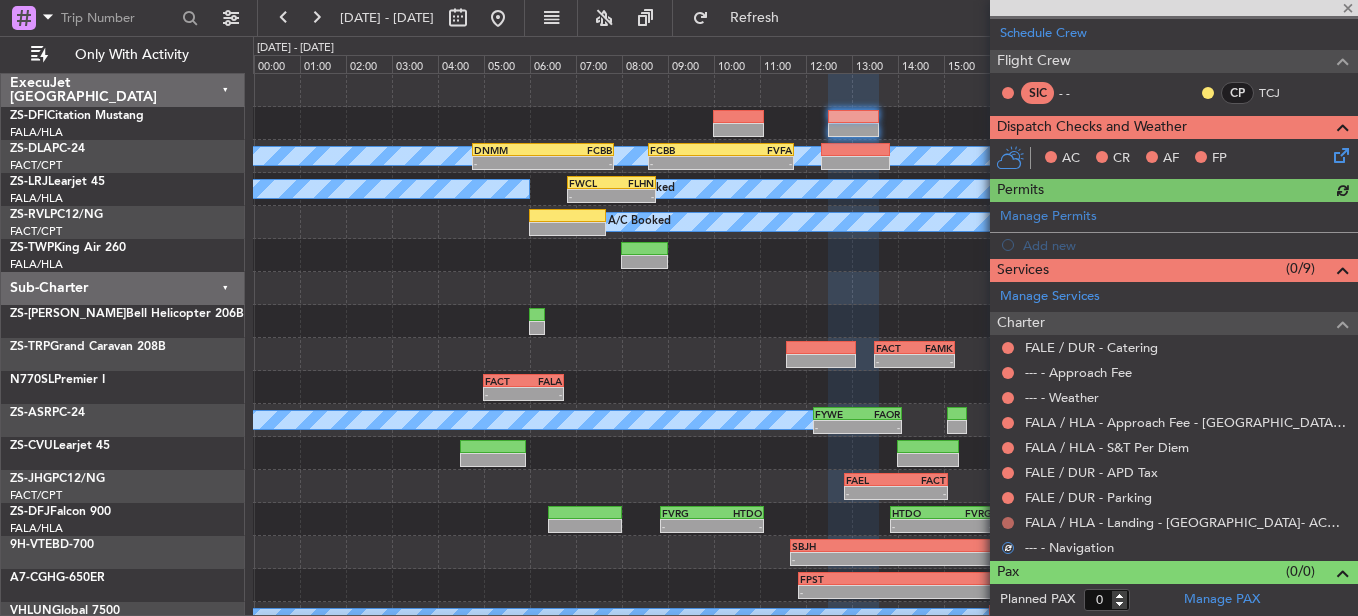click at bounding box center [1008, 523] 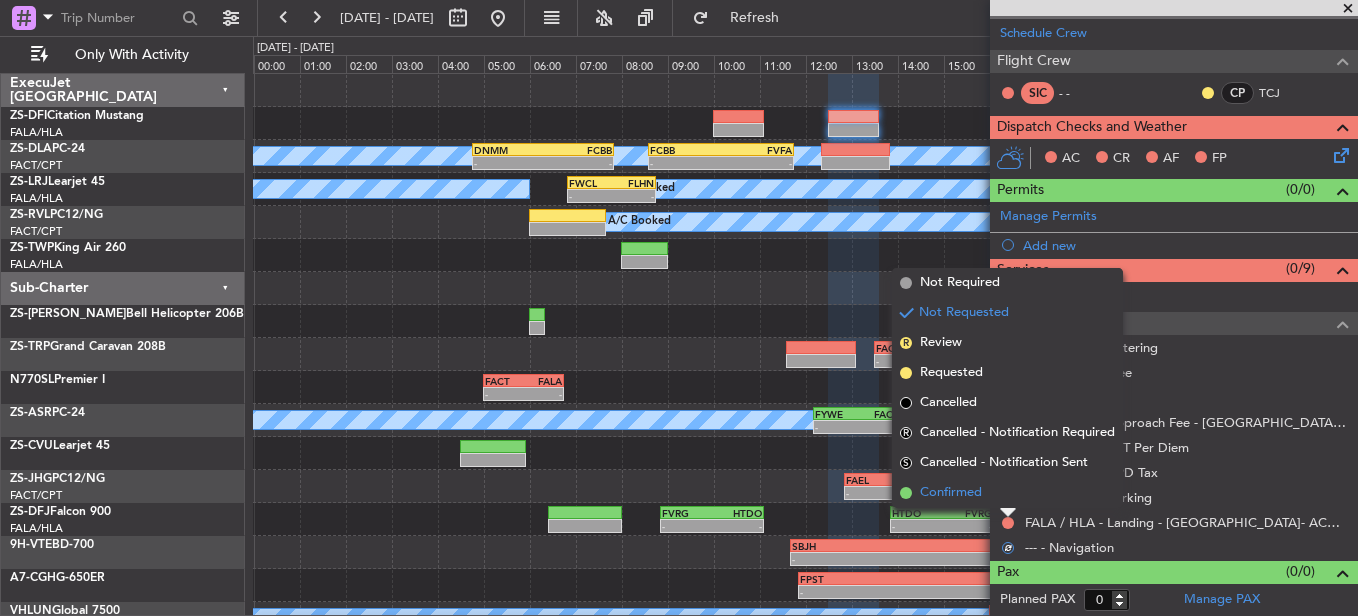click on "Confirmed" at bounding box center (1007, 493) 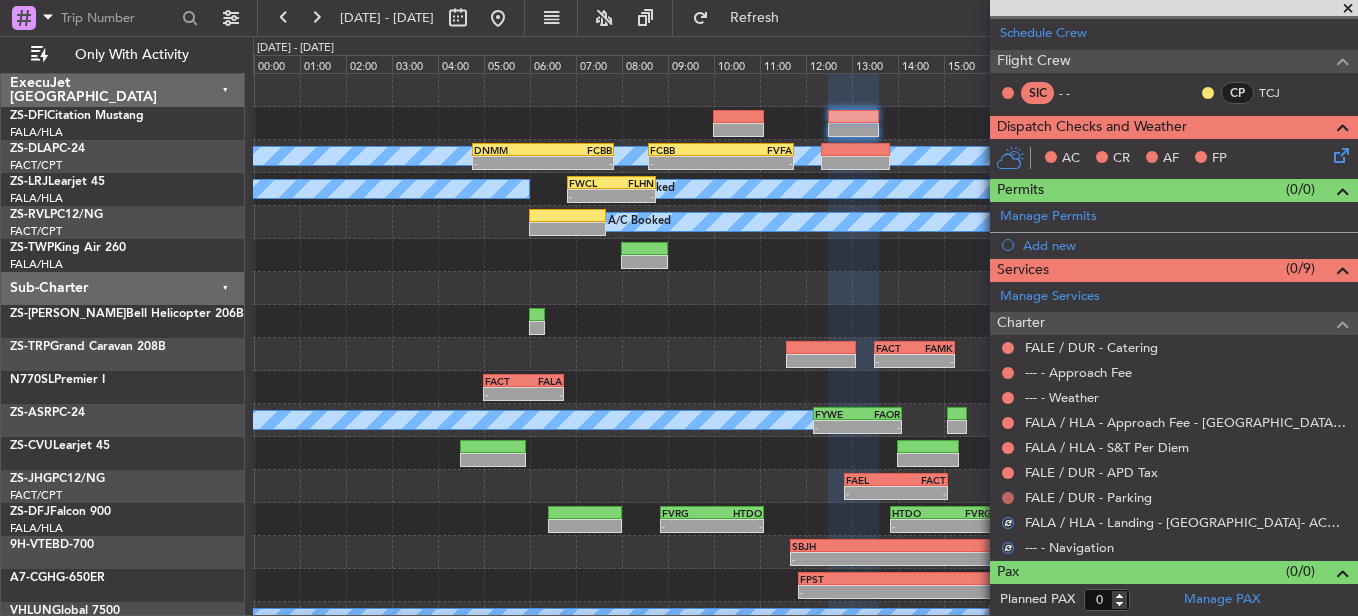 click at bounding box center [1008, 498] 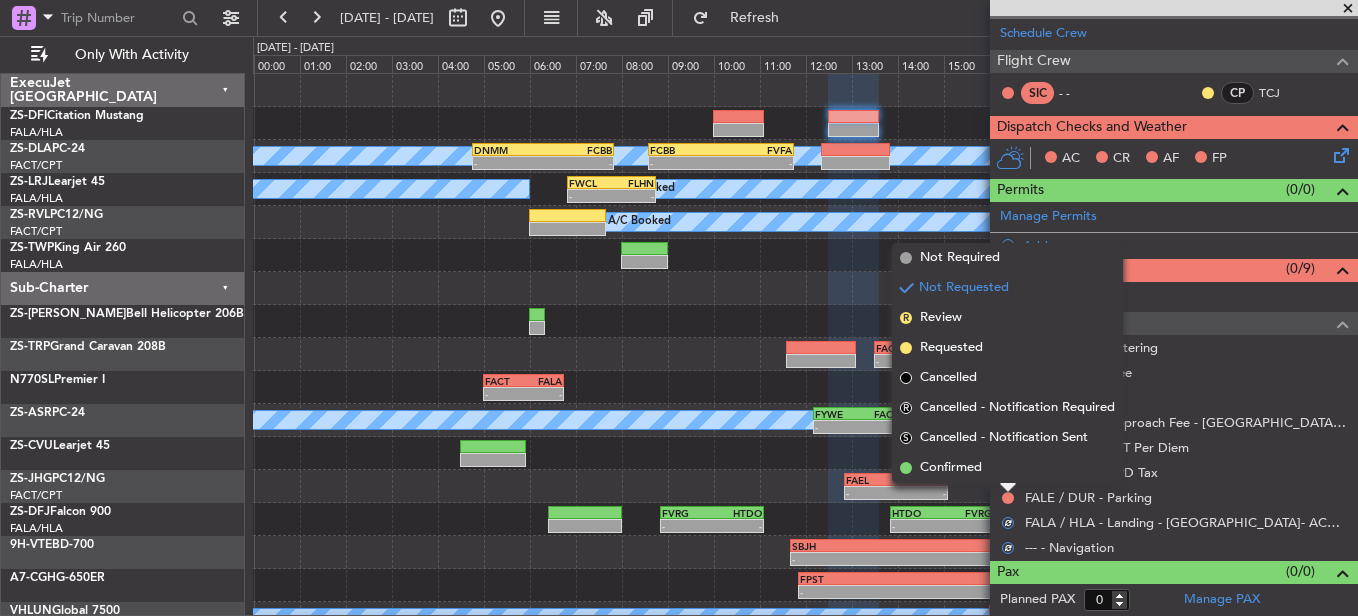 click on "Confirmed" at bounding box center (1007, 468) 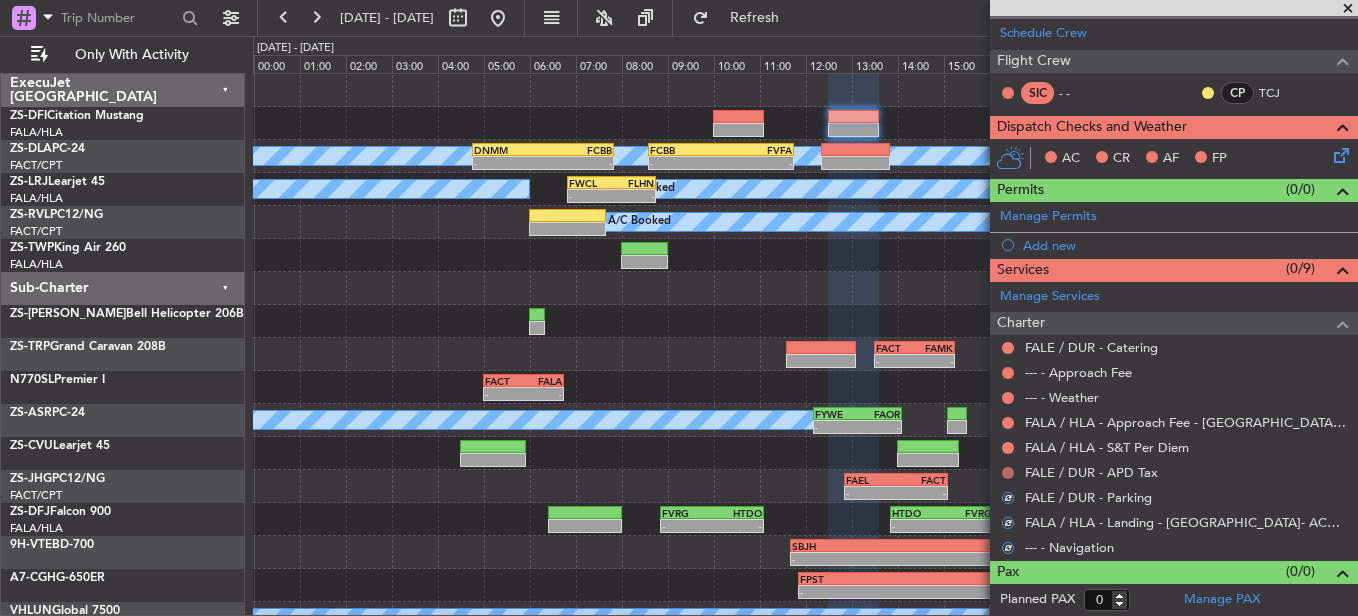 click at bounding box center (1008, 473) 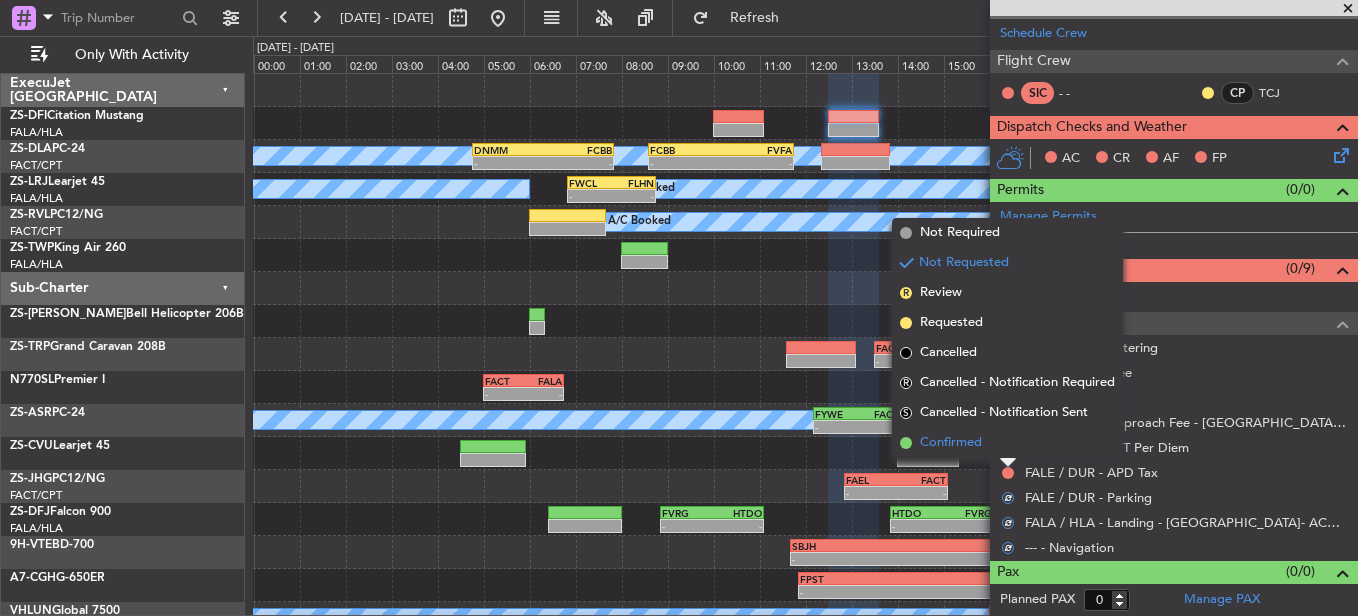 click on "Confirmed" at bounding box center [1007, 443] 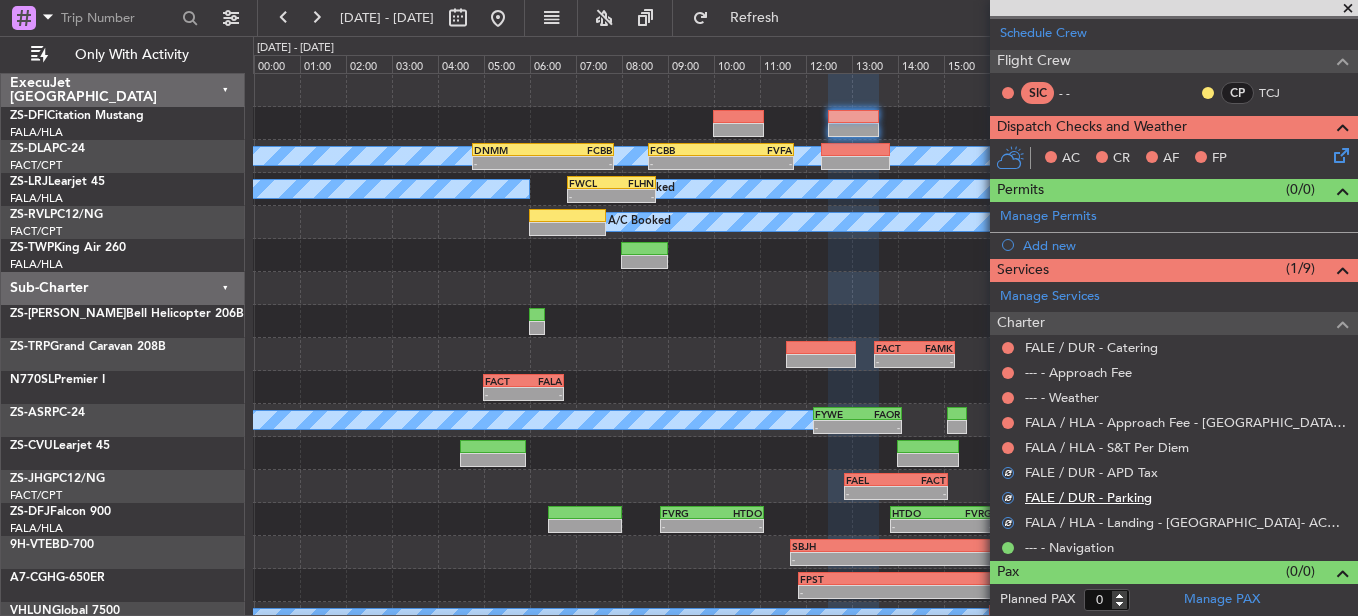 scroll, scrollTop: 173, scrollLeft: 0, axis: vertical 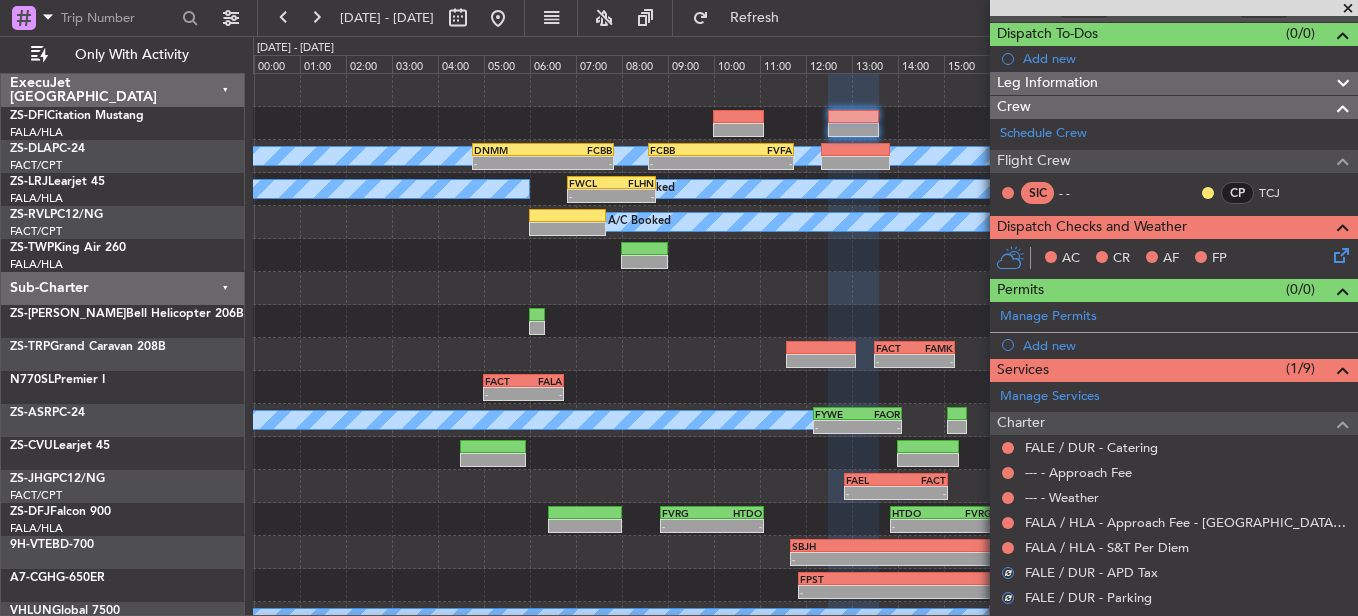 click at bounding box center [1008, 548] 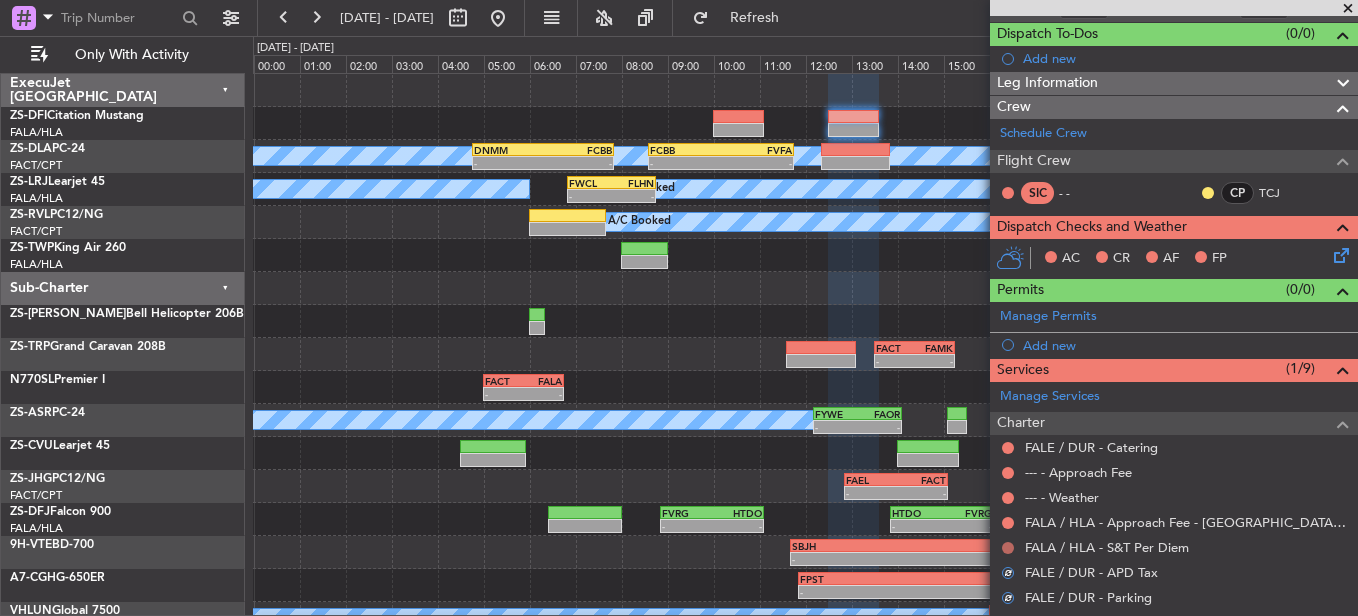 click at bounding box center [1008, 548] 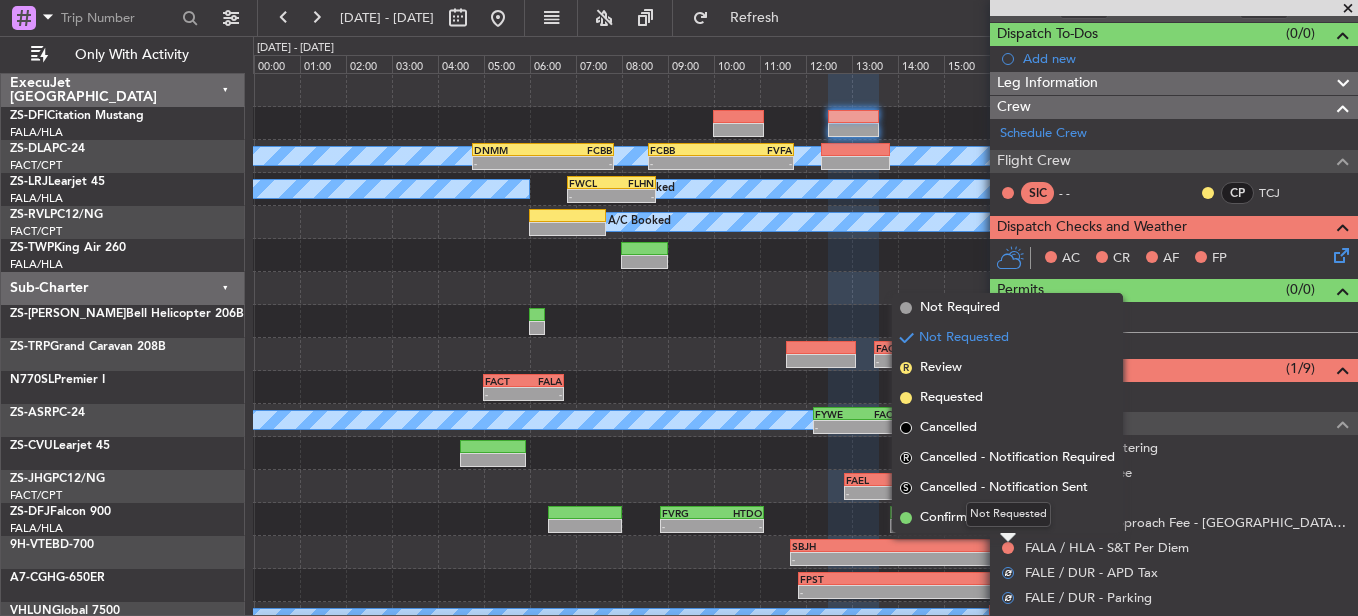 click on "Not Requested" at bounding box center [1008, 514] 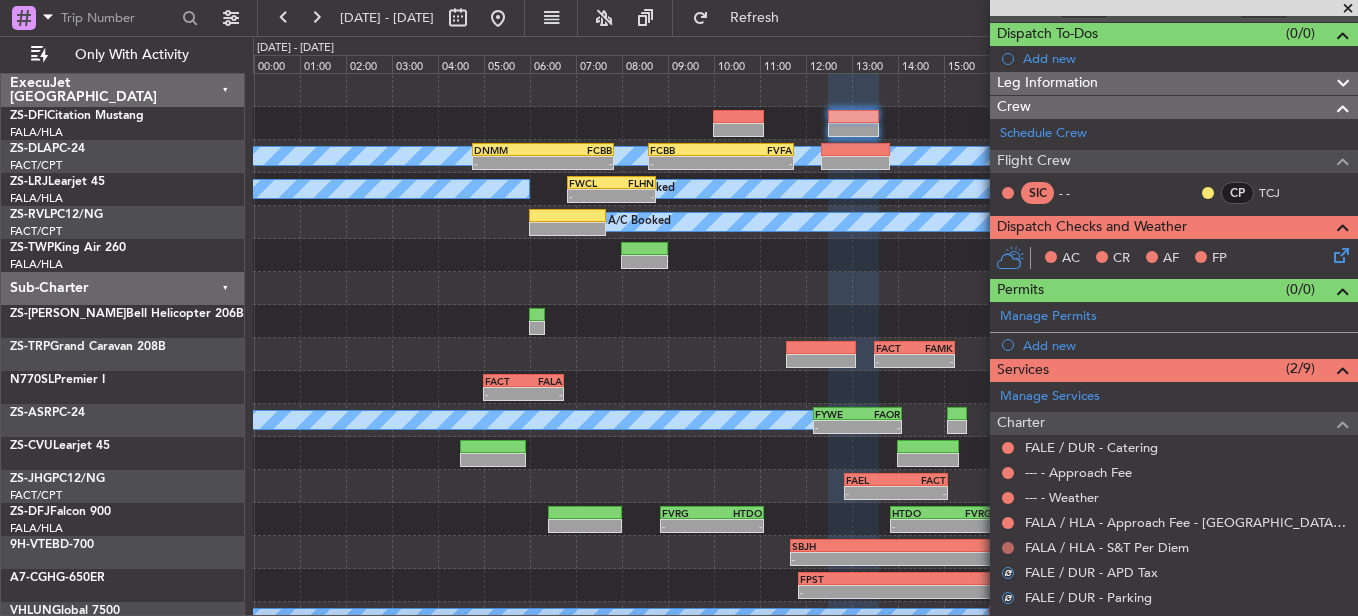 click at bounding box center (1008, 548) 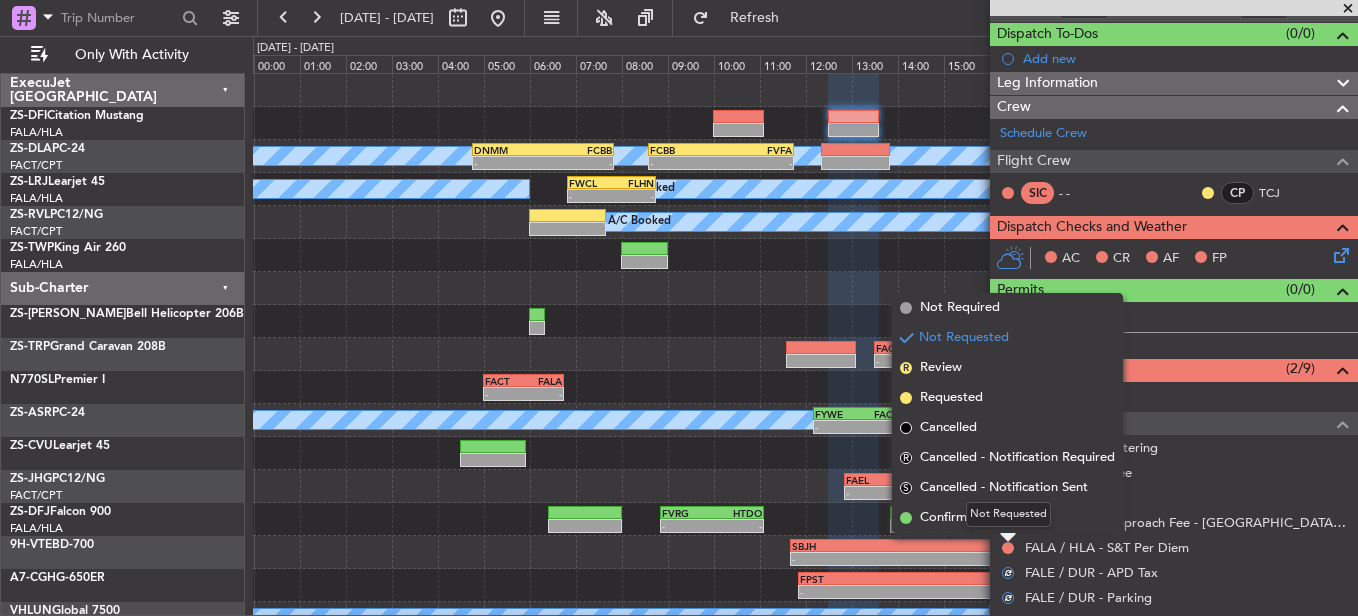 click on "Not Requested" at bounding box center (1008, 514) 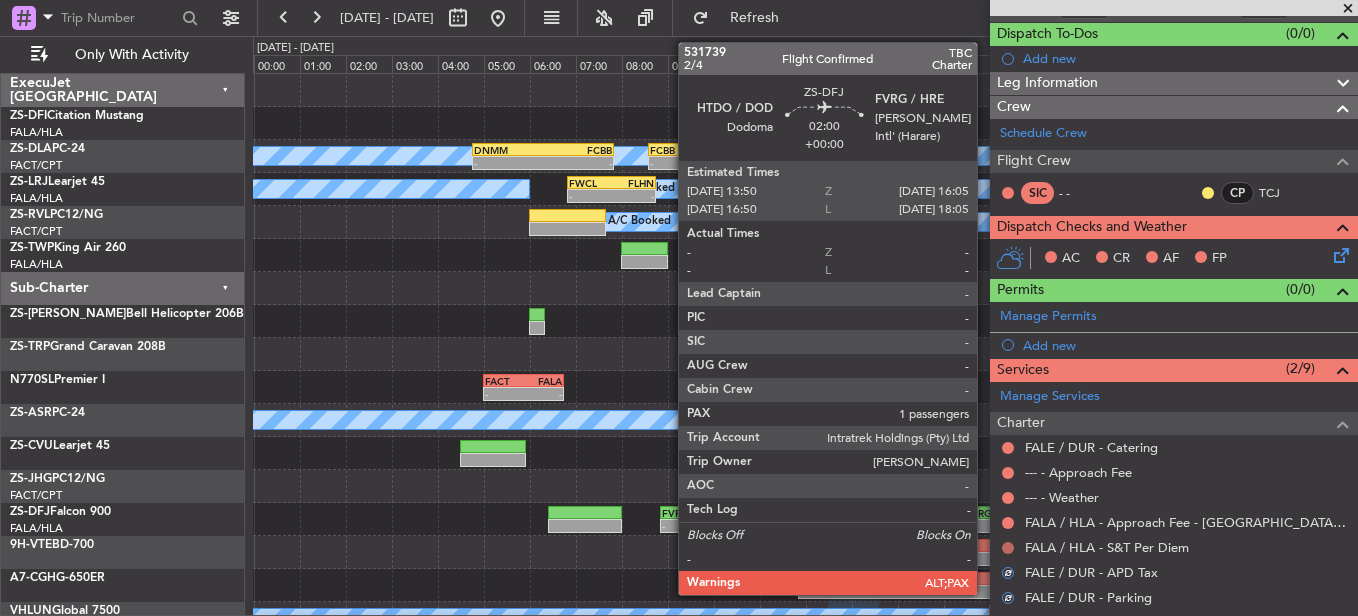 click at bounding box center [1008, 548] 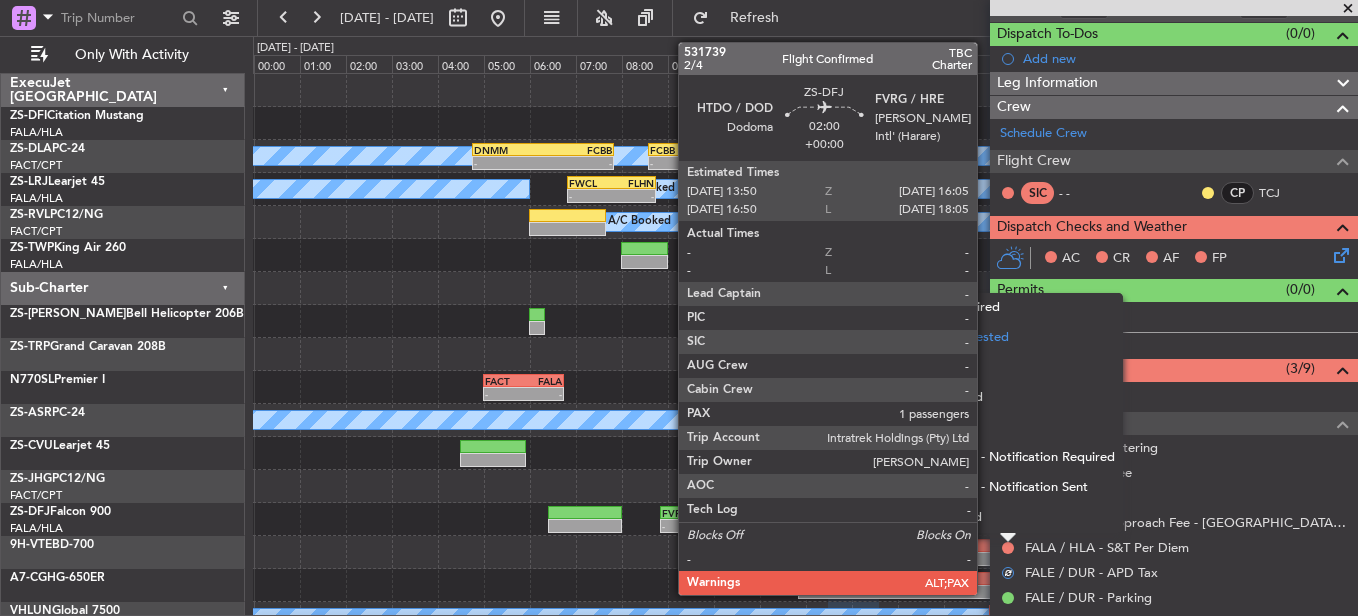 click on "Charter" at bounding box center (1174, 423) 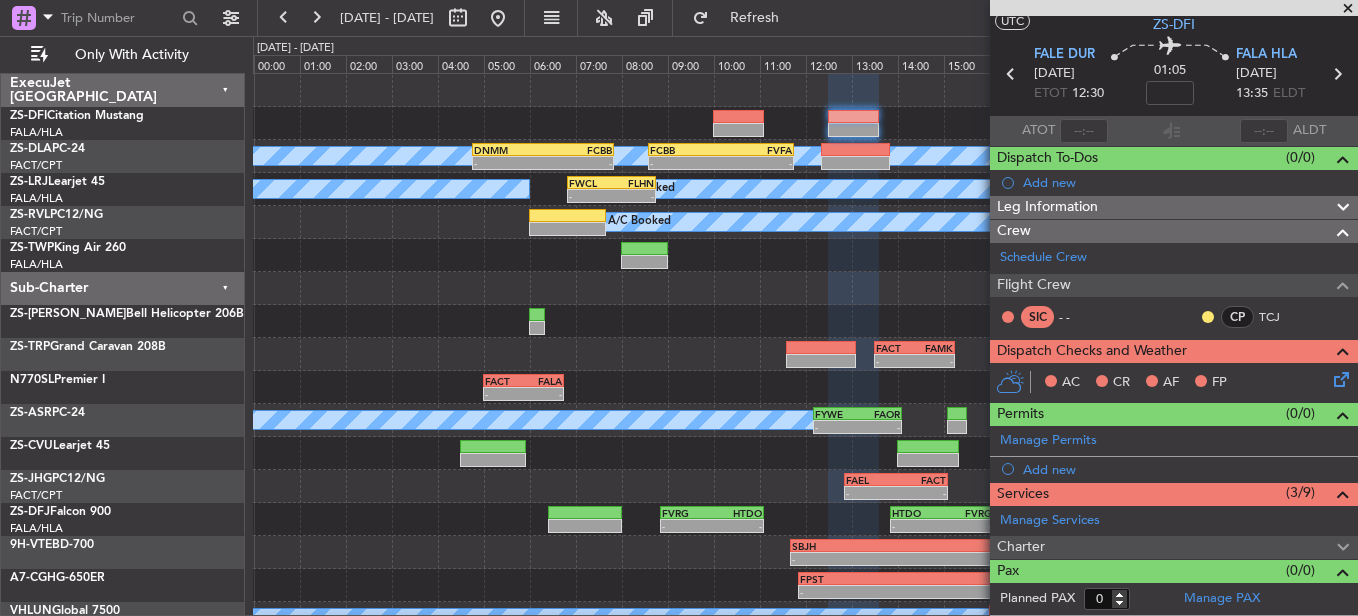 scroll, scrollTop: 48, scrollLeft: 0, axis: vertical 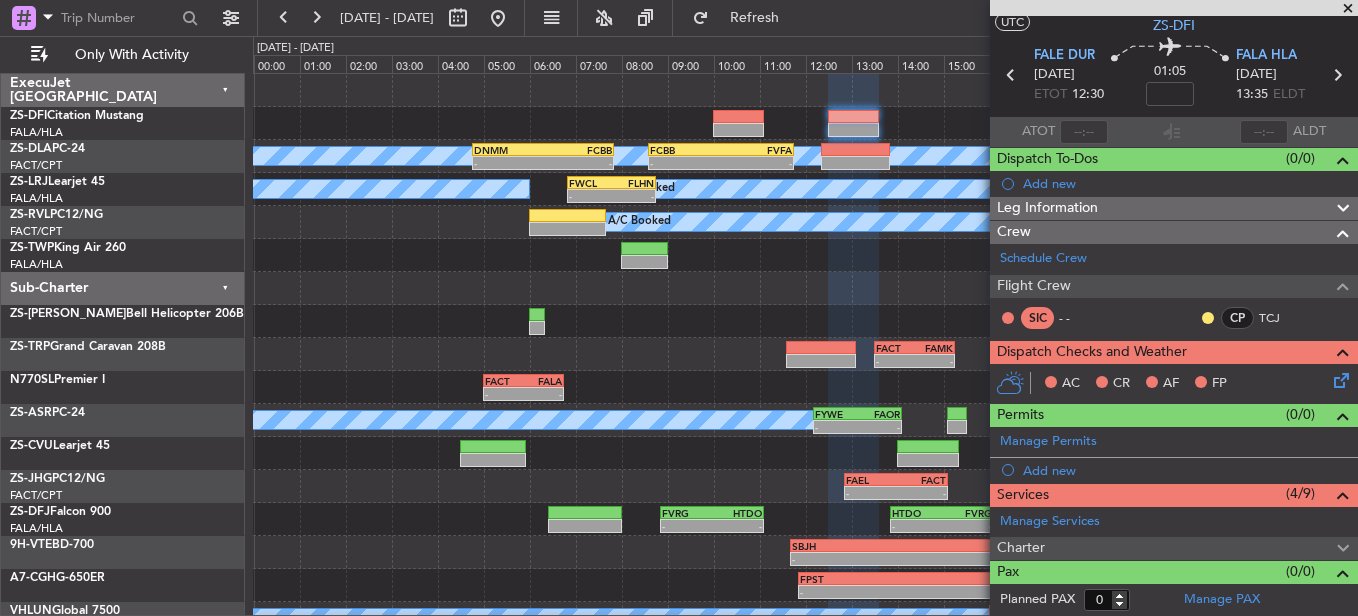 click 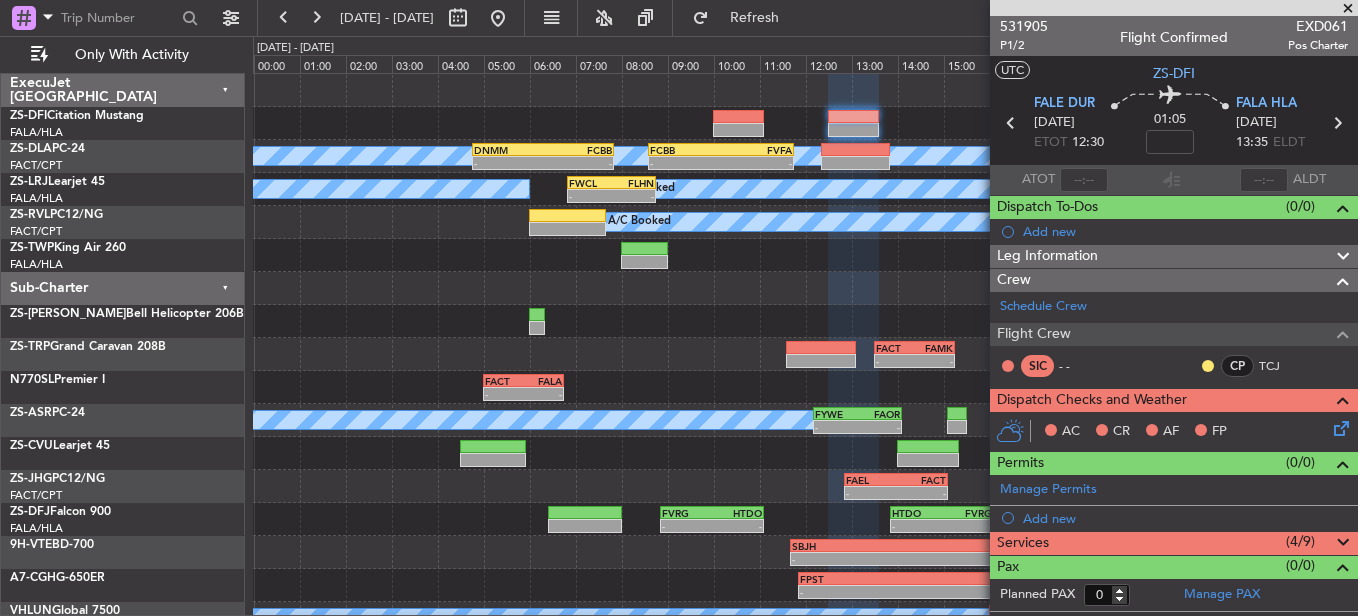 scroll, scrollTop: 0, scrollLeft: 0, axis: both 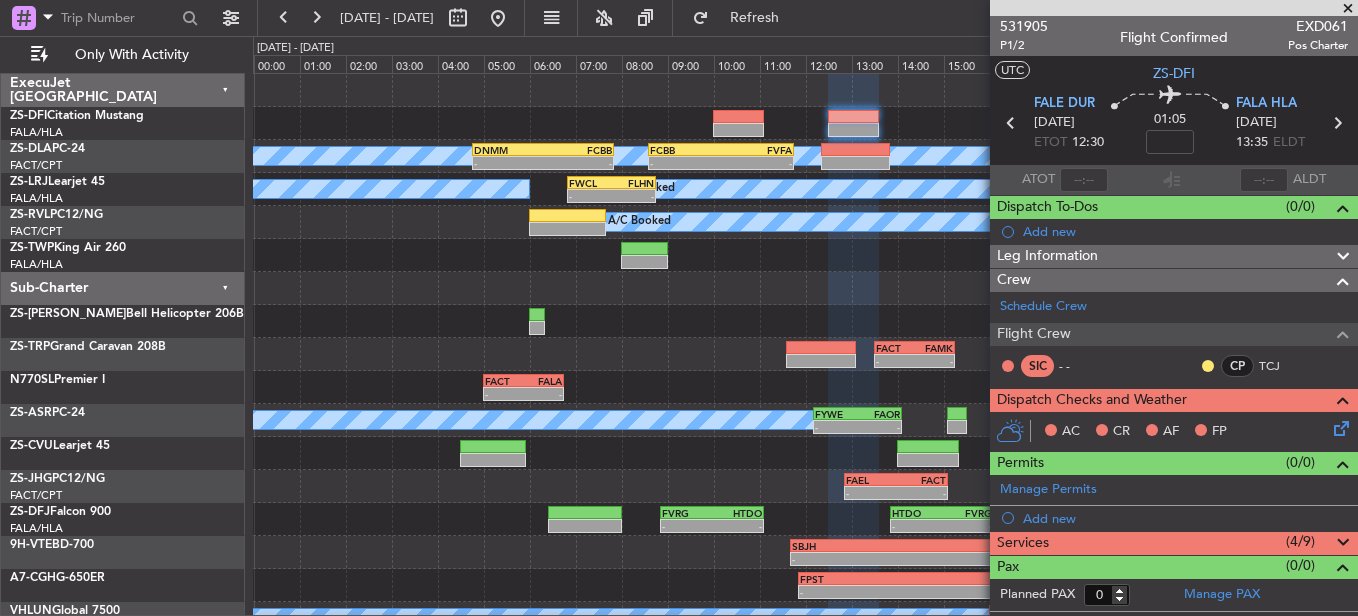 click 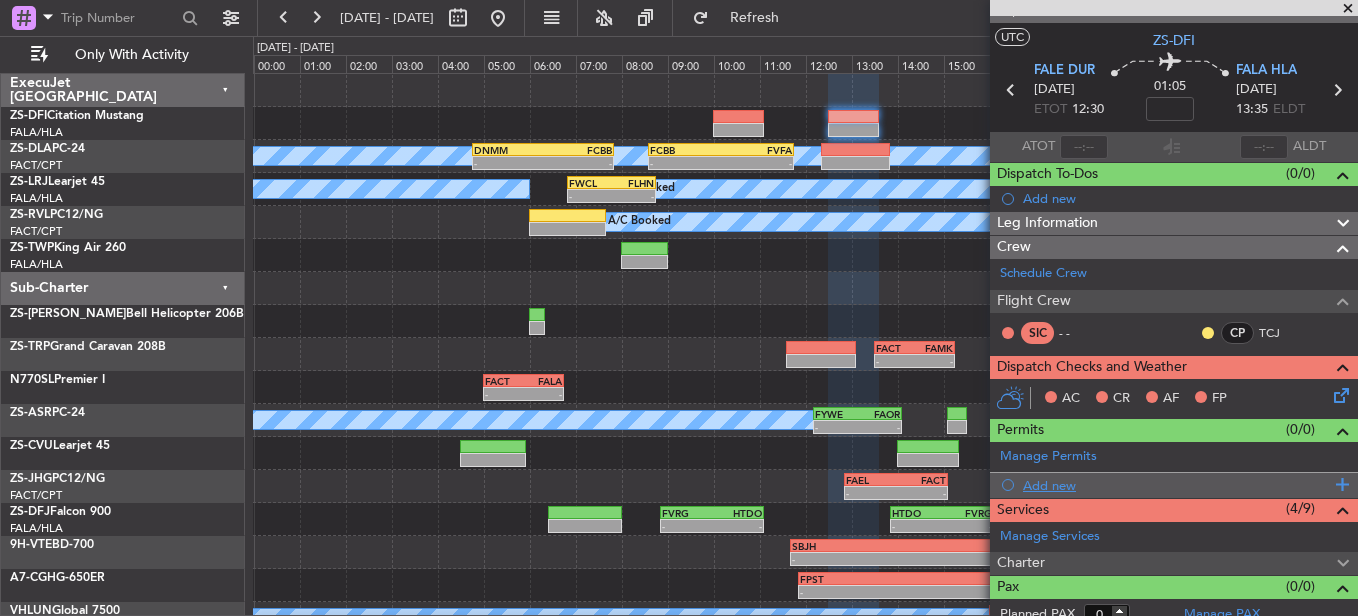 scroll, scrollTop: 48, scrollLeft: 0, axis: vertical 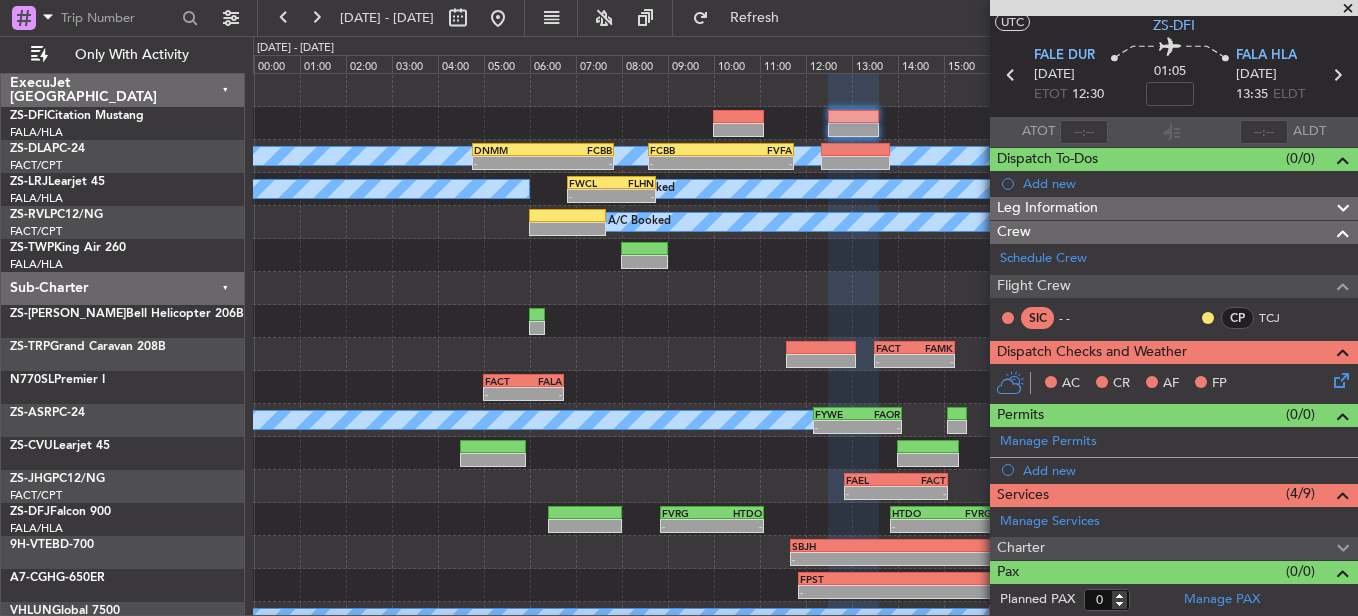 click at bounding box center [1343, 549] 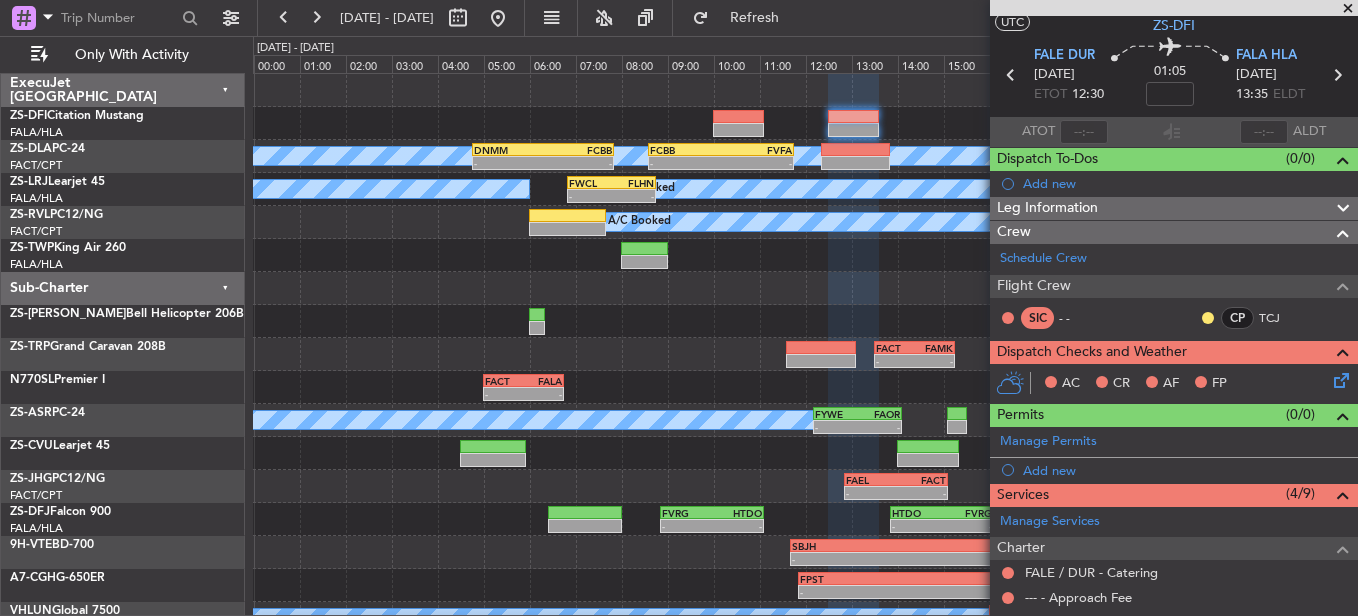 scroll, scrollTop: 273, scrollLeft: 0, axis: vertical 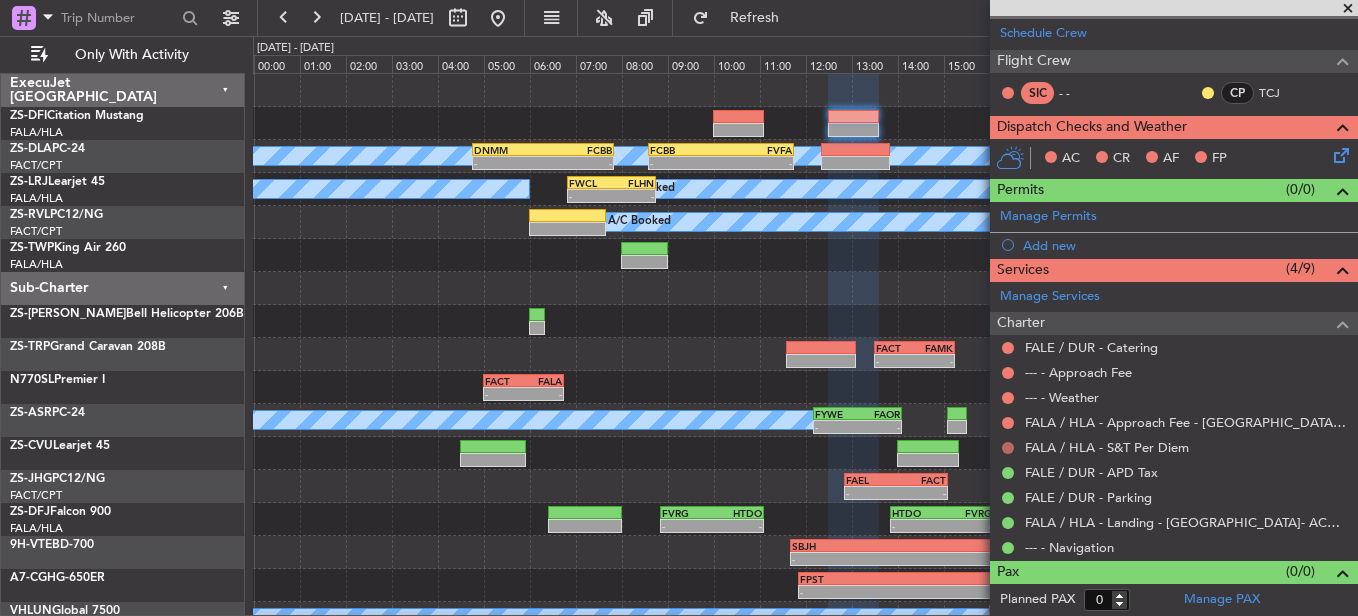 click at bounding box center (1008, 448) 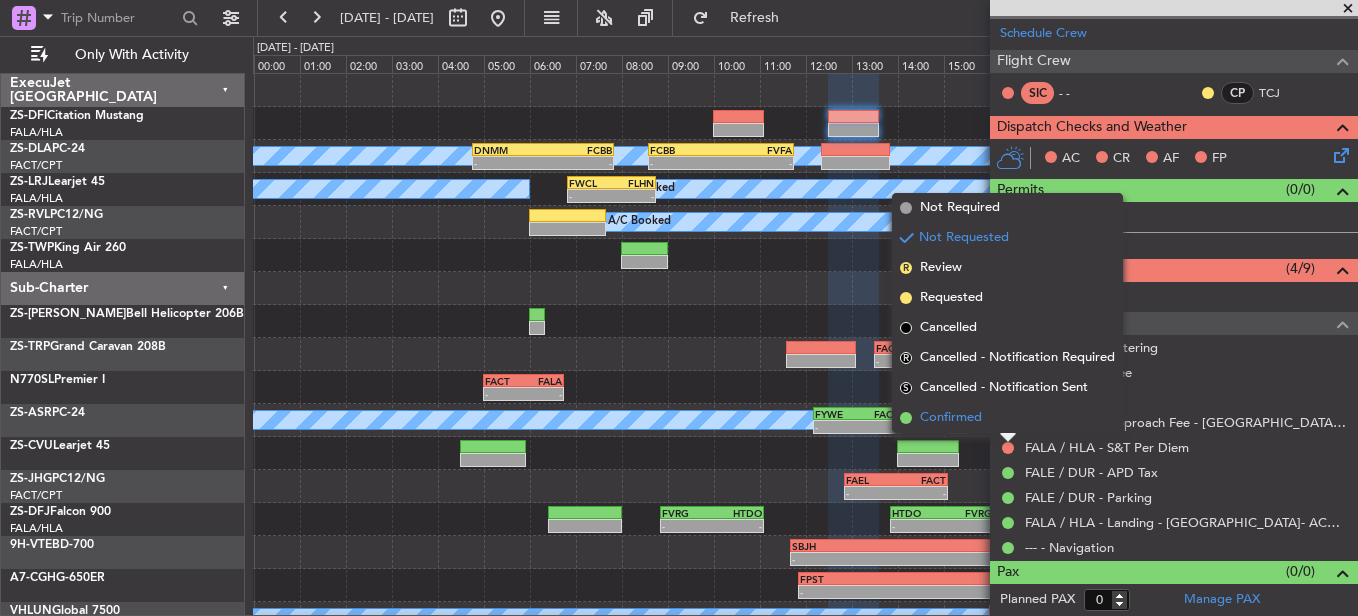 click on "Confirmed" at bounding box center [1007, 418] 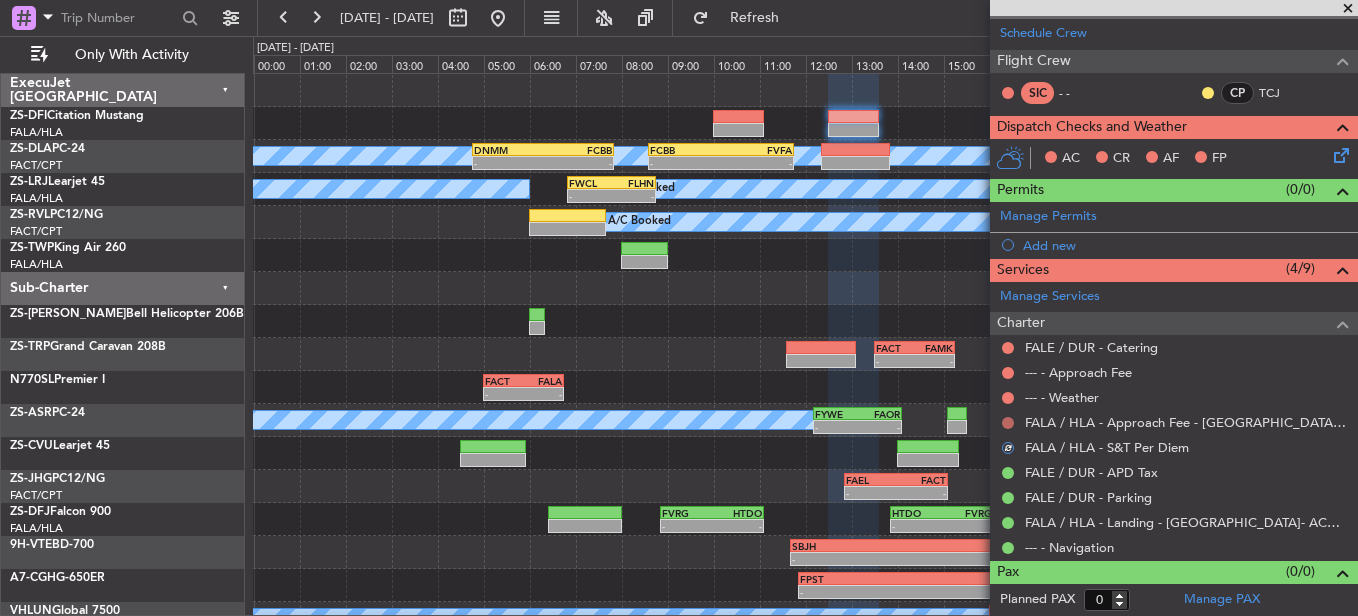 click at bounding box center [1008, 423] 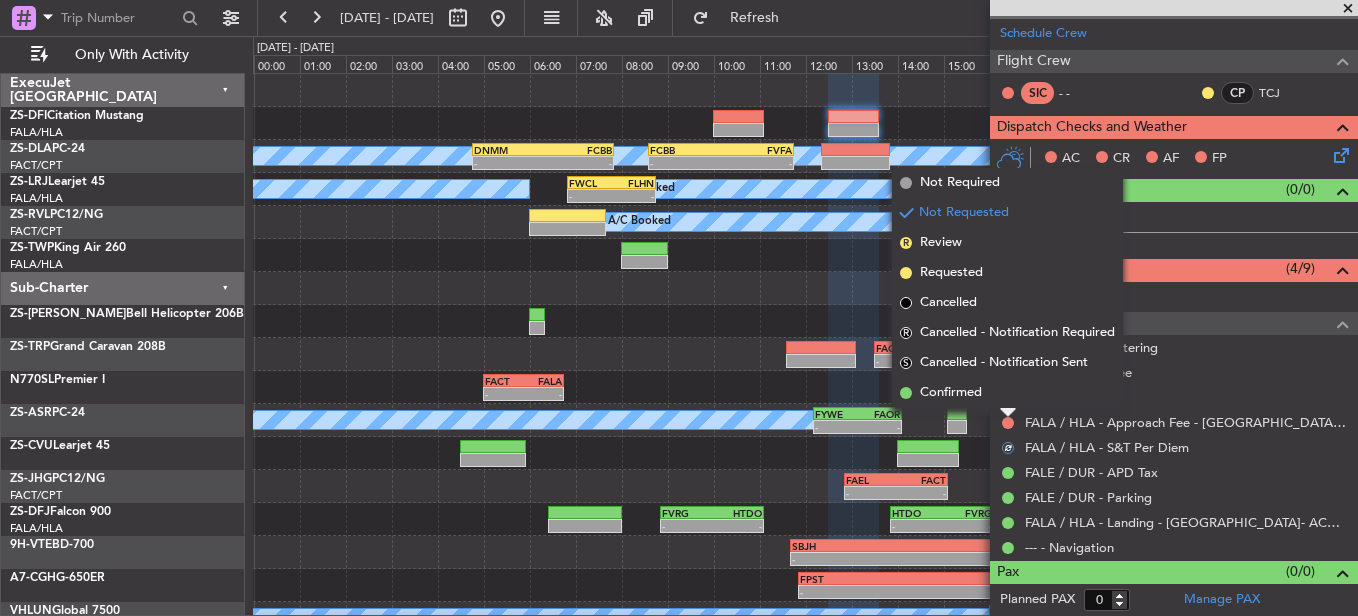 click on "Confirmed" at bounding box center [1007, 393] 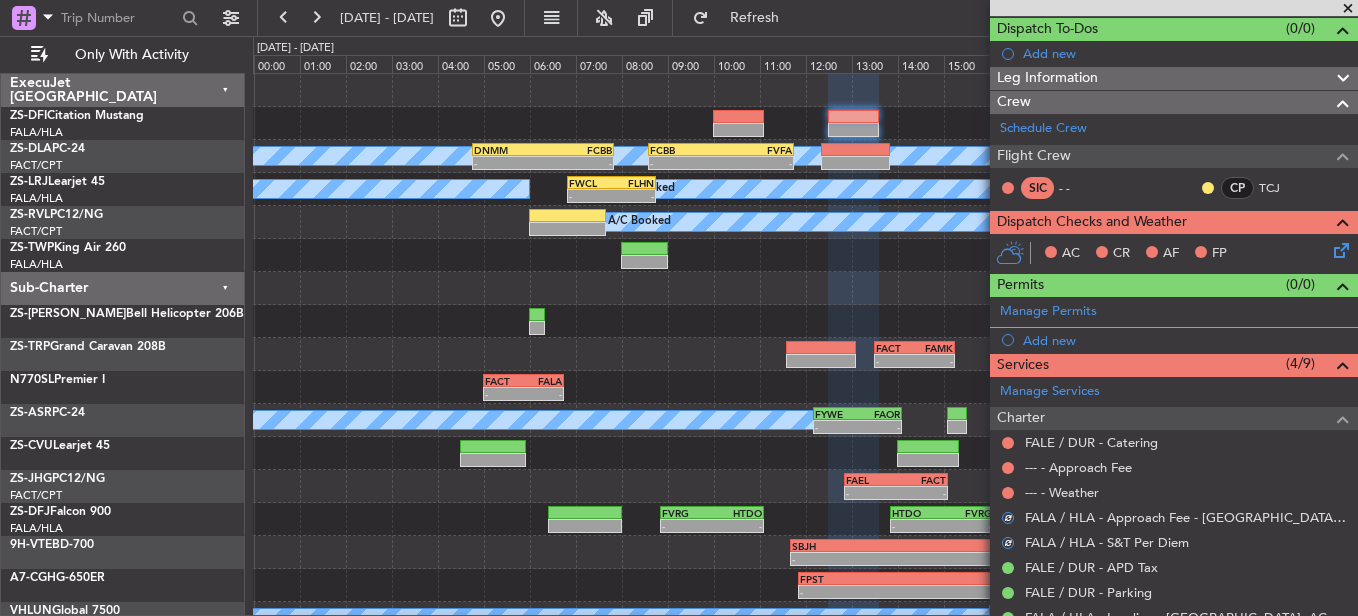 scroll, scrollTop: 73, scrollLeft: 0, axis: vertical 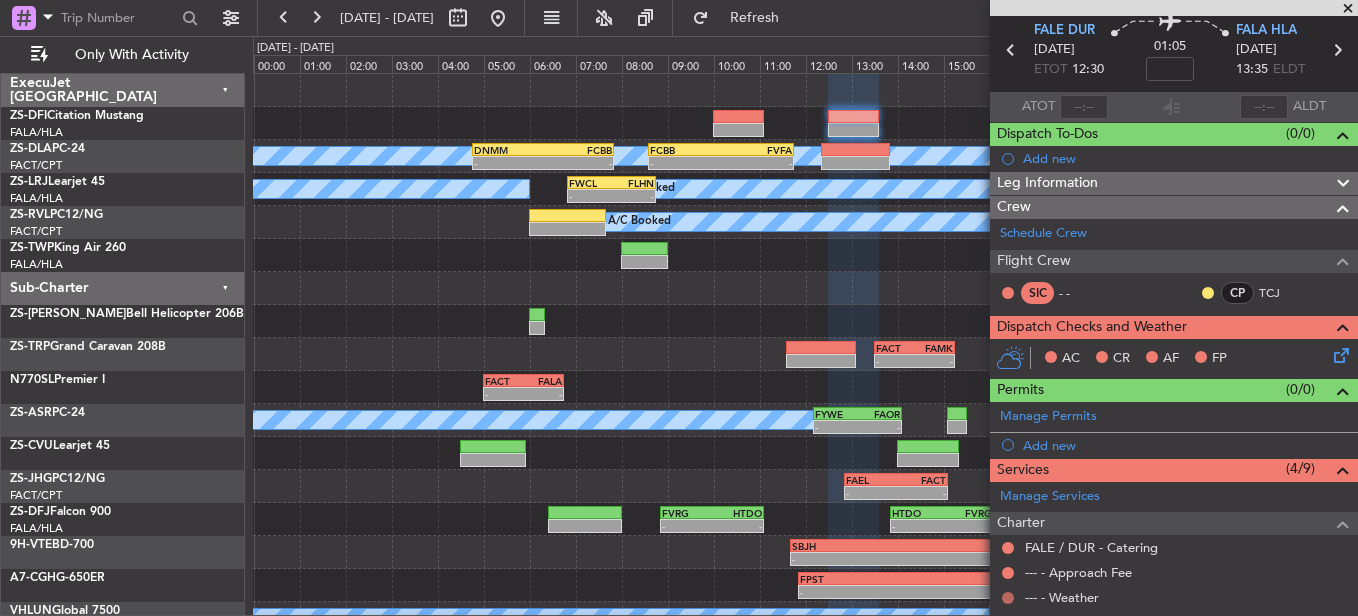 click at bounding box center [1008, 598] 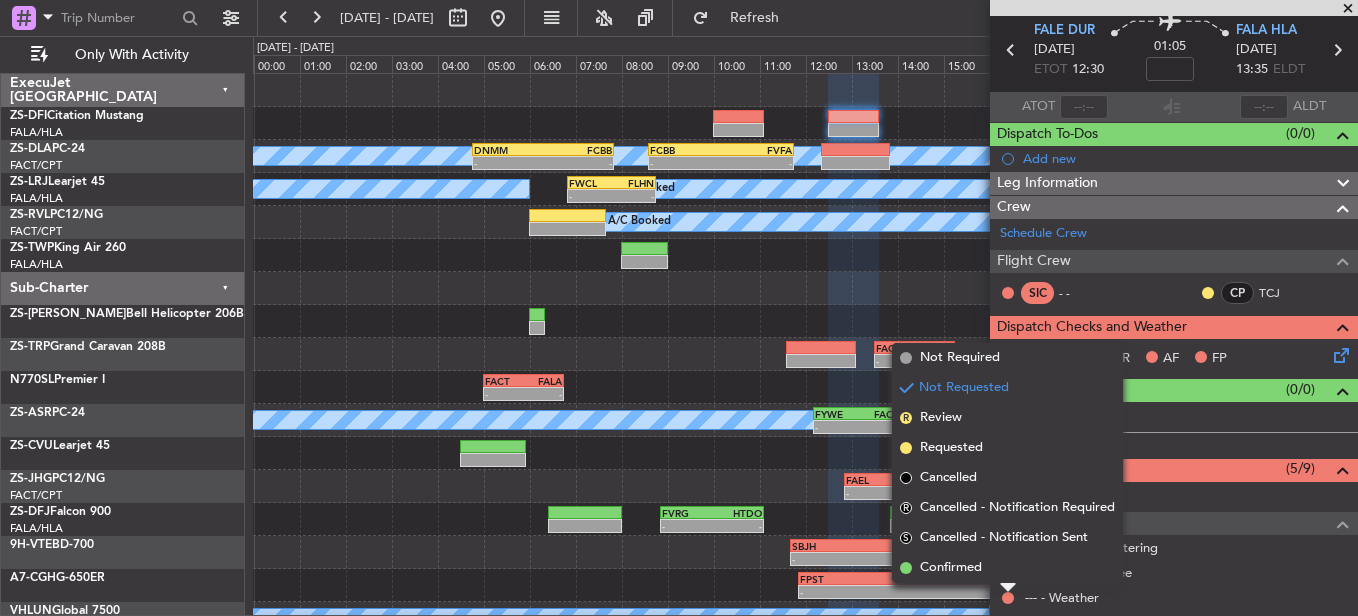 click on "Not Requested" at bounding box center [1008, 564] 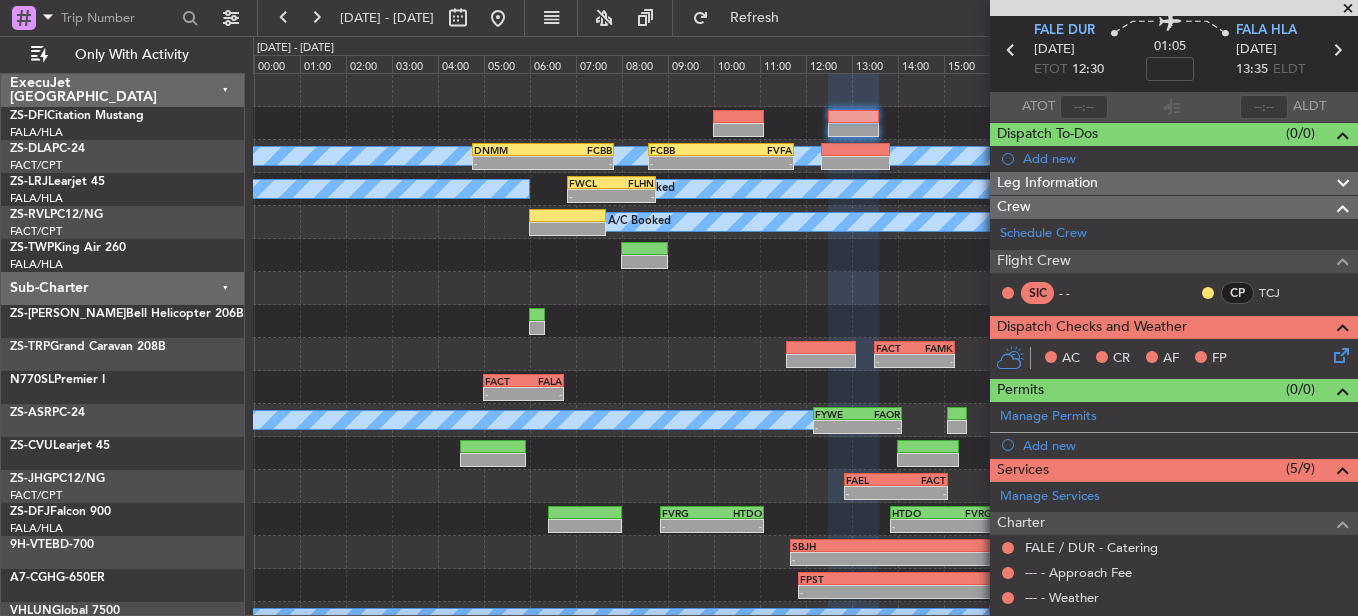 click on "--- - Weather" at bounding box center [1174, 597] 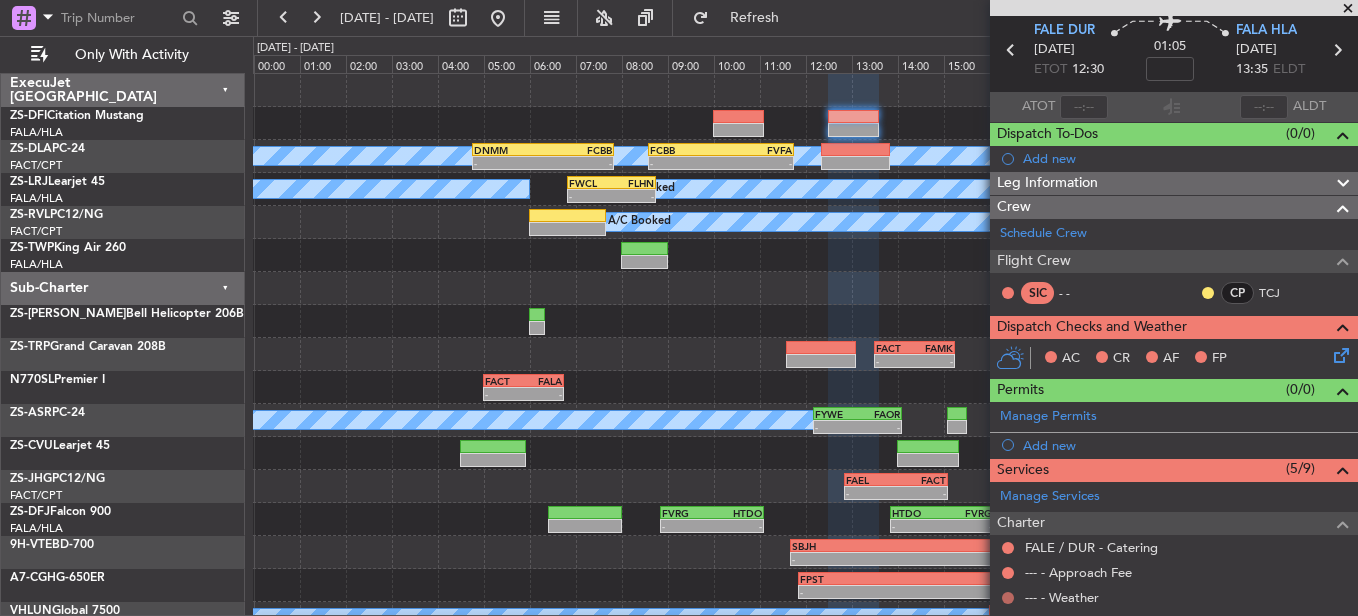 click at bounding box center (1008, 598) 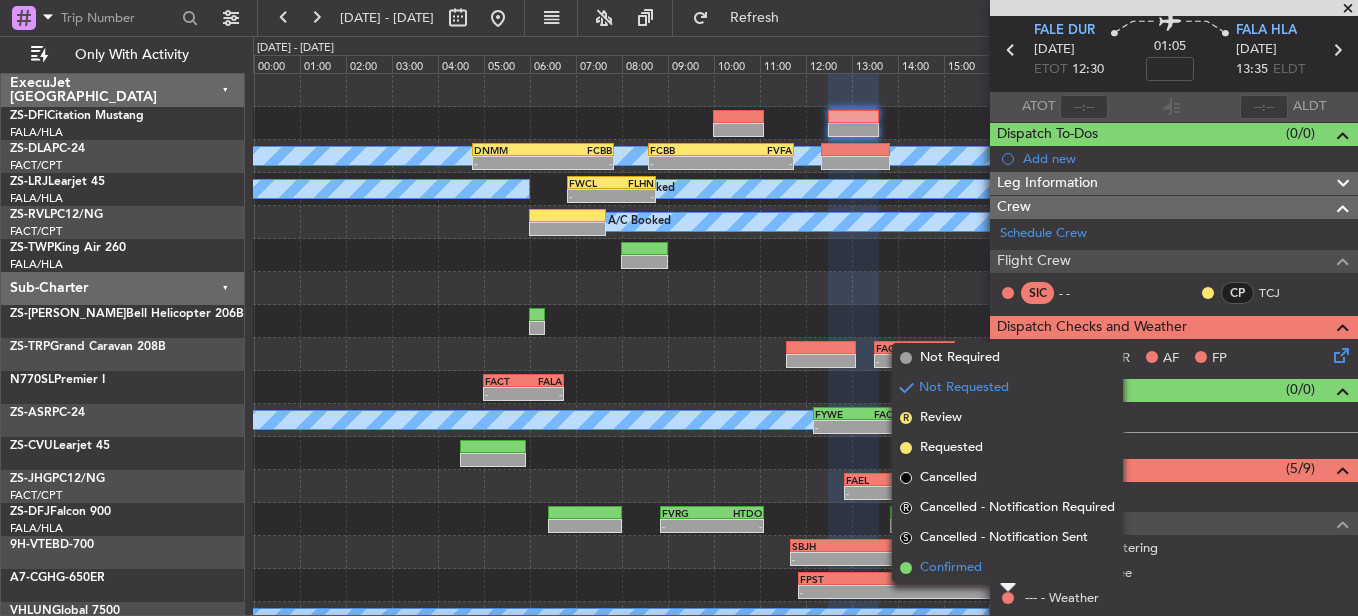 click on "Confirmed" at bounding box center [1007, 568] 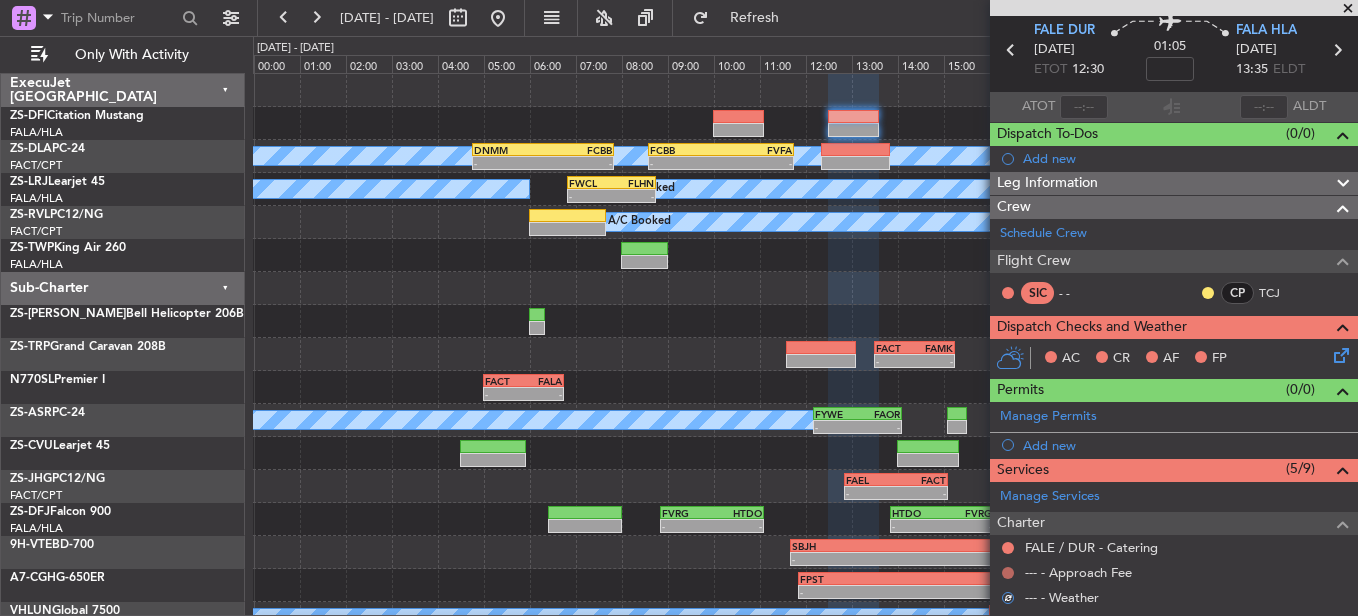 click at bounding box center (1008, 573) 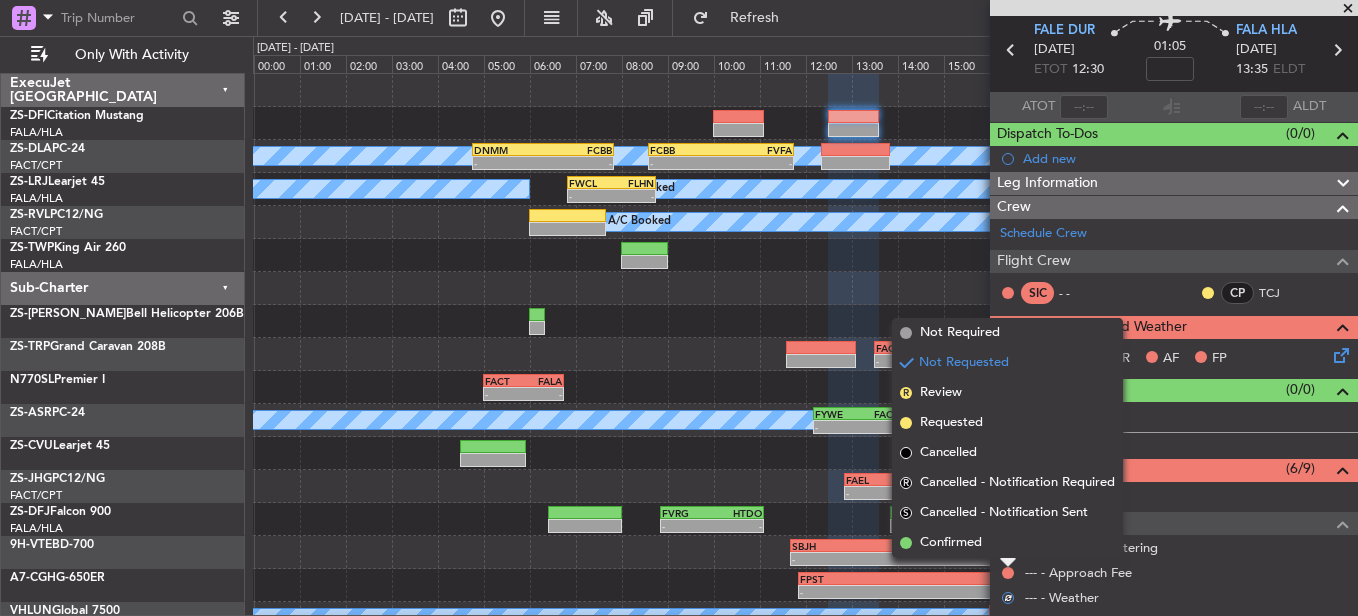 click on "Not Requested" at bounding box center (1008, 539) 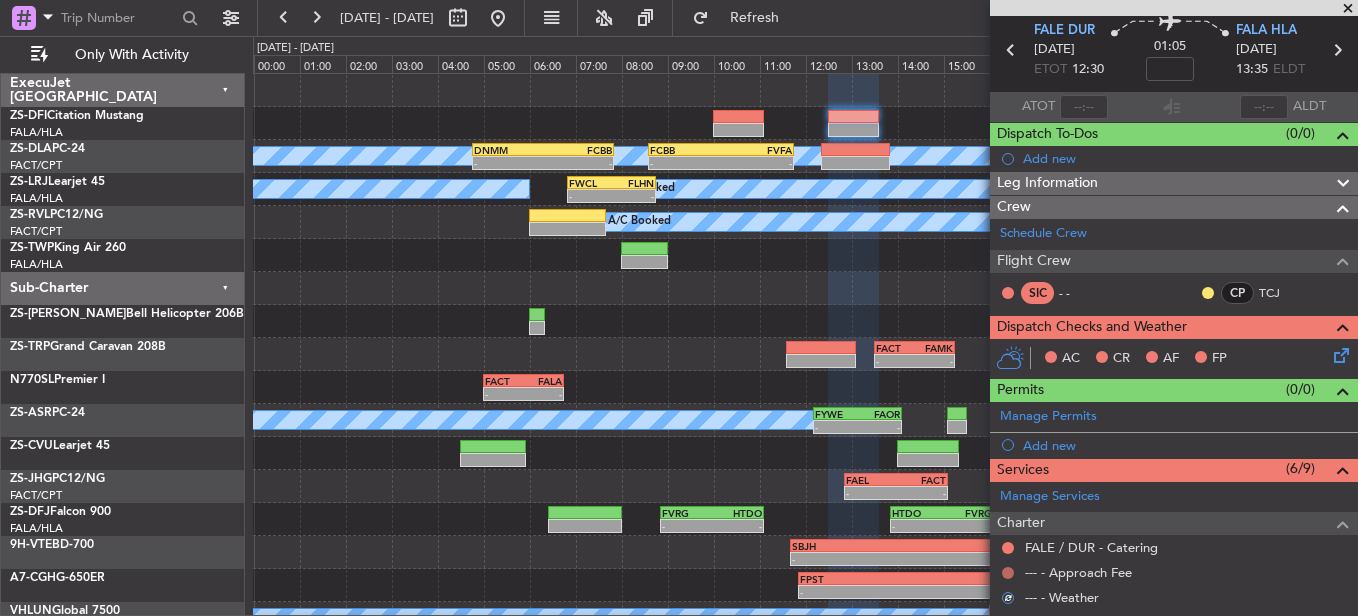 click at bounding box center [1008, 573] 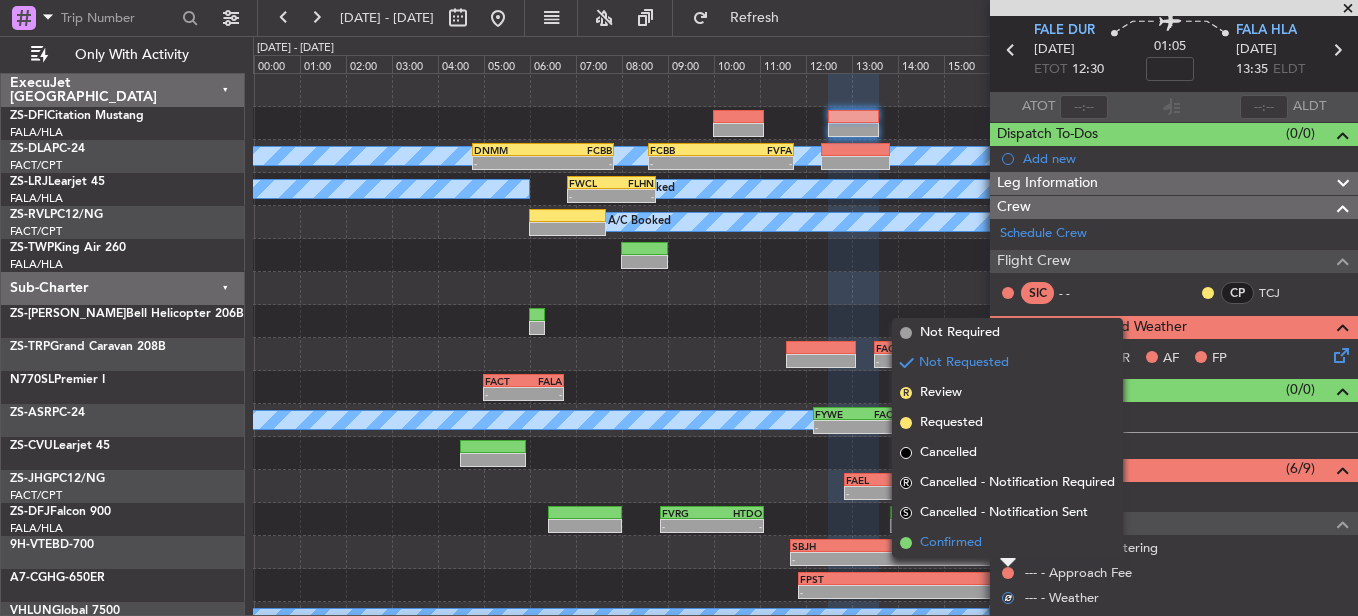 click on "Confirmed" at bounding box center (951, 543) 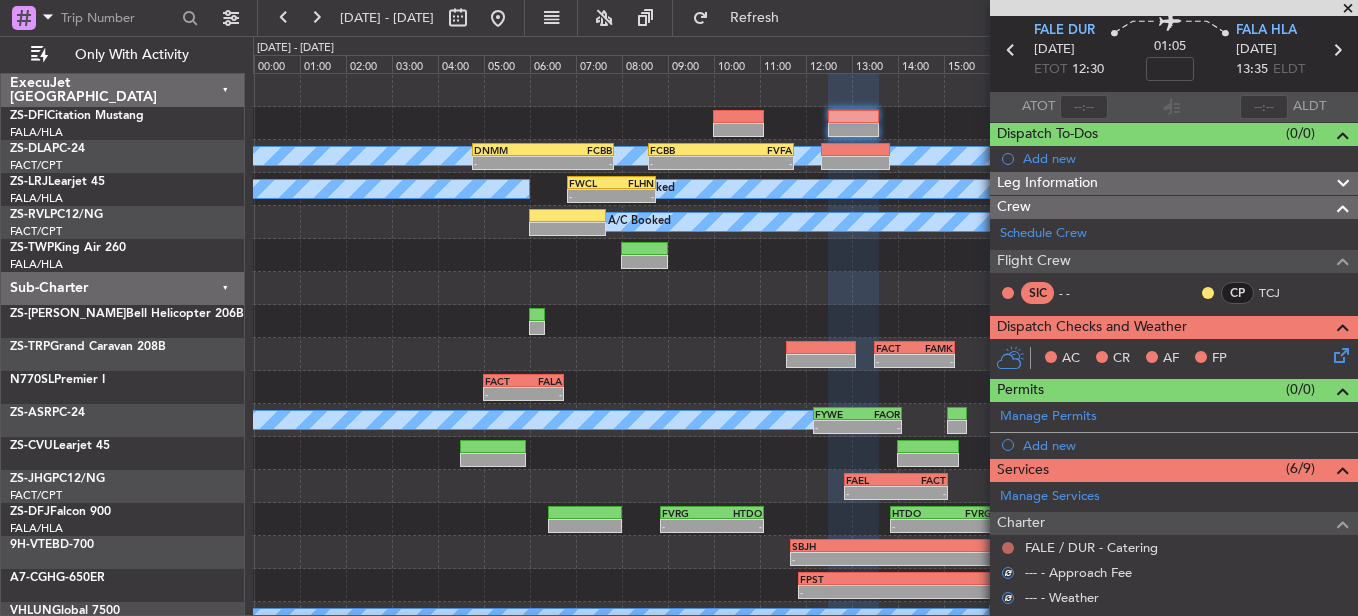 click at bounding box center (1008, 548) 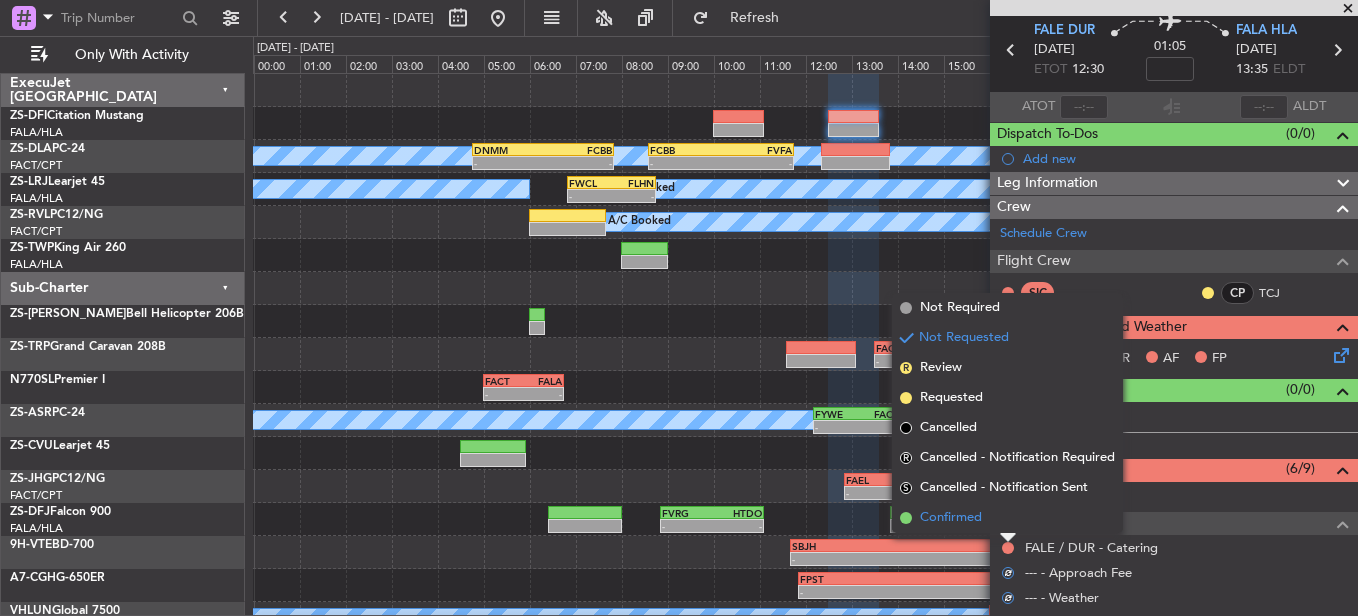 click on "Confirmed" at bounding box center (1007, 518) 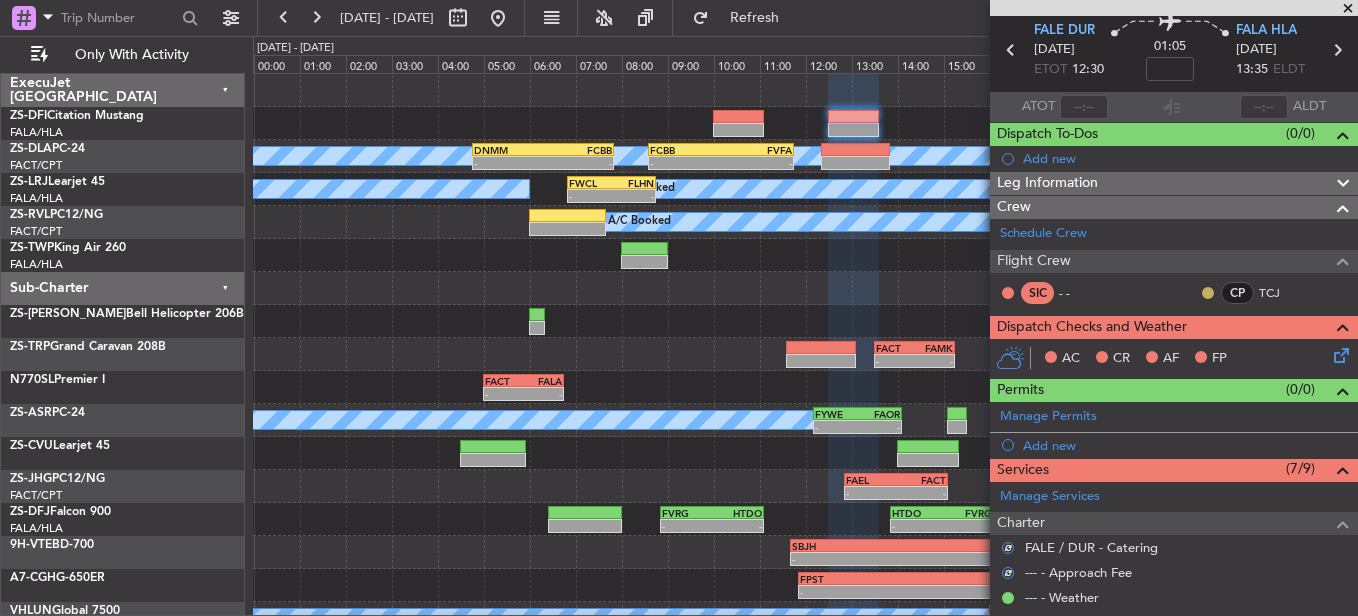click 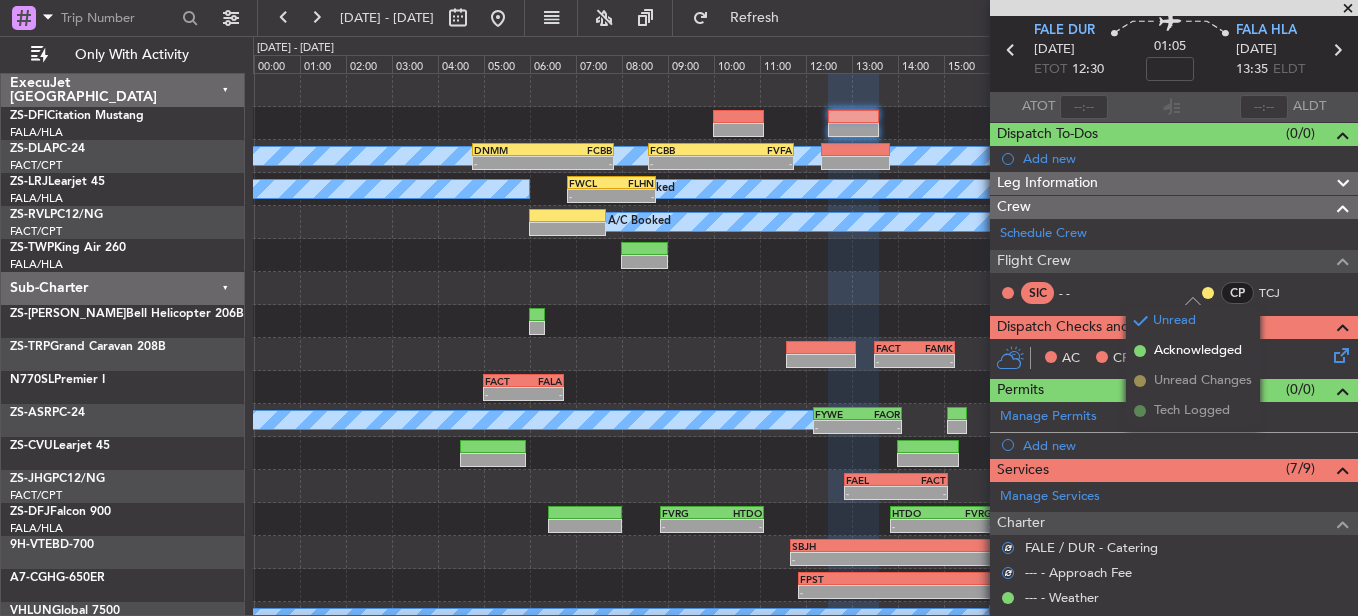 drag, startPoint x: 1166, startPoint y: 367, endPoint x: 1264, endPoint y: 362, distance: 98.12747 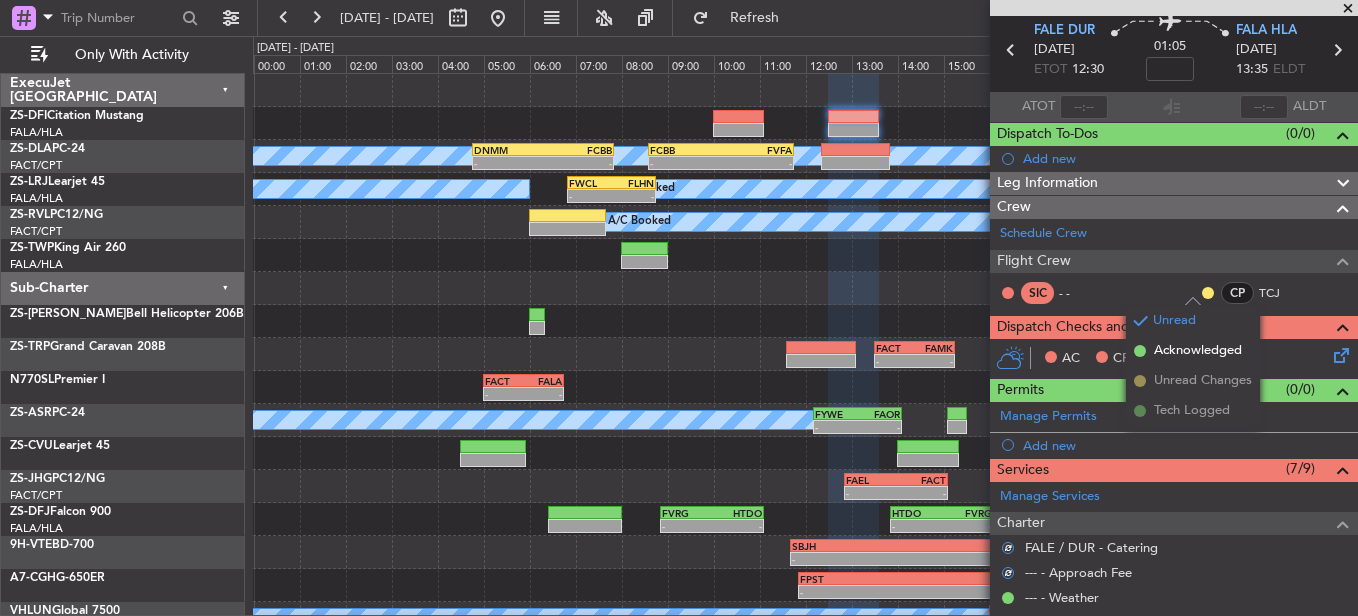 click on "Acknowledged" at bounding box center [1198, 351] 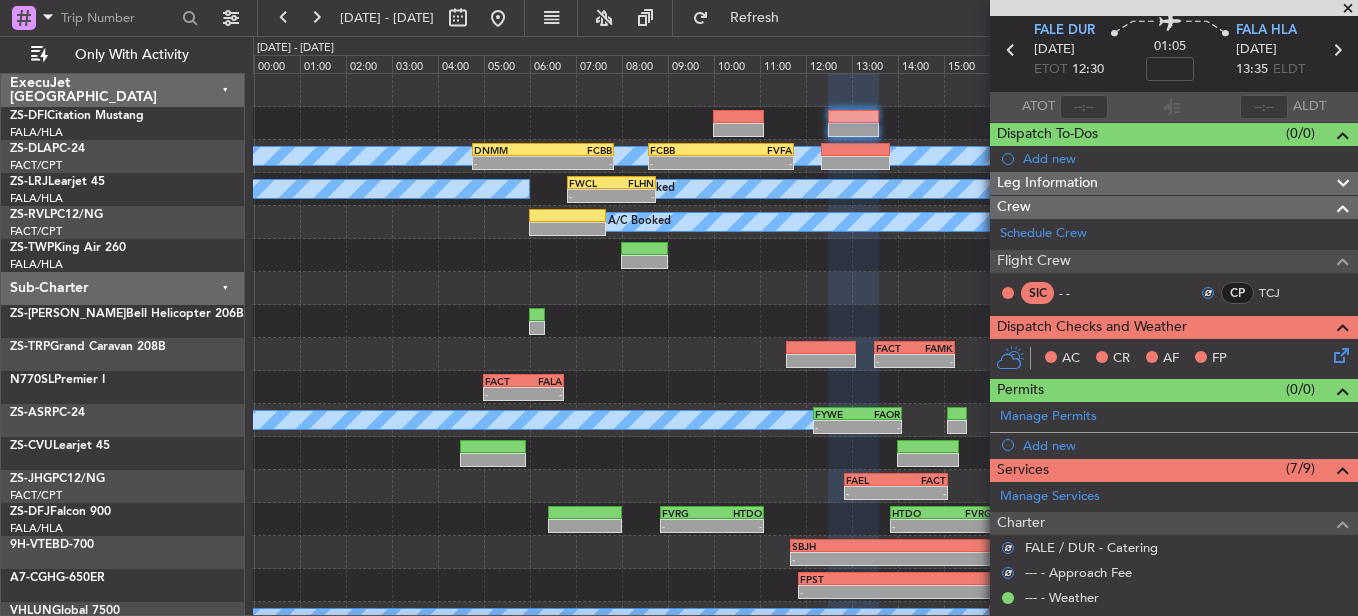 click 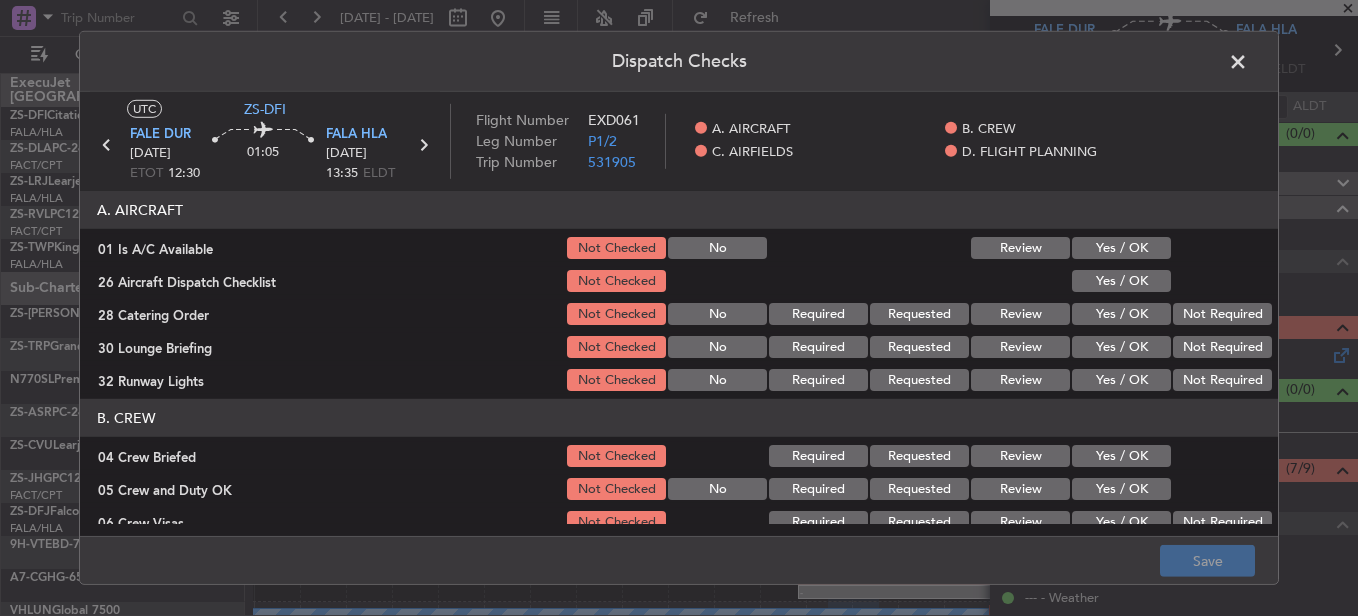 click on "Yes / OK" 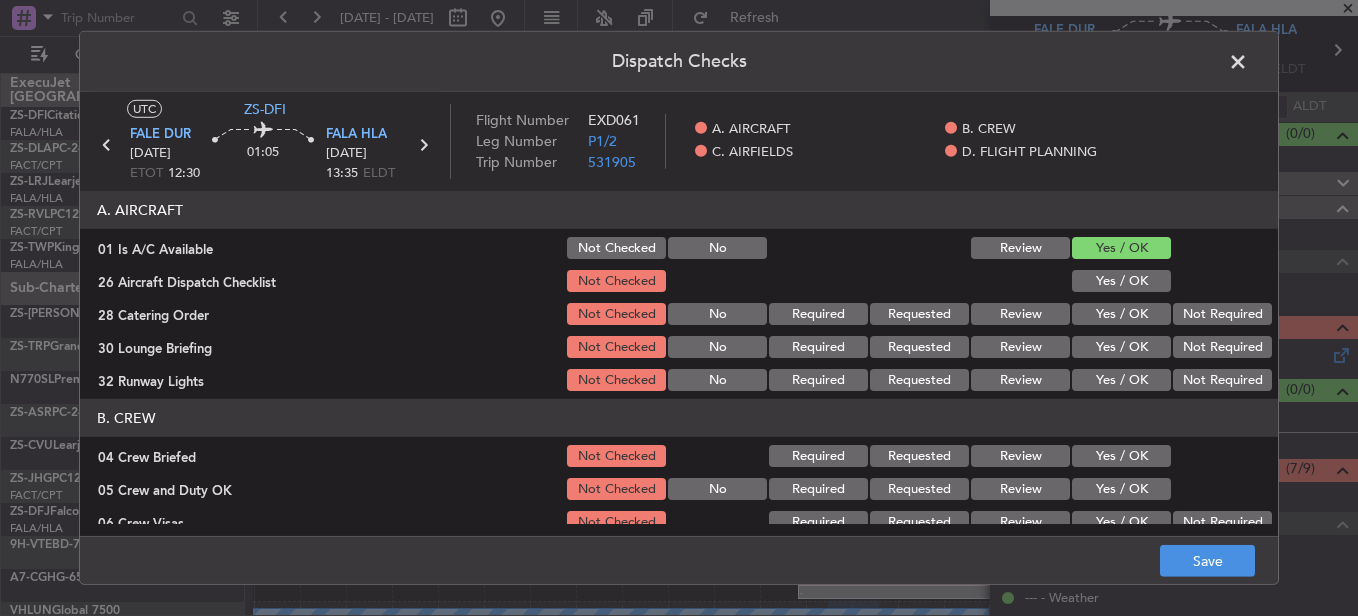click on "Yes / OK" 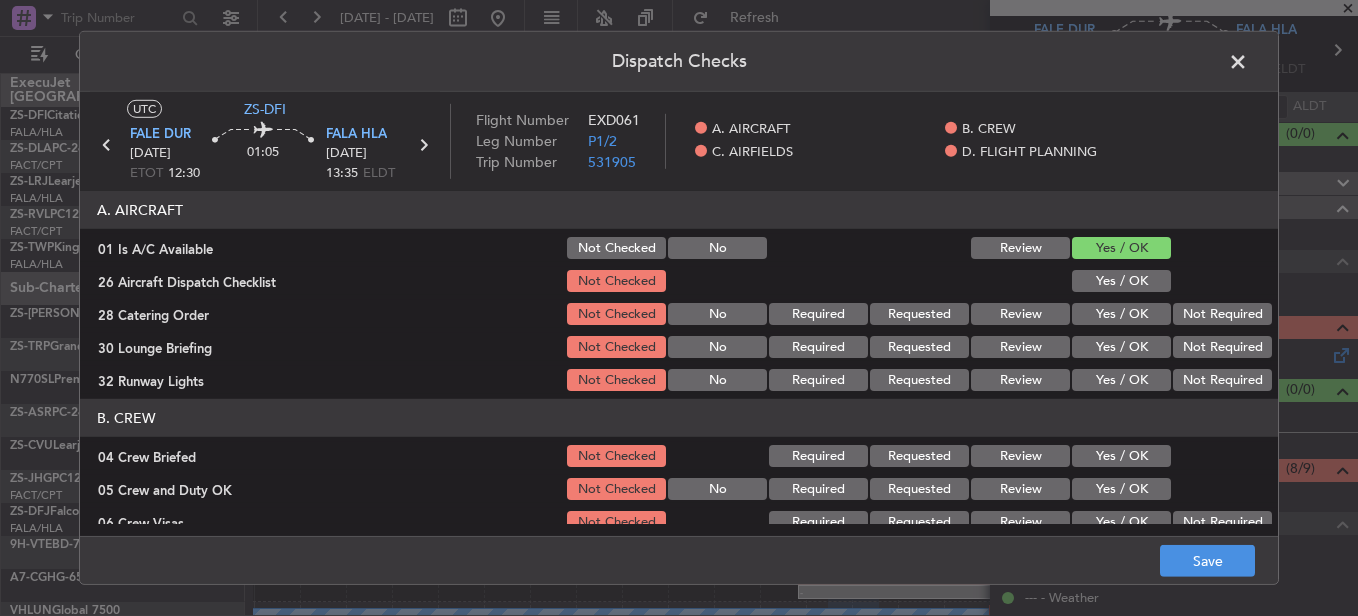 click on "Yes / OK" 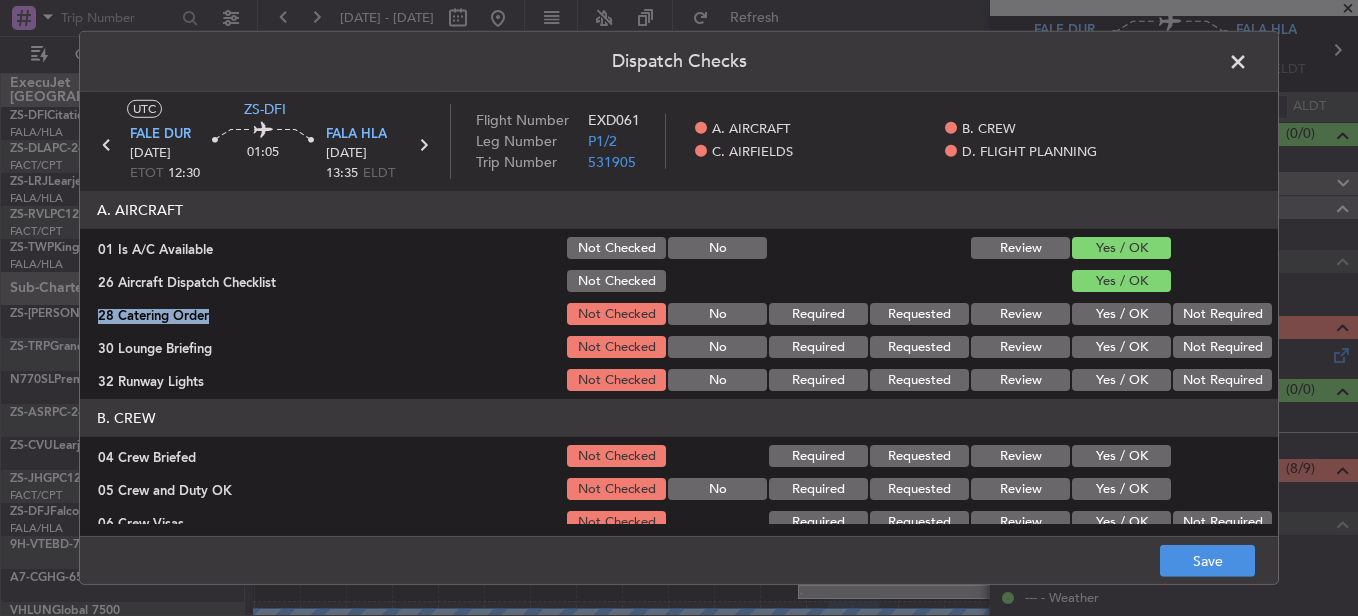 click on "A. AIRCRAFT   01 Is A/C Available  Not Checked No Review Yes / OK  26 Aircraft Dispatch Checklist  Not Checked Yes / OK  28 Catering Order  Not Checked No Required Requested Review Yes / OK Not Required  30 Lounge Briefing  Not Checked No Required Requested Review Yes / OK Not Required  32 Runway Lights  Not Checked No Required Requested Review Yes / OK Not Required" 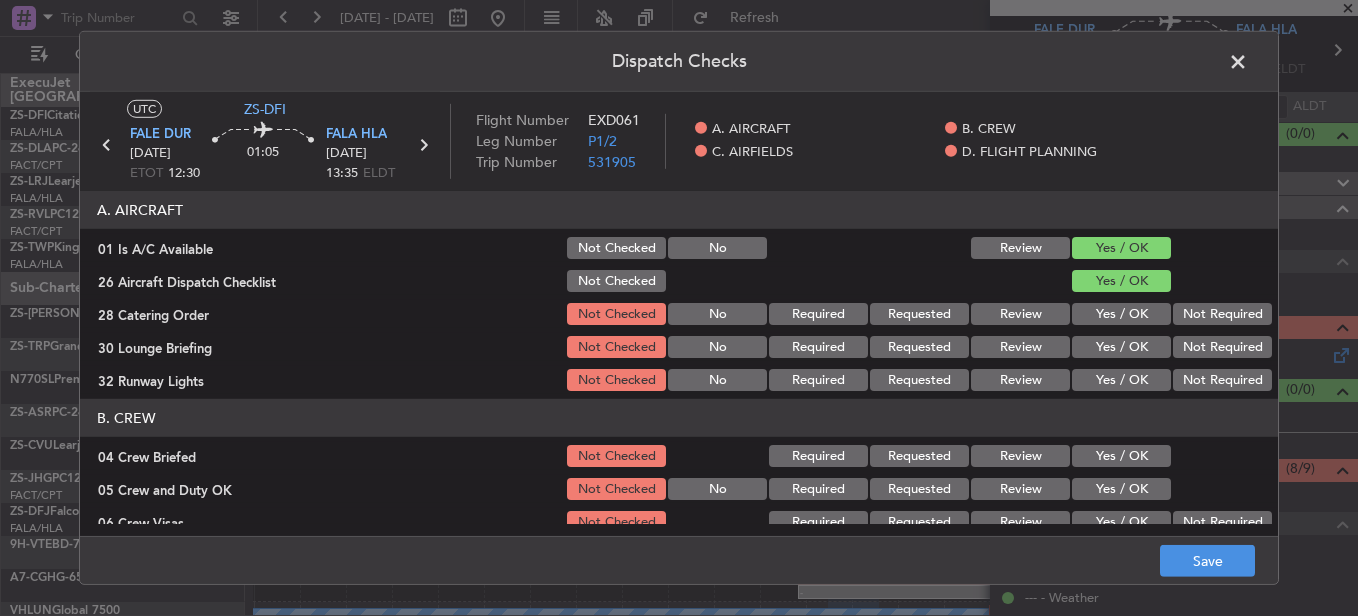 drag, startPoint x: 1186, startPoint y: 309, endPoint x: 1197, endPoint y: 333, distance: 26.400757 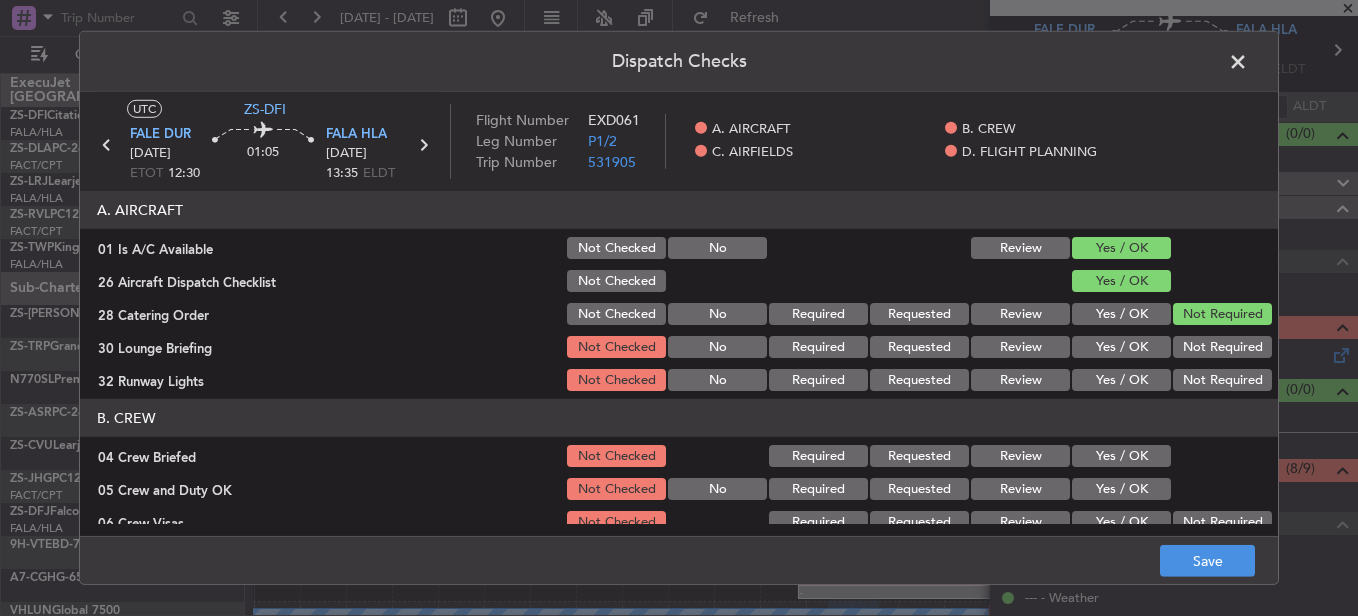 click on "Not Required" 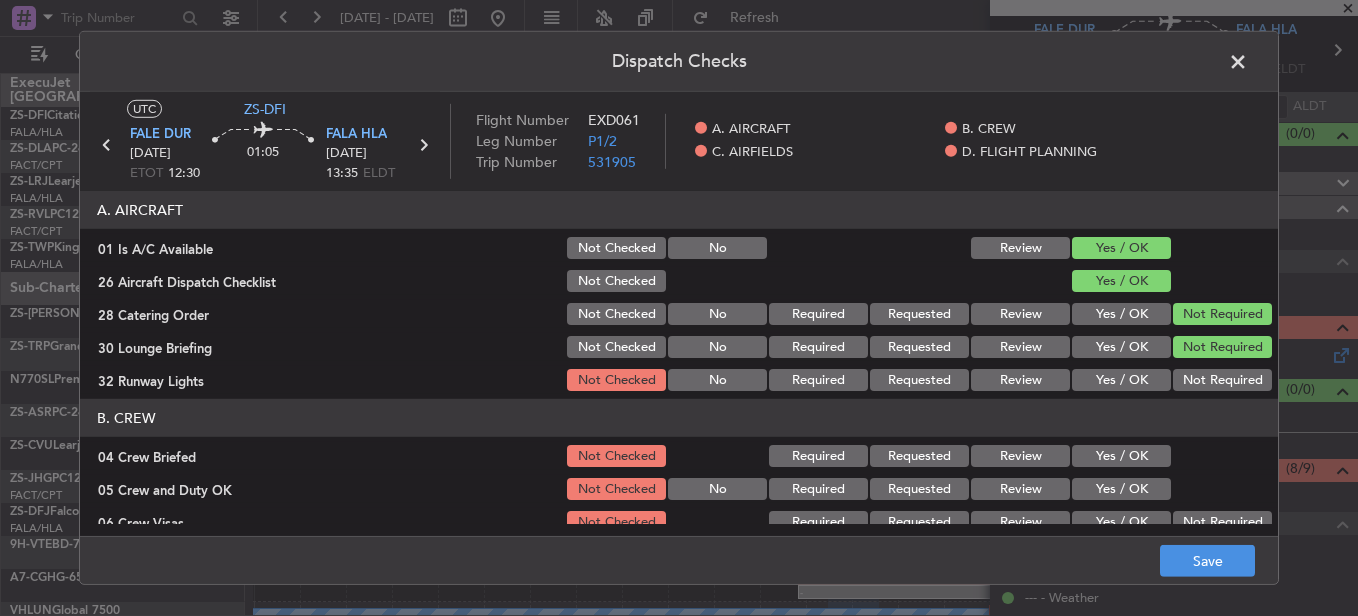 click on "Not Required" 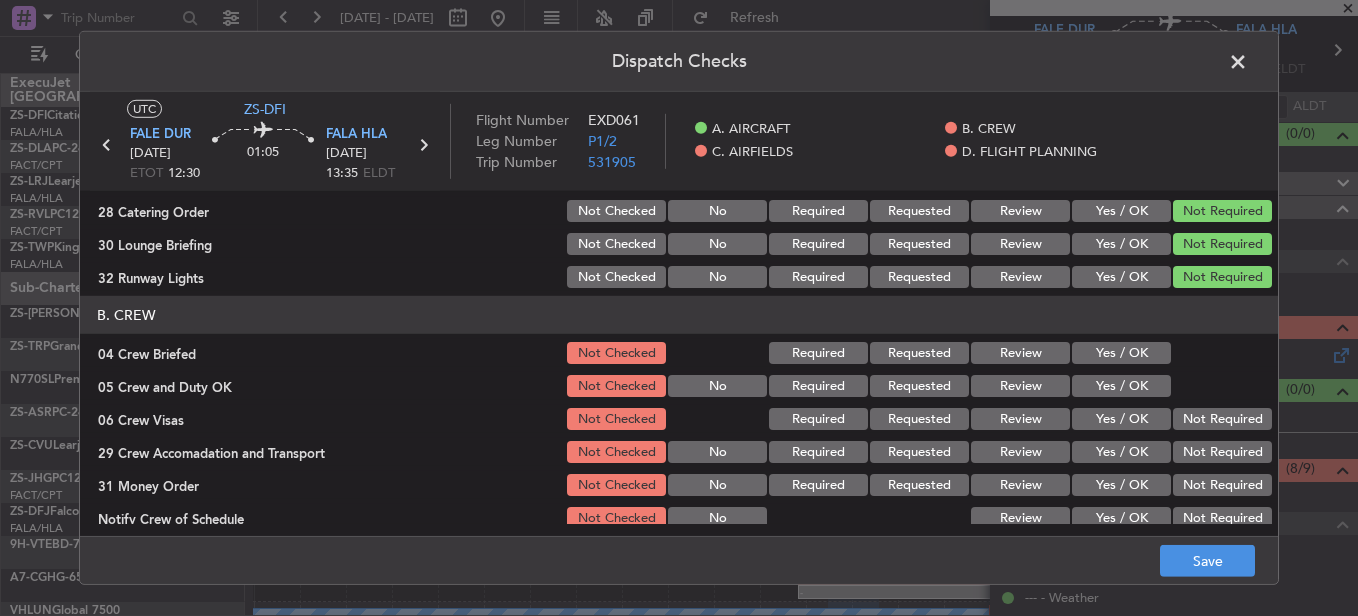 scroll, scrollTop: 100, scrollLeft: 0, axis: vertical 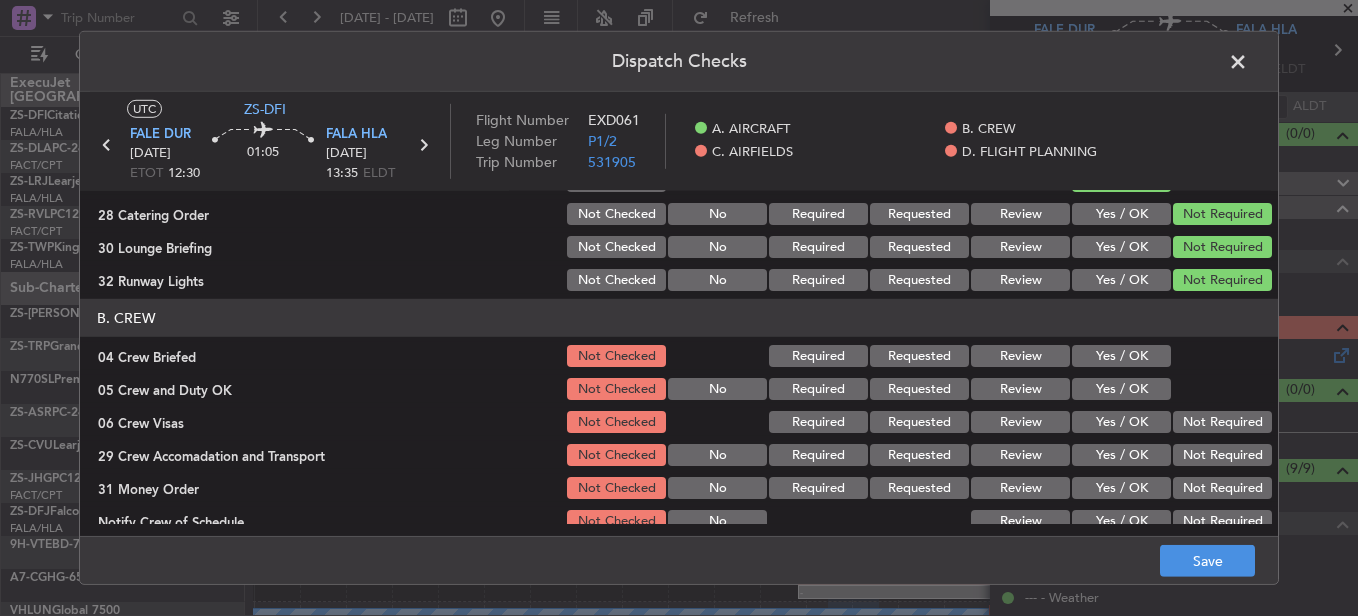 drag, startPoint x: 1106, startPoint y: 353, endPoint x: 1099, endPoint y: 371, distance: 19.313208 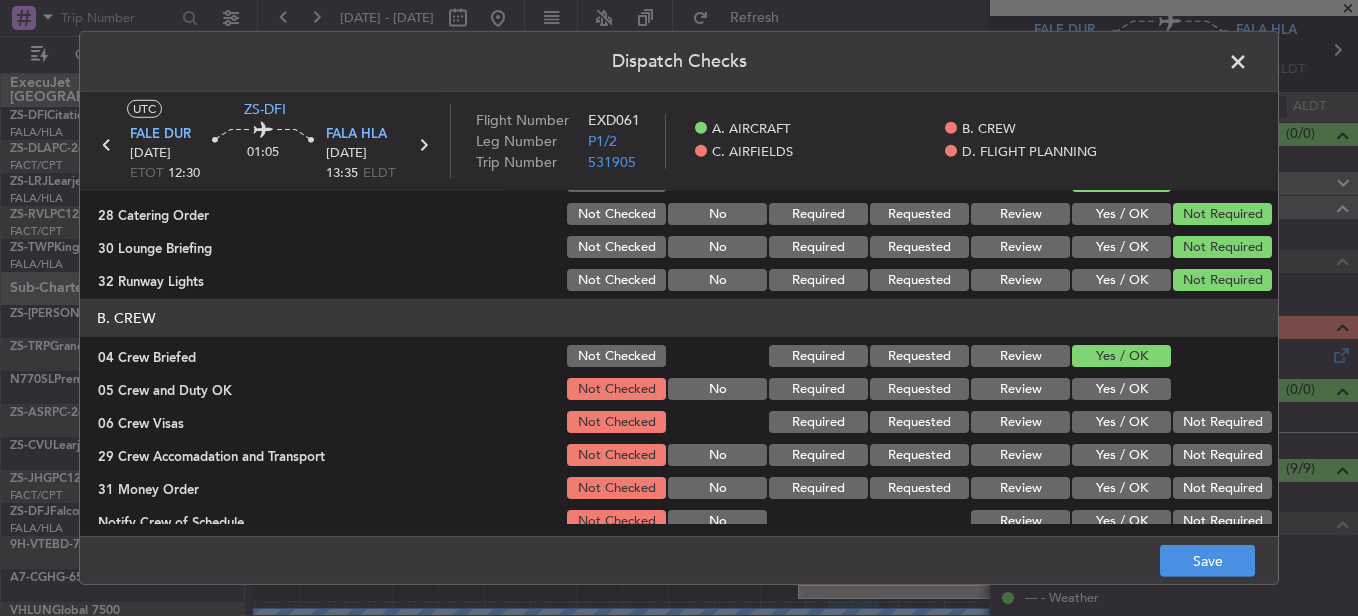 drag, startPoint x: 1099, startPoint y: 371, endPoint x: 1110, endPoint y: 388, distance: 20.248457 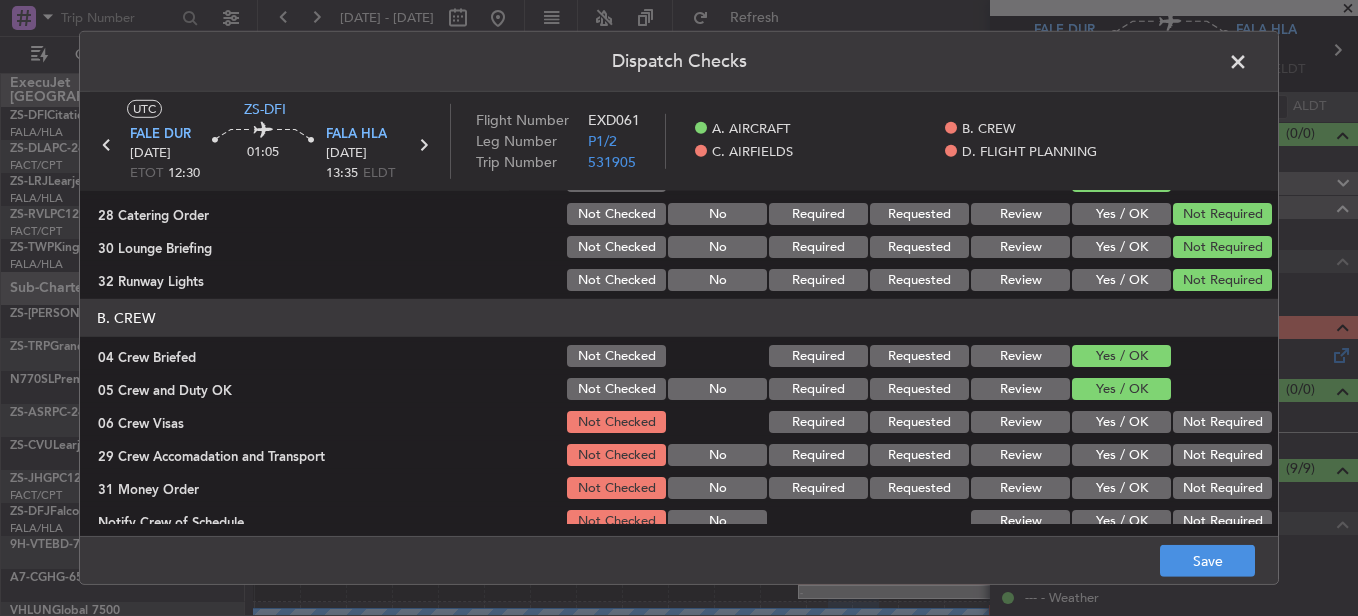 click on "Not Required" 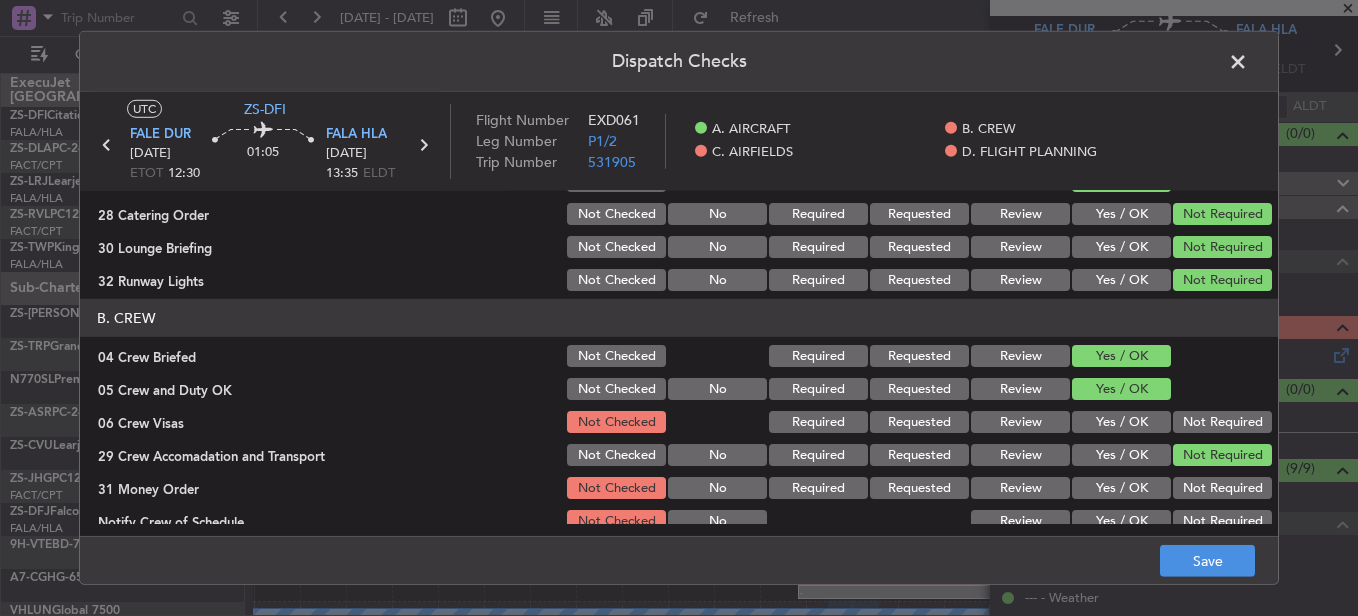 click on "Not Required" 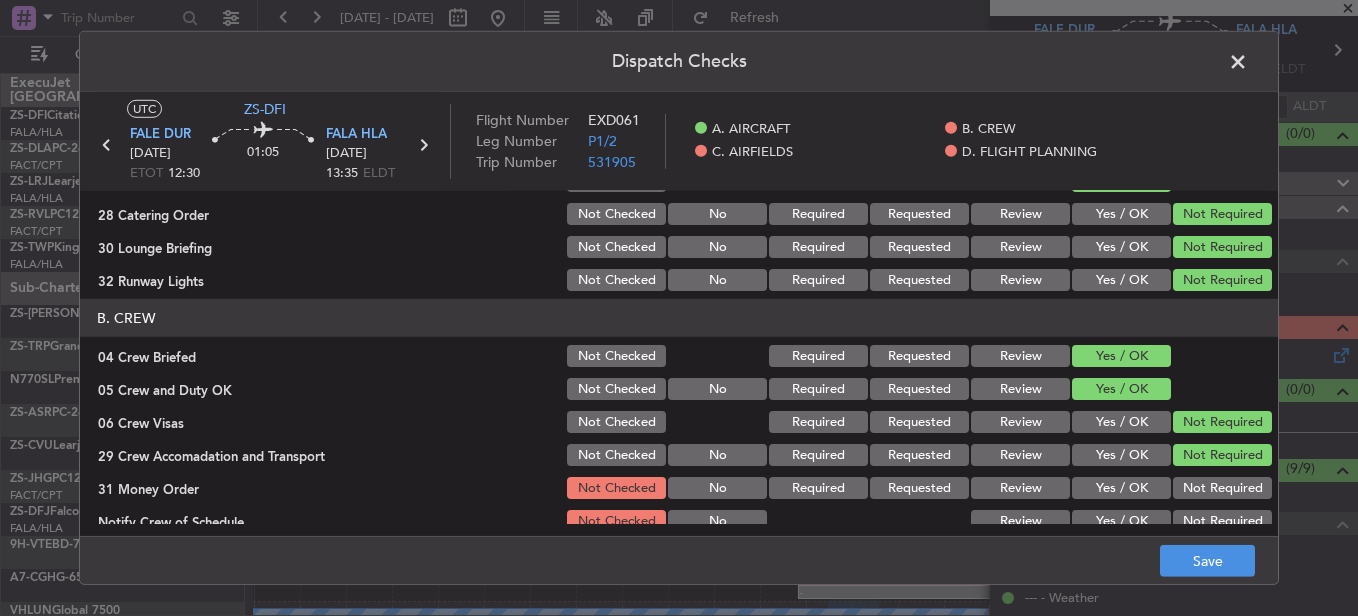 click on "Not Required" 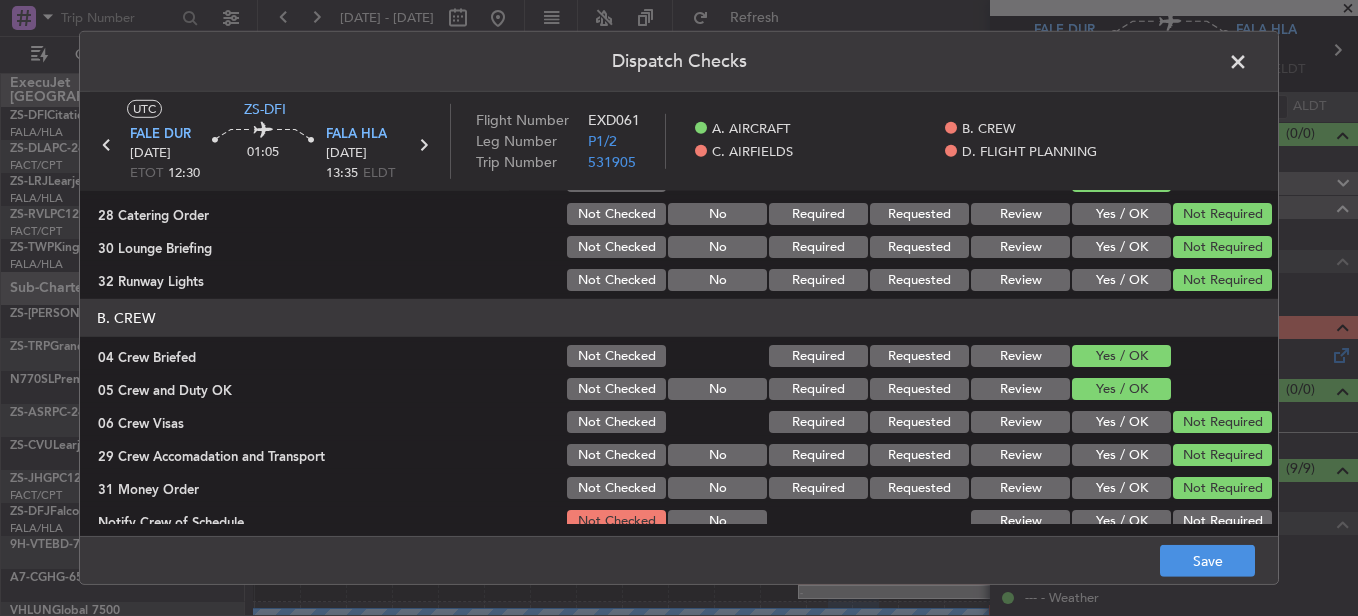 click on "Not Required" 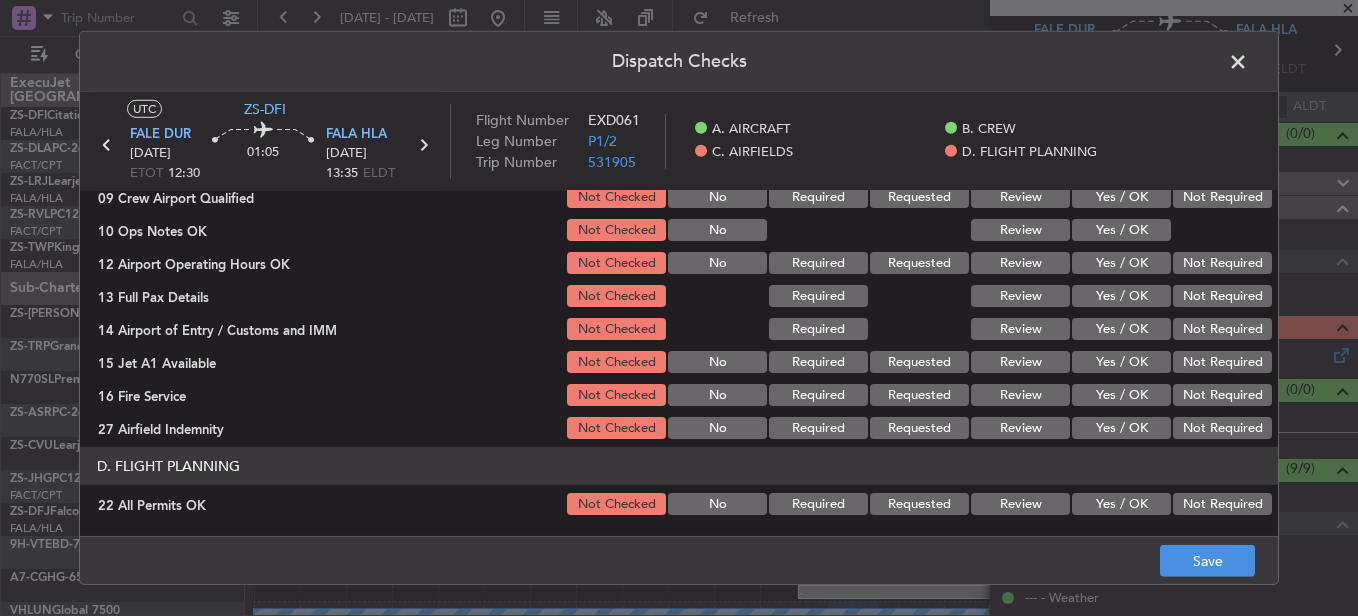 scroll, scrollTop: 300, scrollLeft: 0, axis: vertical 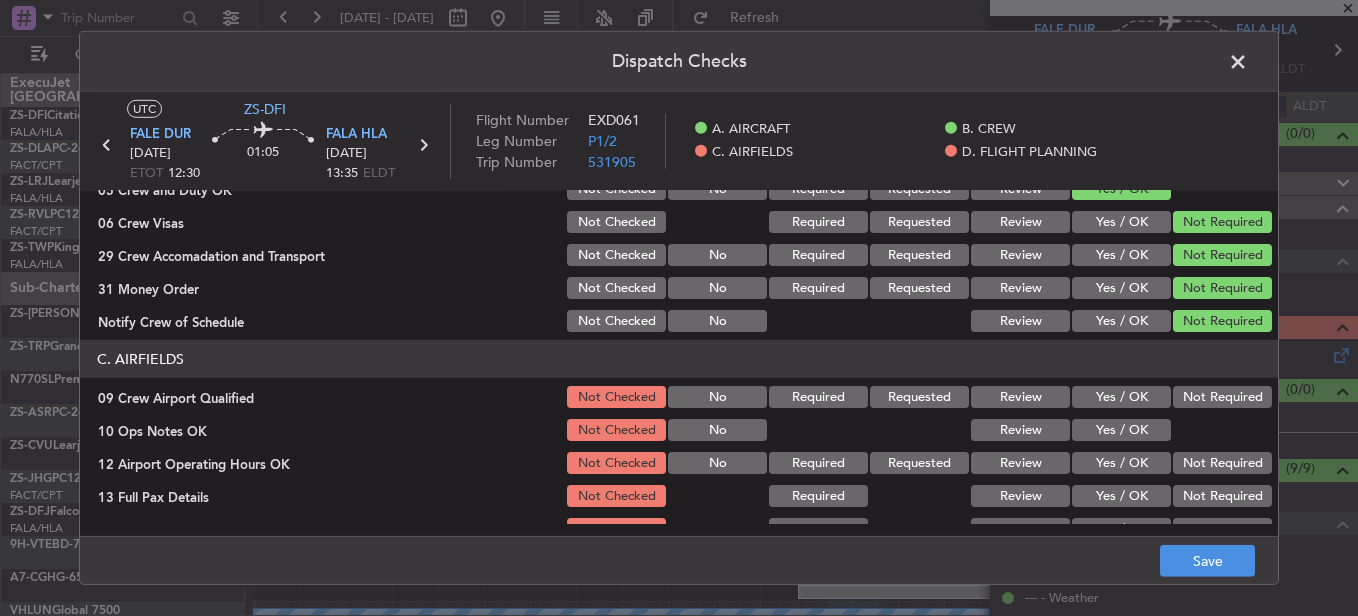 click on "C. AIRFIELDS   09 Crew Airport Qualified  Not Checked No Required Requested Review Yes / OK Not Required  10 Ops Notes OK  Not Checked No Review Yes / OK  12 Airport Operating Hours OK  Not Checked No Required Requested Review Yes / OK Not Required  13 Full Pax Details  Not Checked Required Review Yes / OK Not Required  14 Airport of Entry / Customs and IMM  Not Checked Required Review Yes / OK Not Required  15 Jet A1 Available  Not Checked No Required Requested Review Yes / OK Not Required  16 Fire Service  Not Checked No Required Requested Review Yes / OK Not Required  27 Airfield Indemnity  Not Checked No Required Requested Review Yes / OK Not Required" 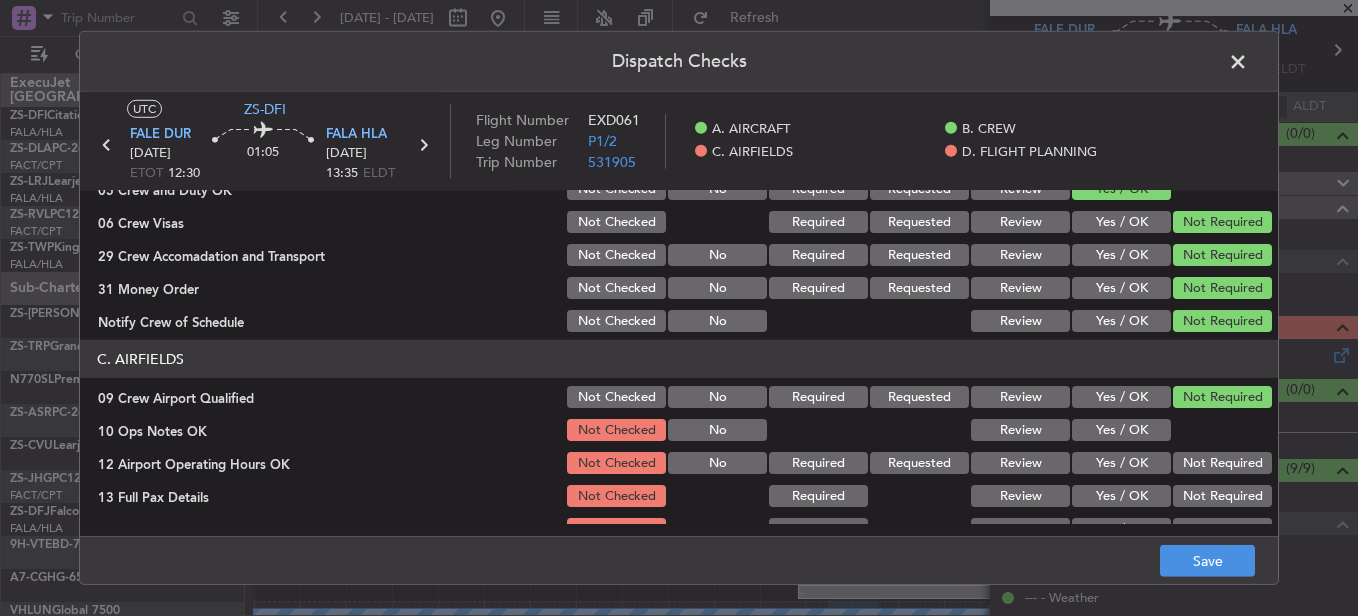 click on "10 Ops Notes OK  Not Checked No Review Yes / OK" 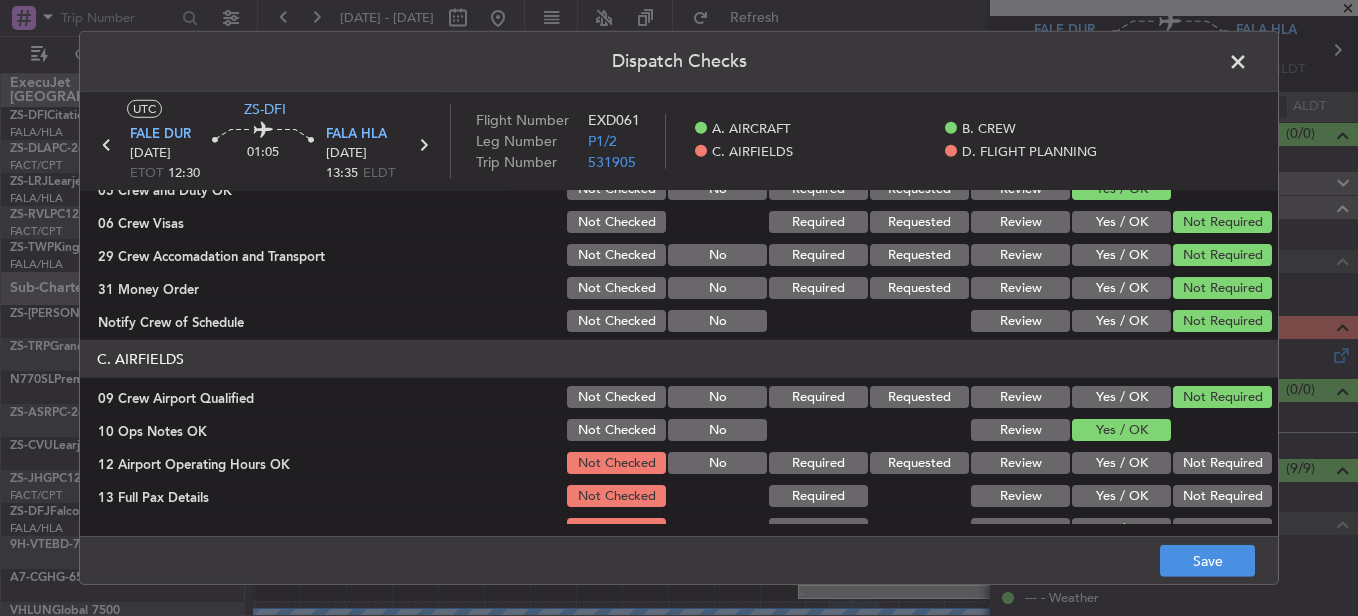 click on "Not Required" 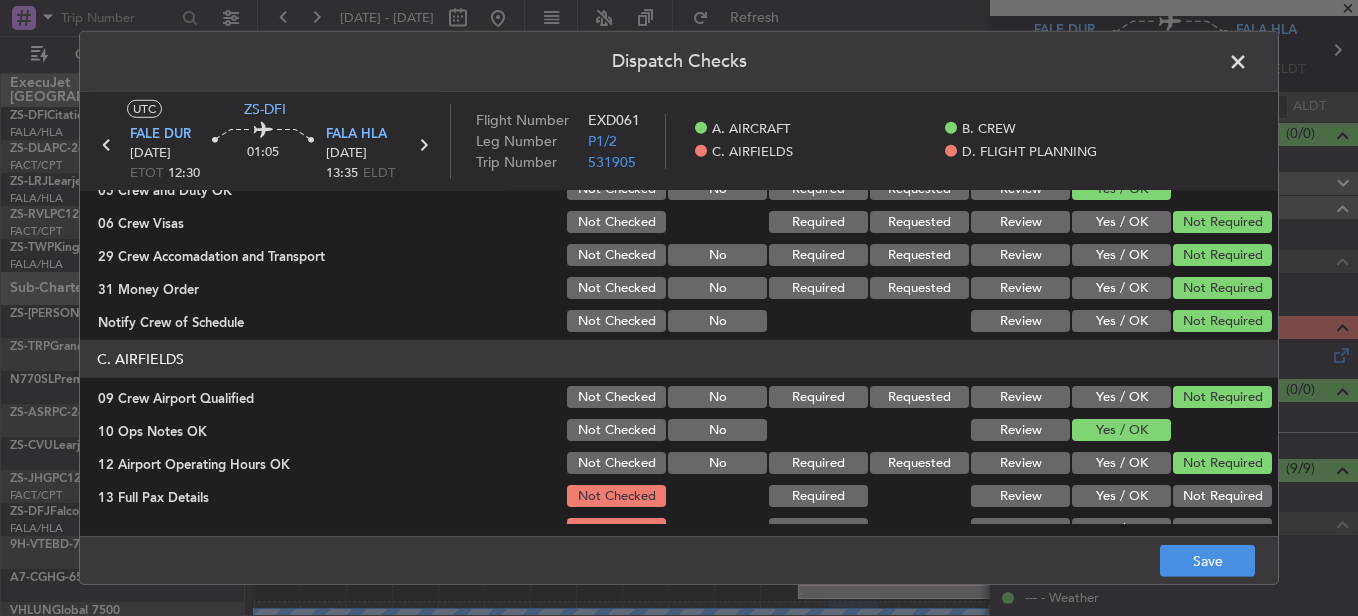 click on "Not Required" 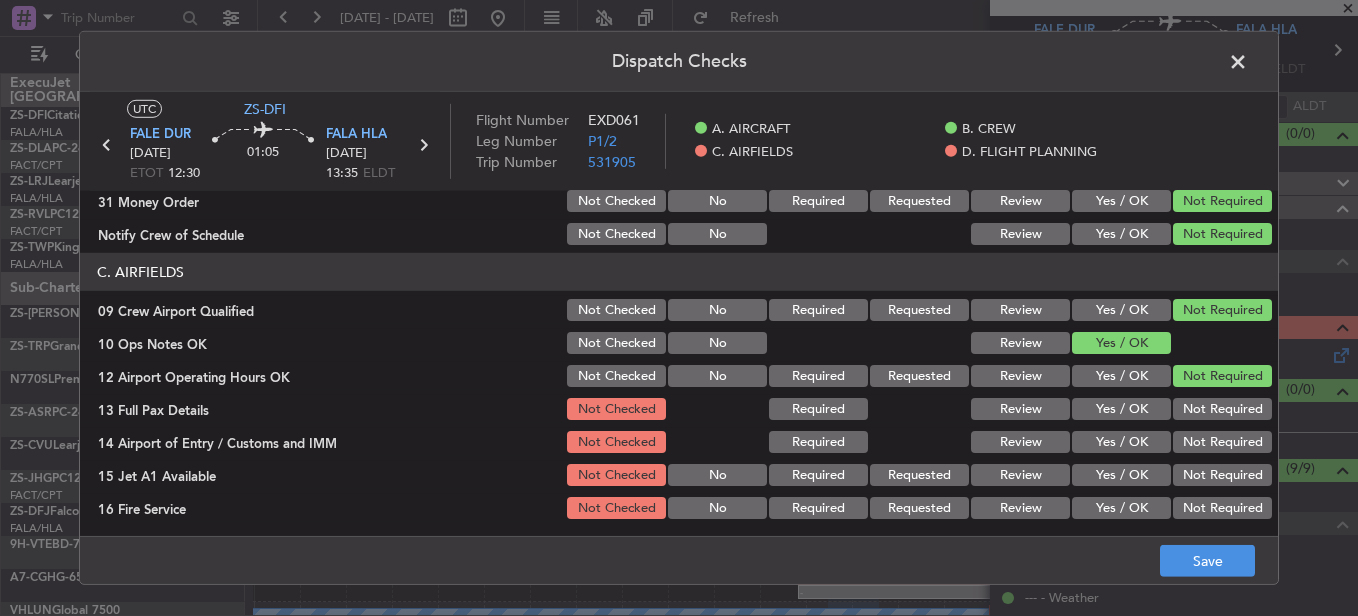 scroll, scrollTop: 400, scrollLeft: 0, axis: vertical 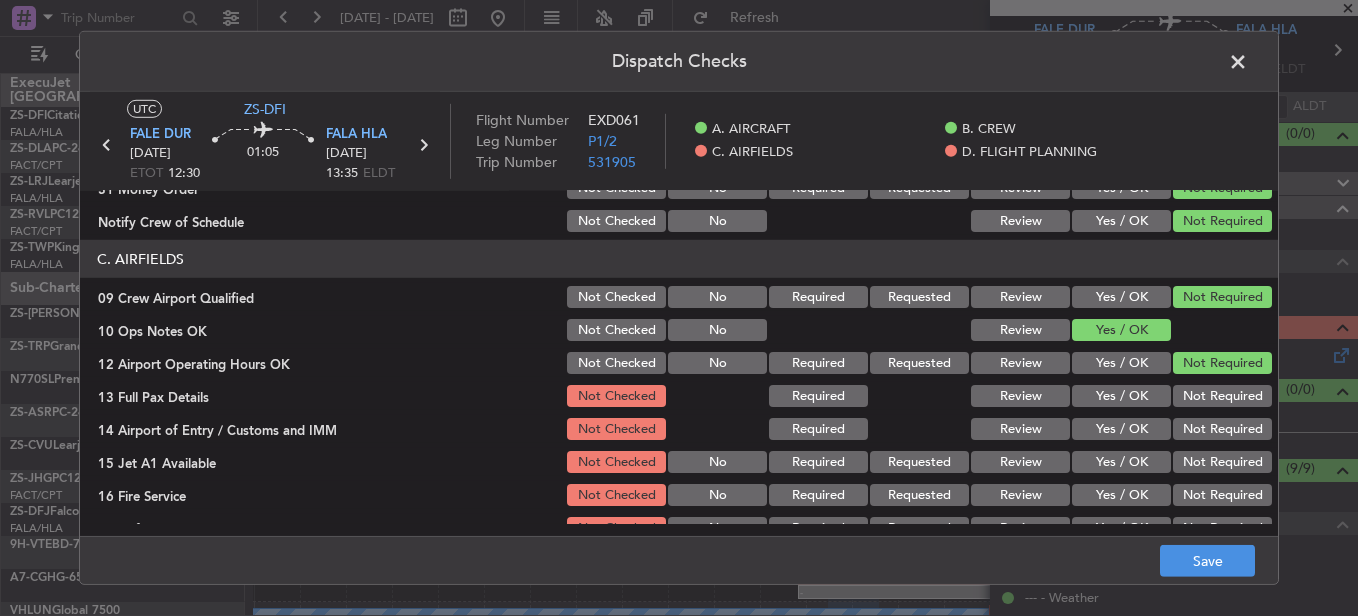 click on "C. AIRFIELDS   09 Crew Airport Qualified  Not Checked No Required Requested Review Yes / OK Not Required  10 Ops Notes OK  Not Checked No Review Yes / OK  12 Airport Operating Hours OK  Not Checked No Required Requested Review Yes / OK Not Required  13 Full Pax Details  Not Checked Required Review Yes / OK Not Required  14 Airport of Entry / Customs and IMM  Not Checked Required Review Yes / OK Not Required  15 Jet A1 Available  Not Checked No Required Requested Review Yes / OK Not Required  16 Fire Service  Not Checked No Required Requested Review Yes / OK Not Required  27 Airfield Indemnity  Not Checked No Required Requested Review Yes / OK Not Required" 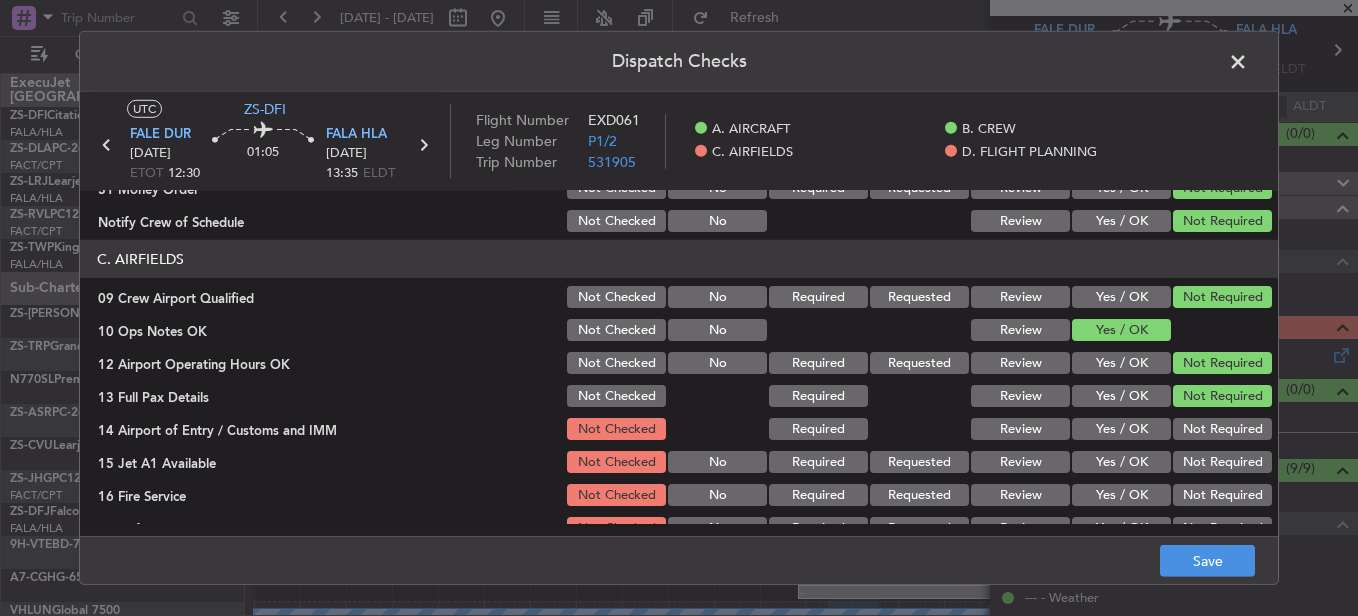 click on "Not Required" 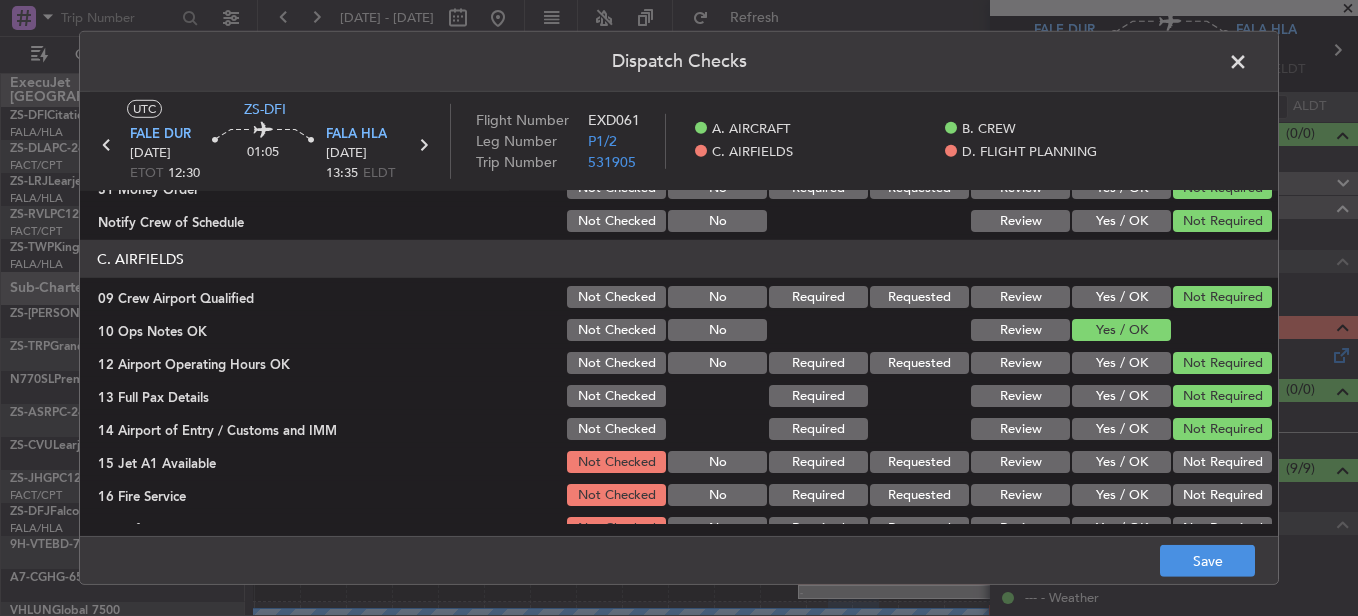 click on "C. AIRFIELDS   09 Crew Airport Qualified  Not Checked No Required Requested Review Yes / OK Not Required  10 Ops Notes OK  Not Checked No Review Yes / OK  12 Airport Operating Hours OK  Not Checked No Required Requested Review Yes / OK Not Required  13 Full Pax Details  Not Checked Required Review Yes / OK Not Required  14 Airport of Entry / Customs and IMM  Not Checked Required Review Yes / OK Not Required  15 Jet A1 Available  Not Checked No Required Requested Review Yes / OK Not Required  16 Fire Service  Not Checked No Required Requested Review Yes / OK Not Required  27 Airfield Indemnity  Not Checked No Required Requested Review Yes / OK Not Required" 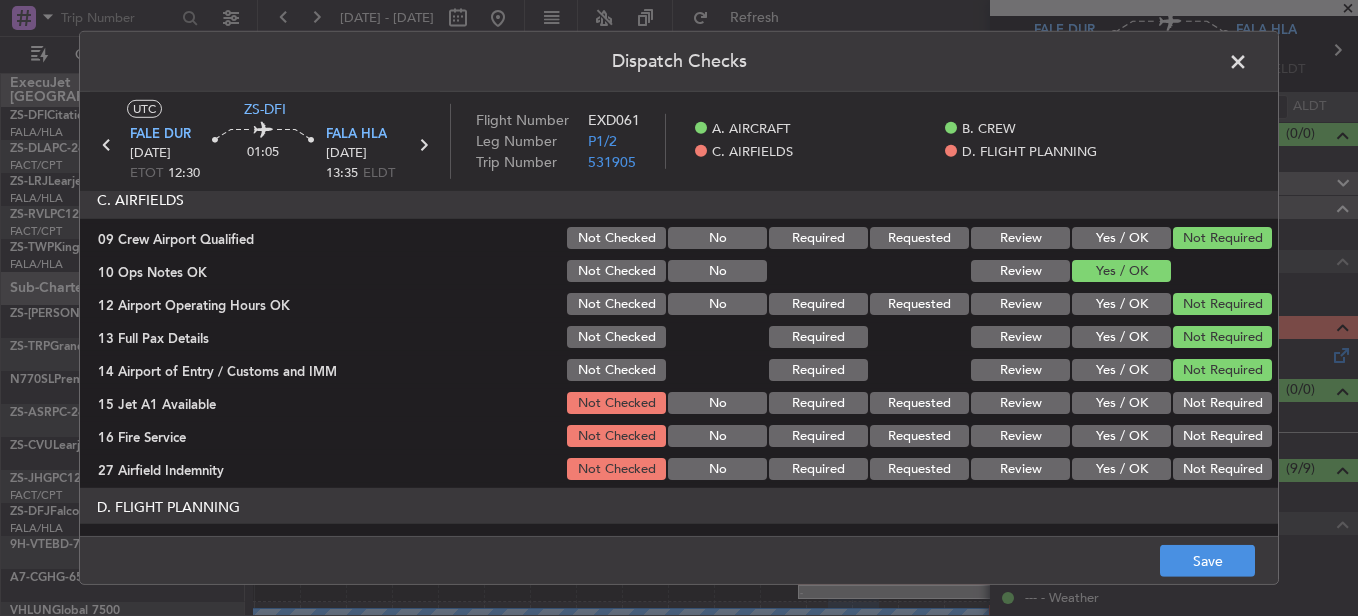 scroll, scrollTop: 500, scrollLeft: 0, axis: vertical 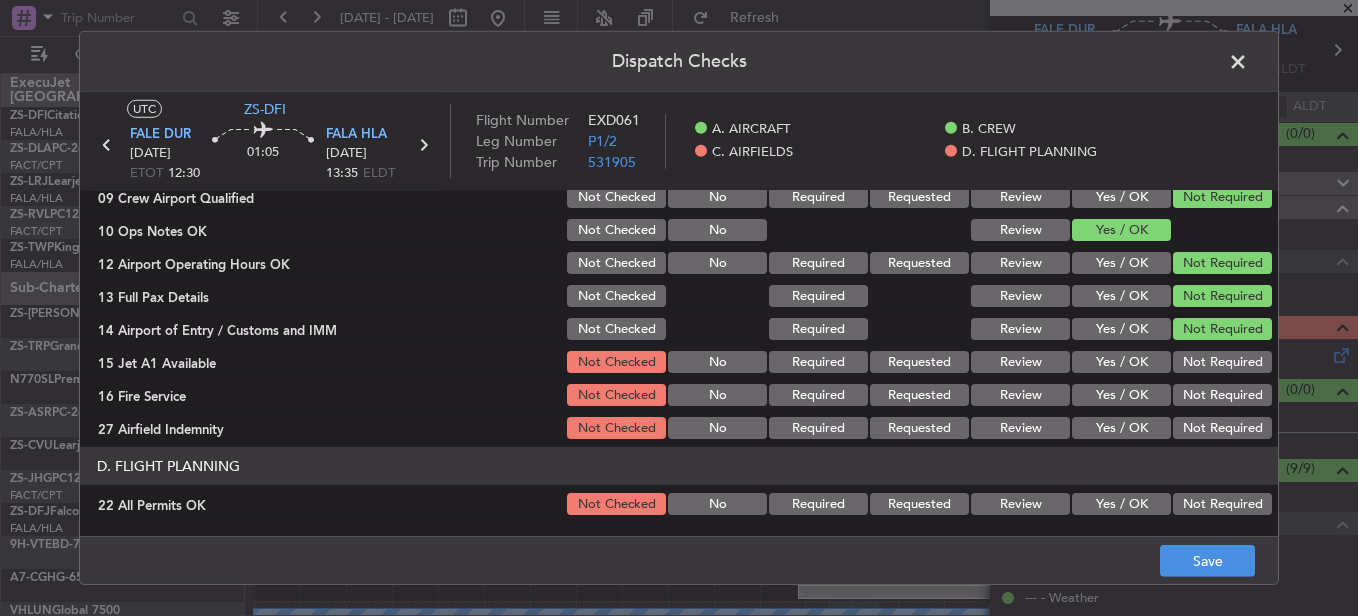 click on "Not Required" 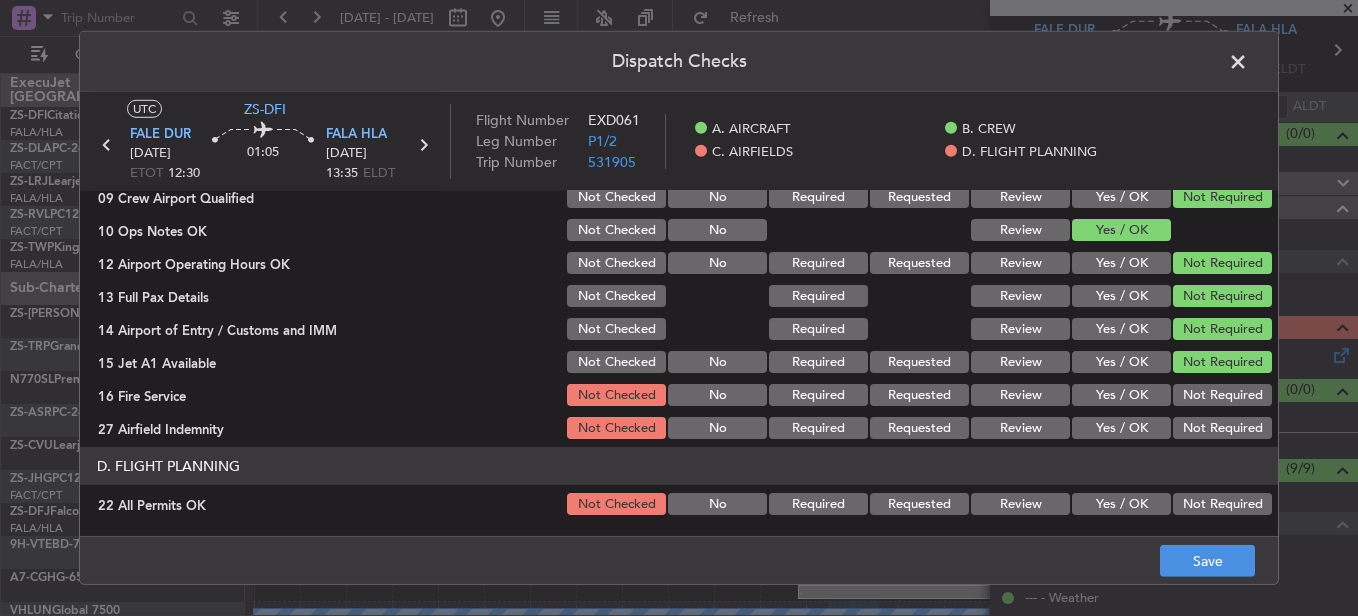 drag, startPoint x: 1228, startPoint y: 394, endPoint x: 1228, endPoint y: 407, distance: 13 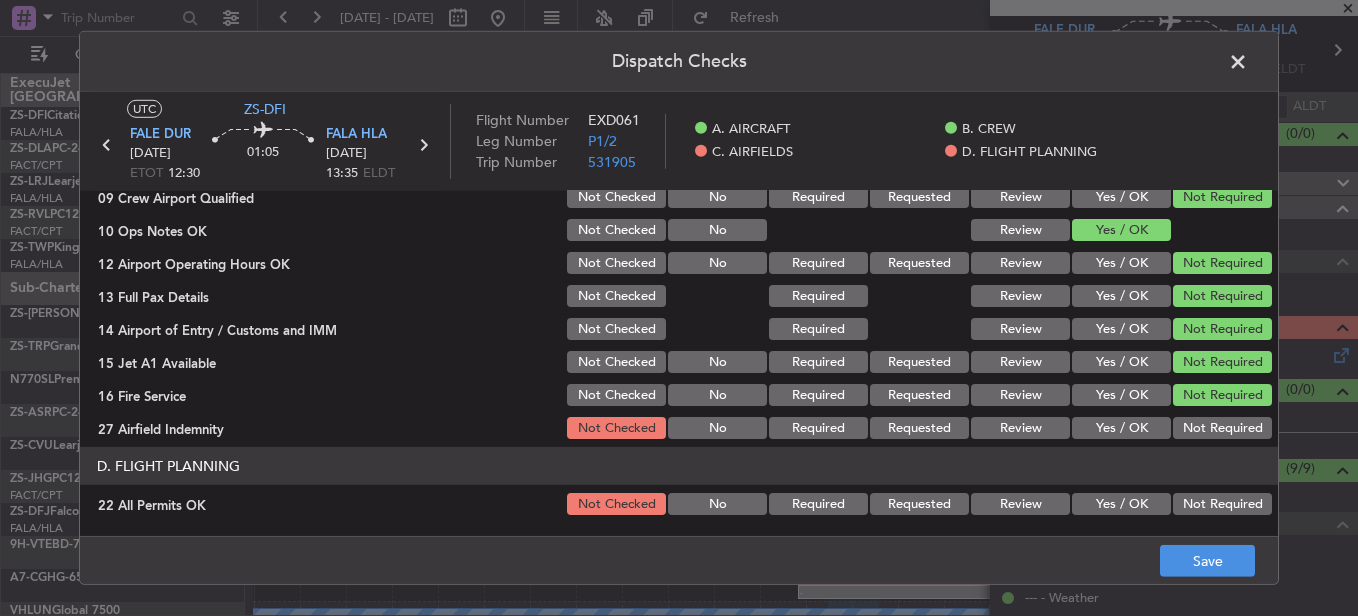 click on "Not Required" 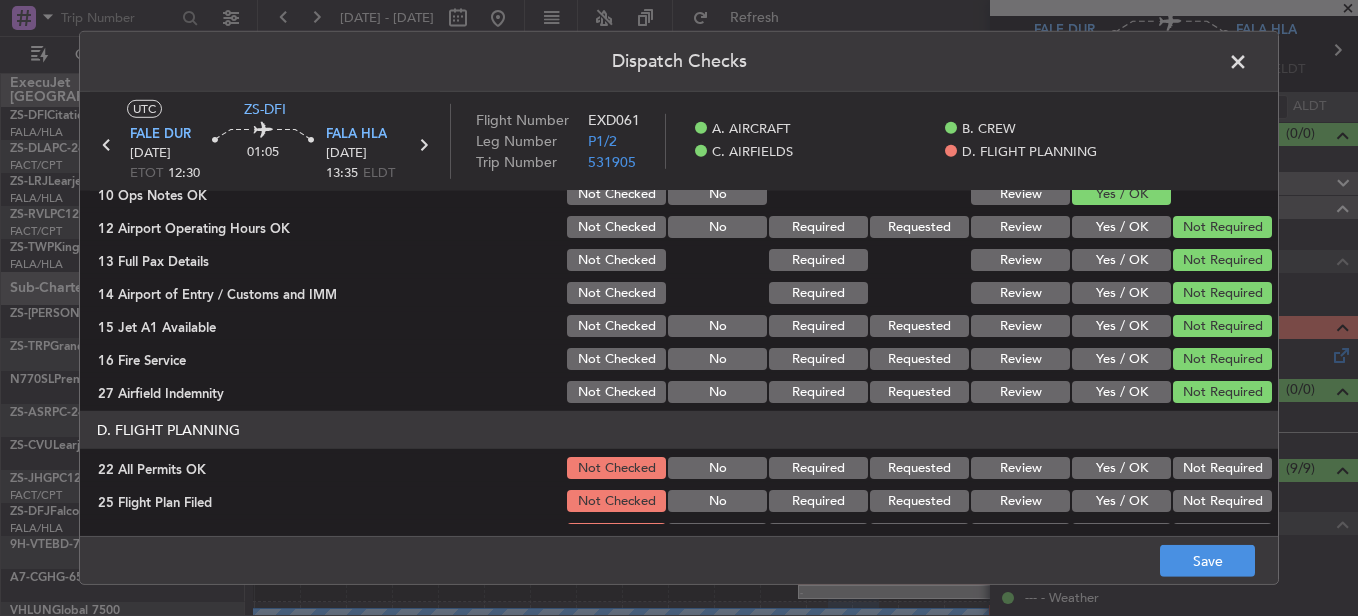 scroll, scrollTop: 565, scrollLeft: 0, axis: vertical 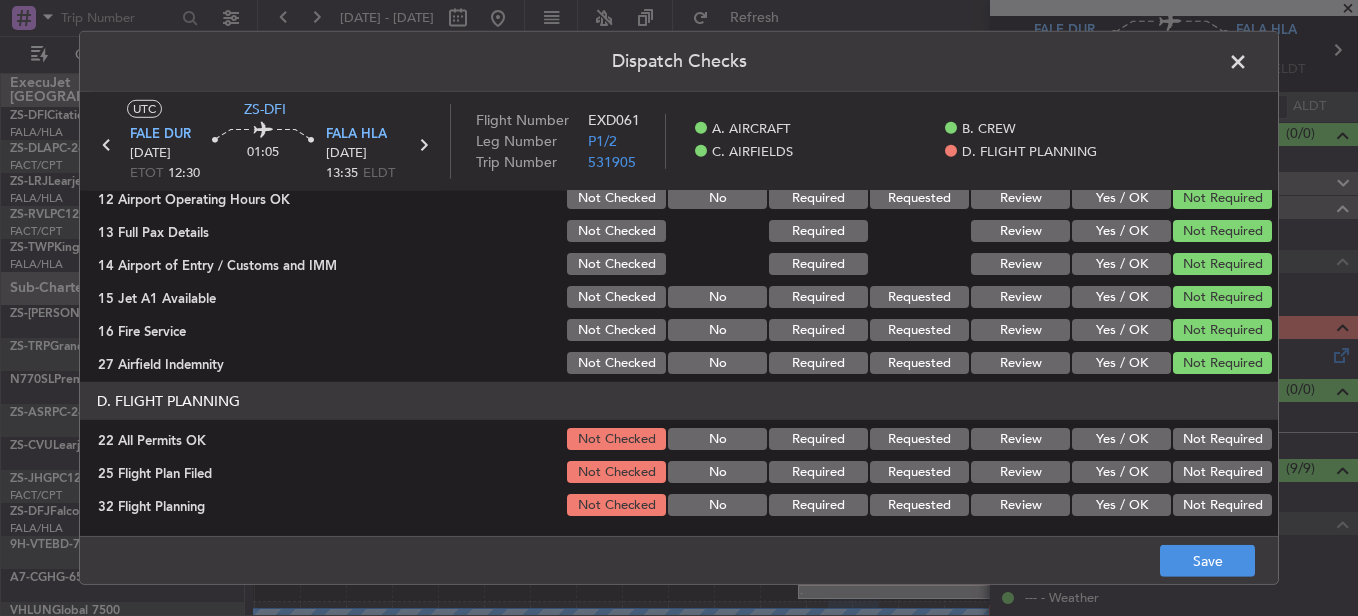 click on "Not Required" 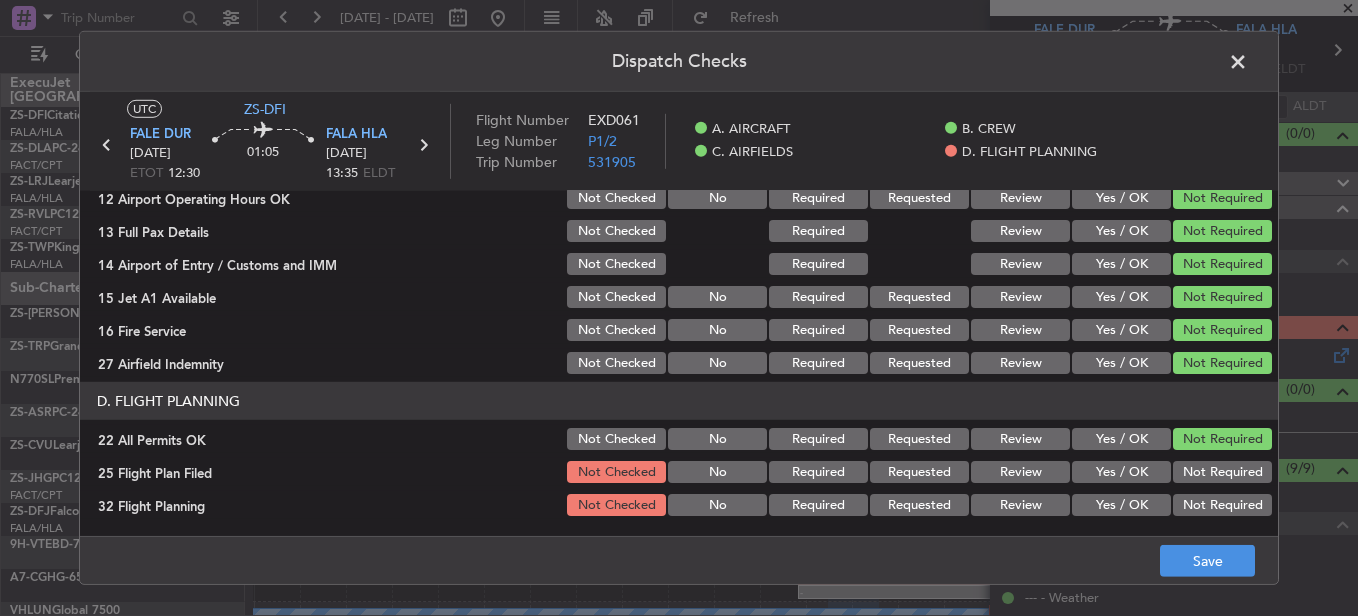 click on "Review" 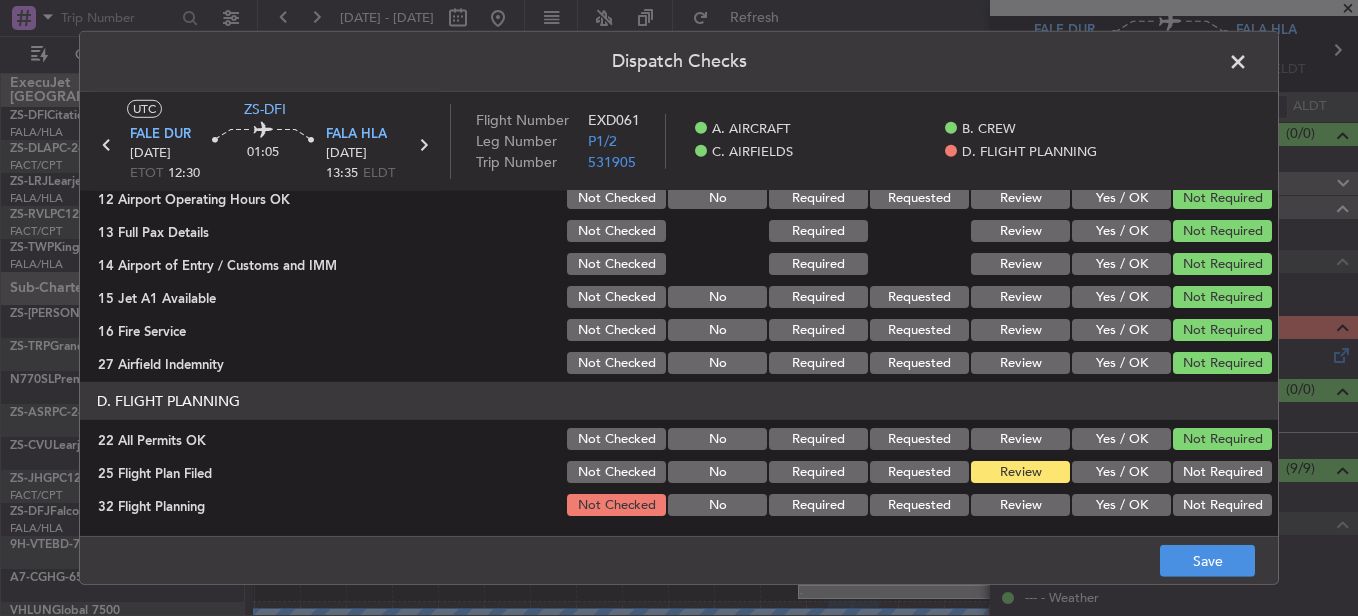 click on "Review" 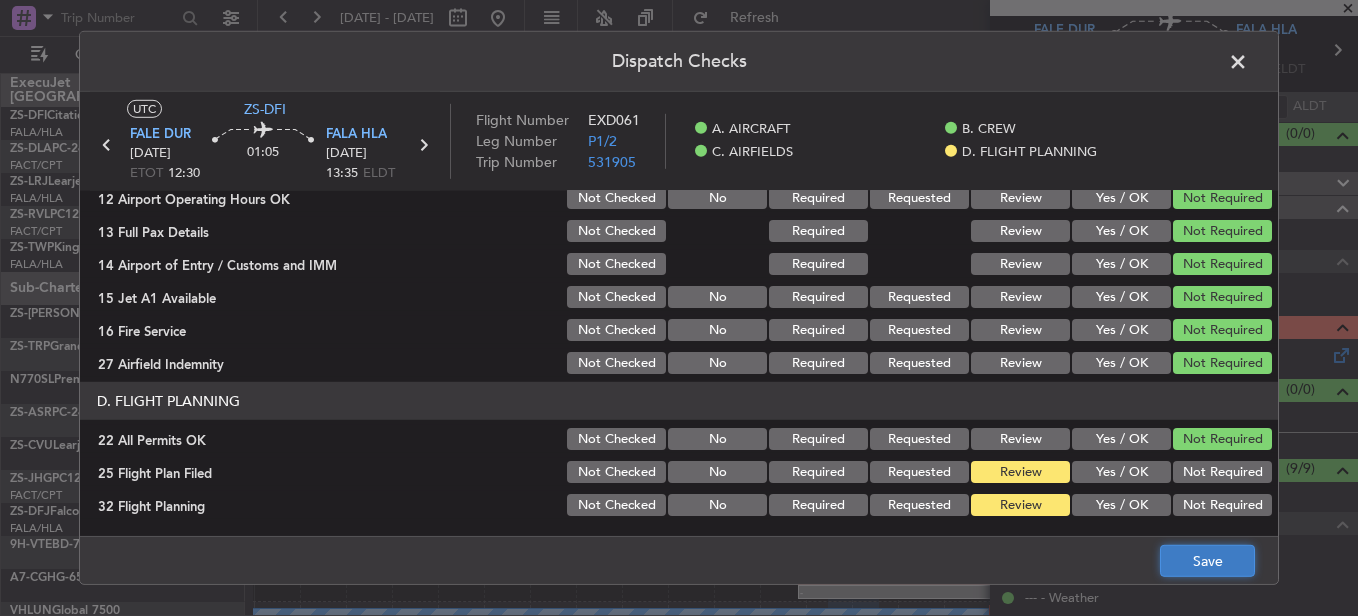 click on "Save" 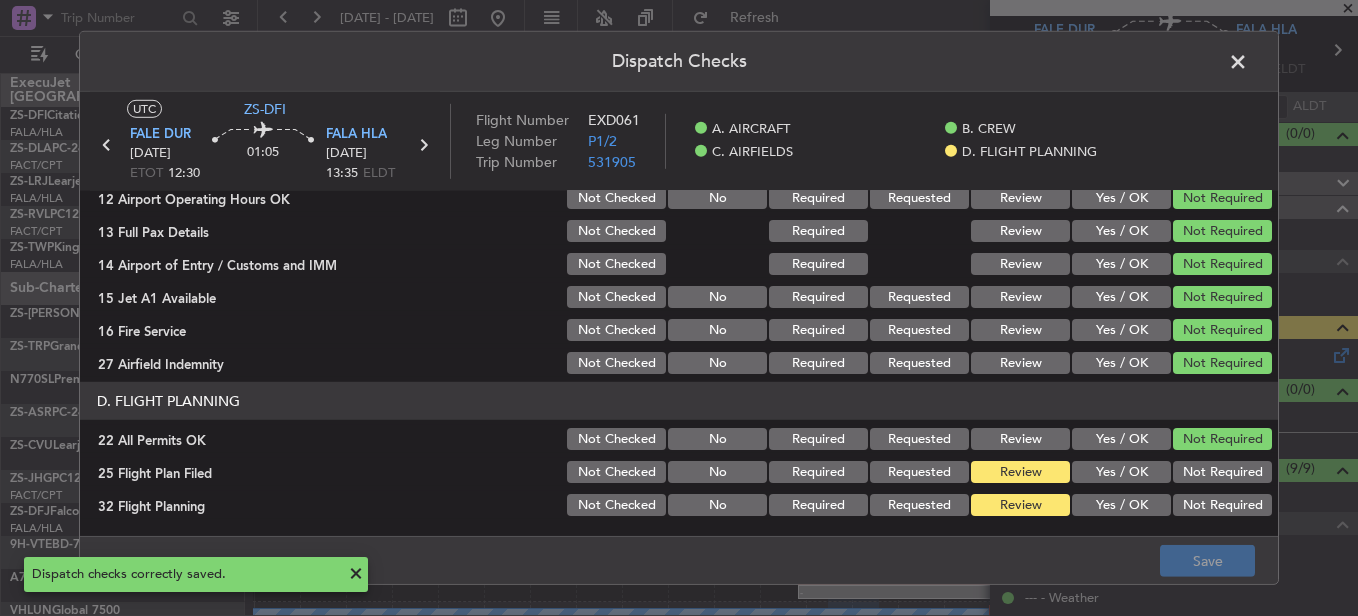 click 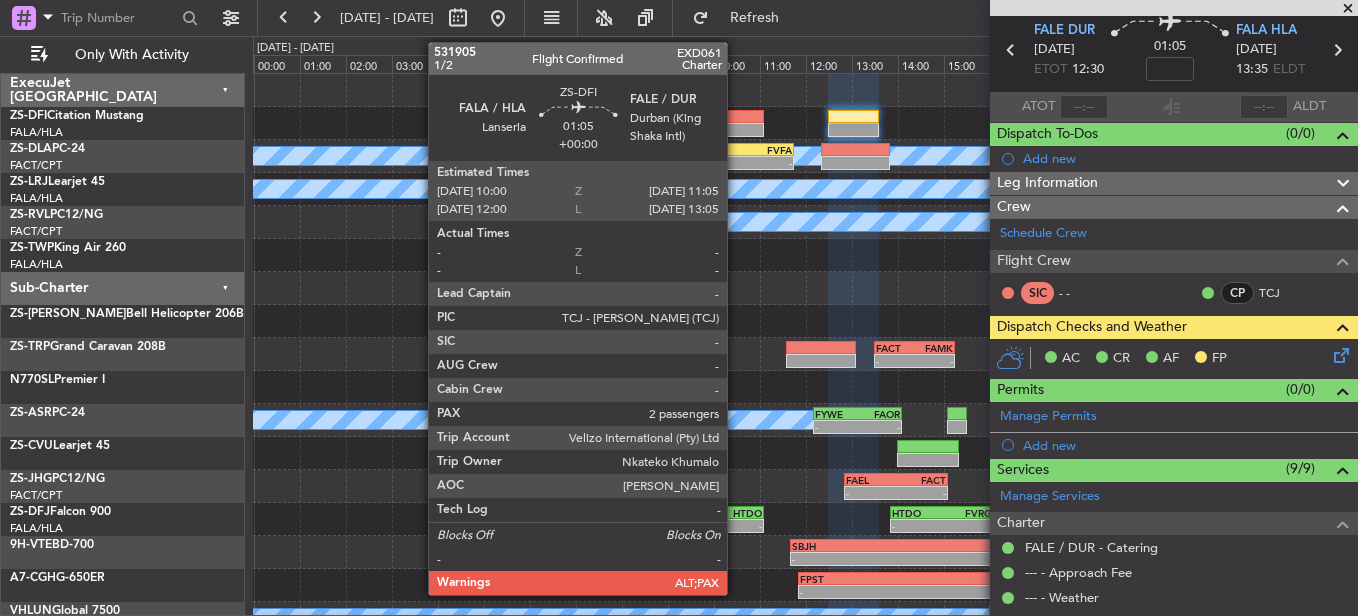 click 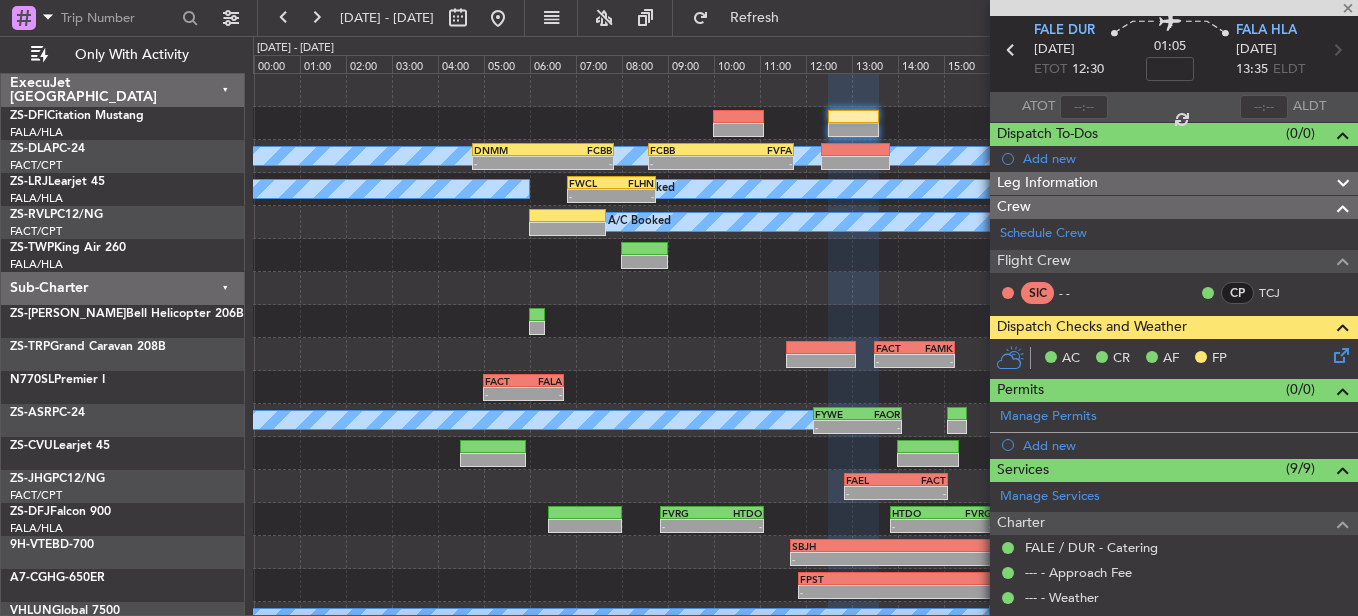 type on "2" 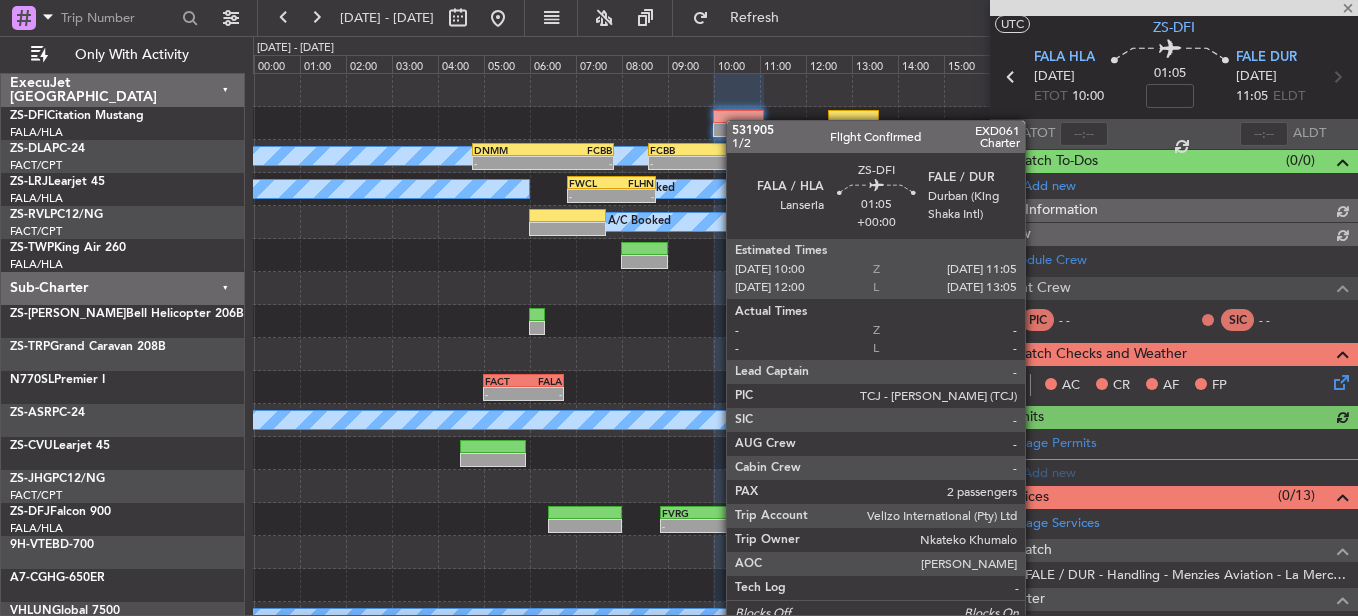 scroll, scrollTop: 73, scrollLeft: 0, axis: vertical 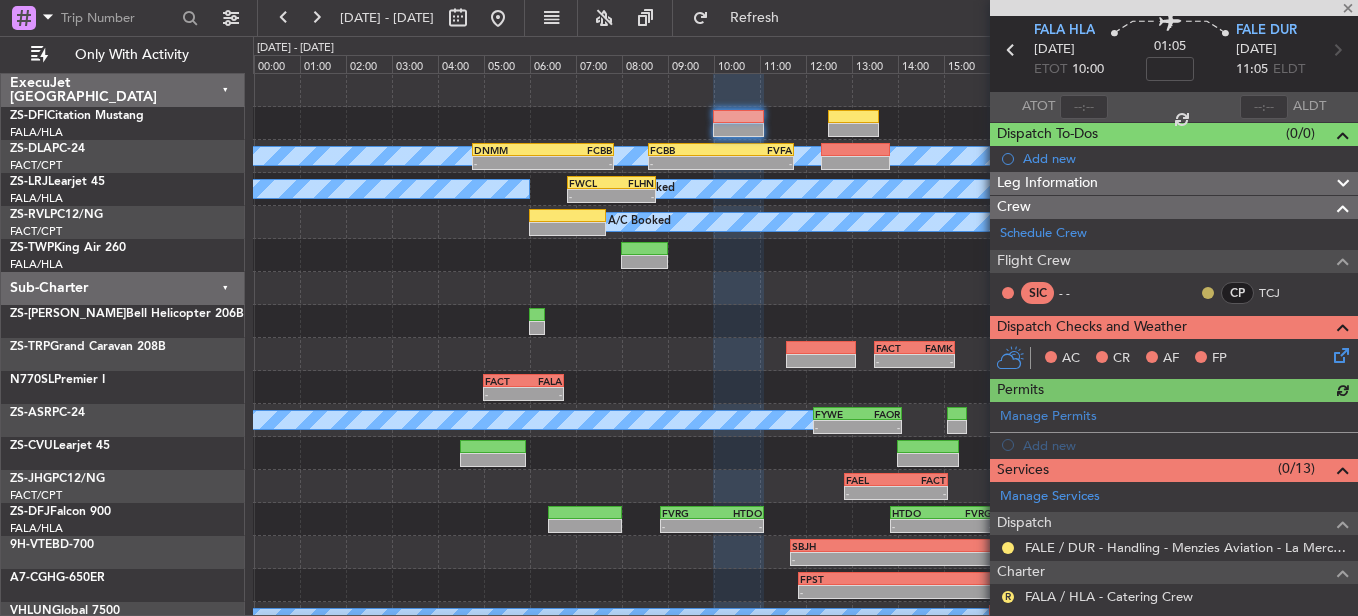 click 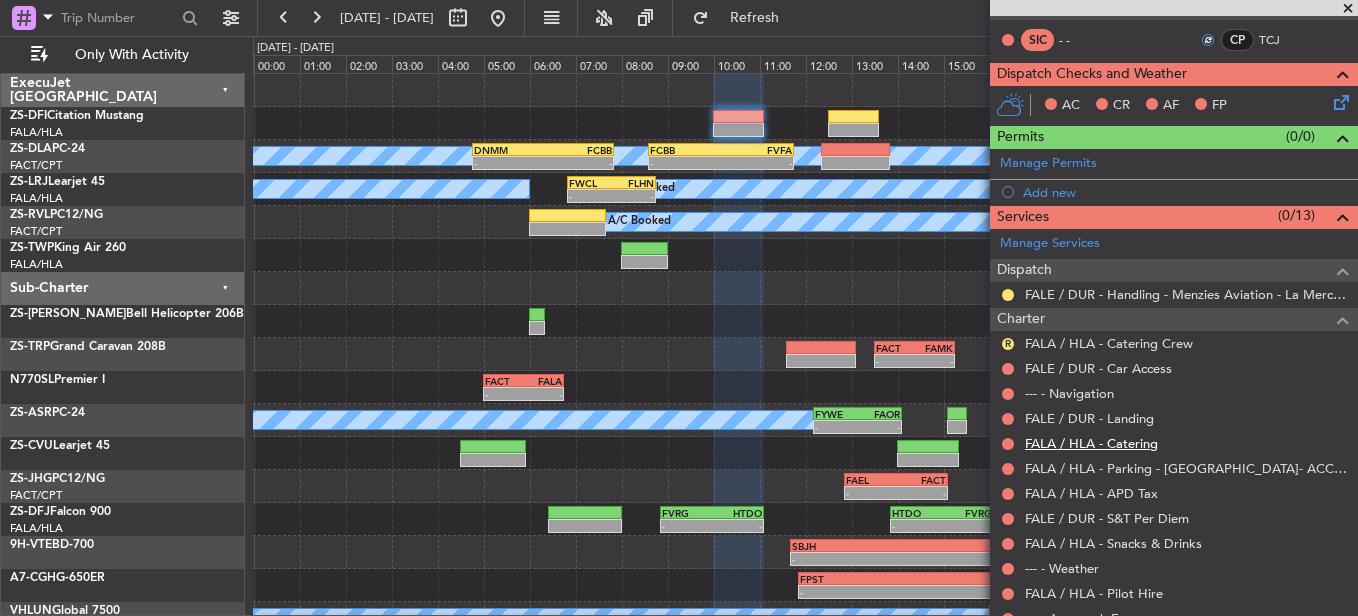 scroll, scrollTop: 373, scrollLeft: 0, axis: vertical 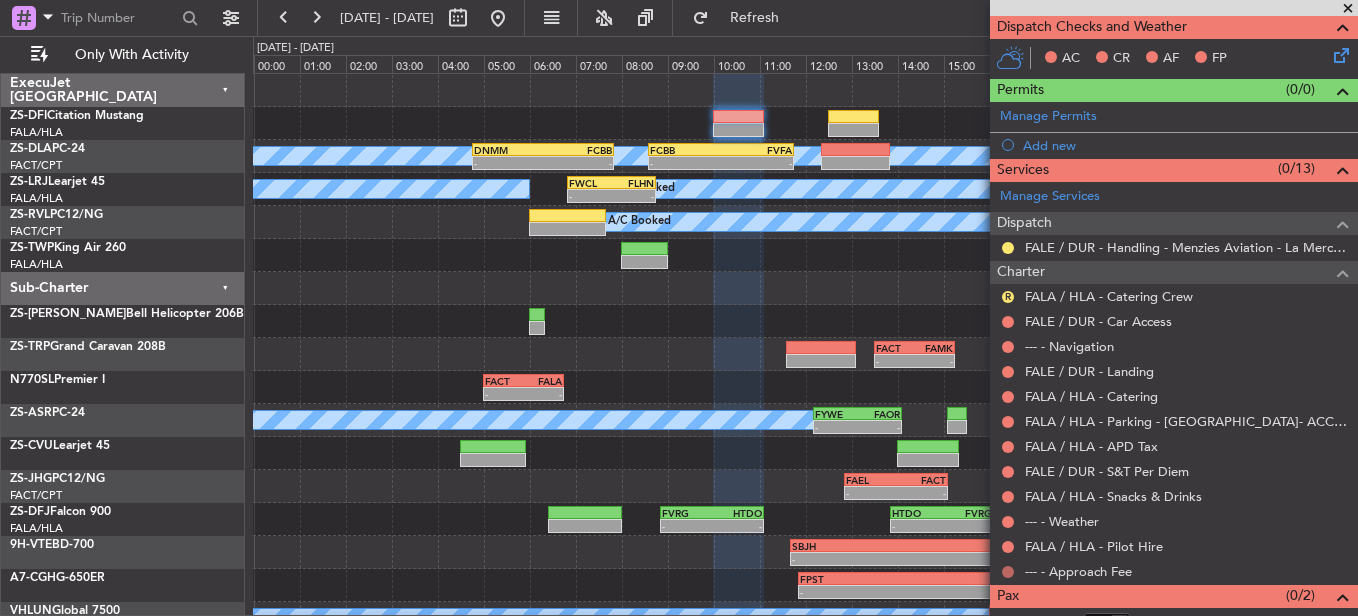 click on "Not Requested" at bounding box center (1008, 538) 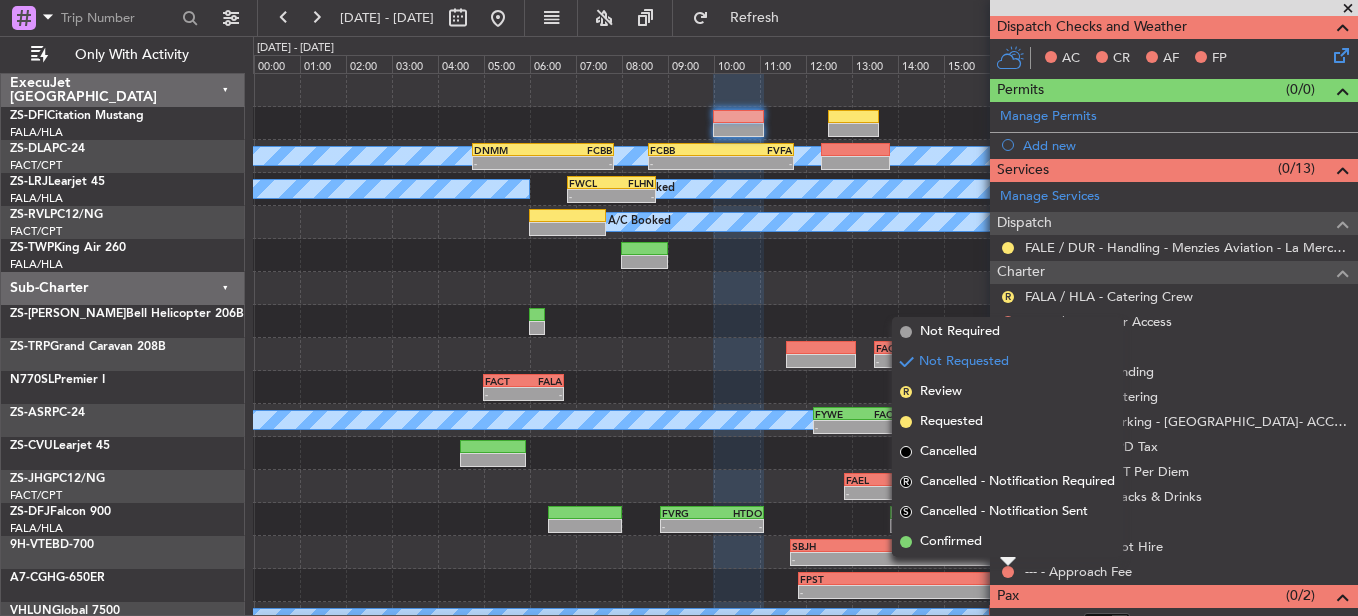 click on "Confirmed" at bounding box center (1007, 542) 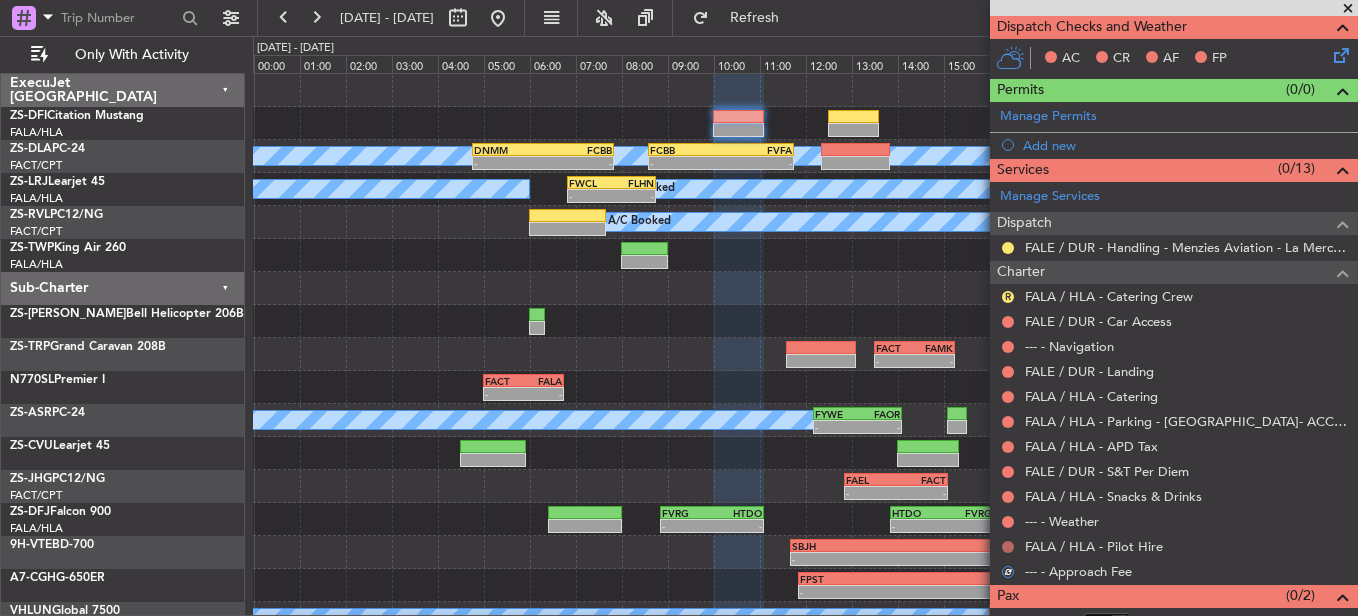 click at bounding box center [1008, 547] 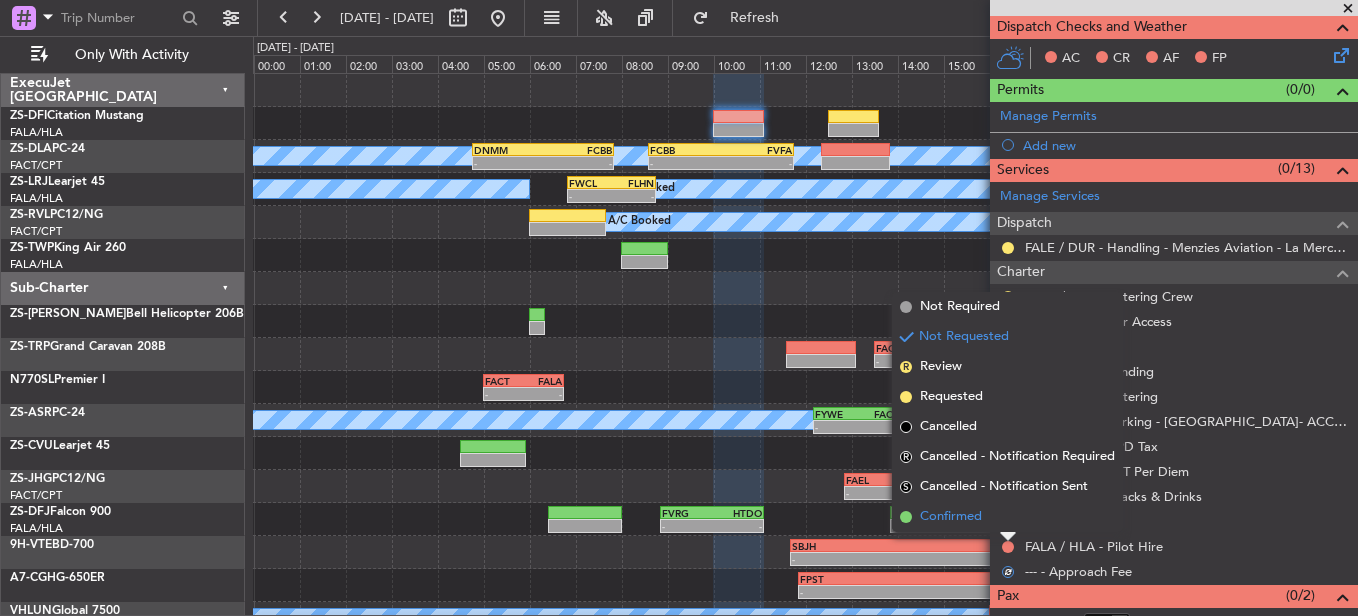 click on "Confirmed" at bounding box center [1007, 517] 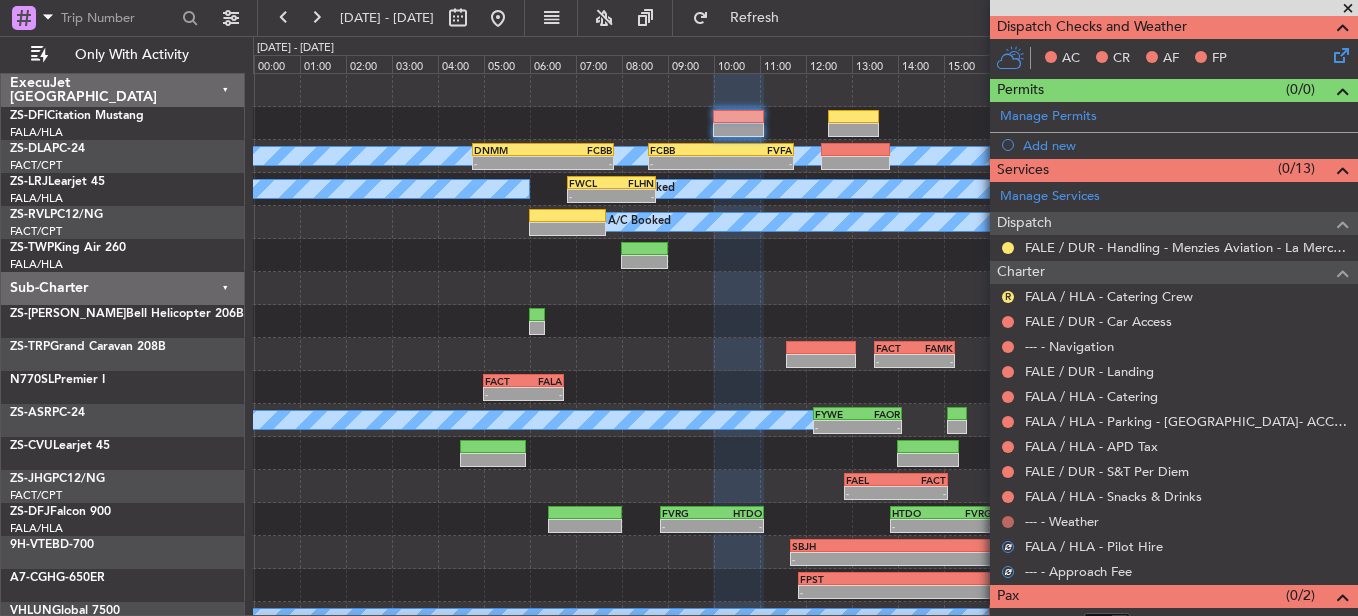 click at bounding box center [1008, 522] 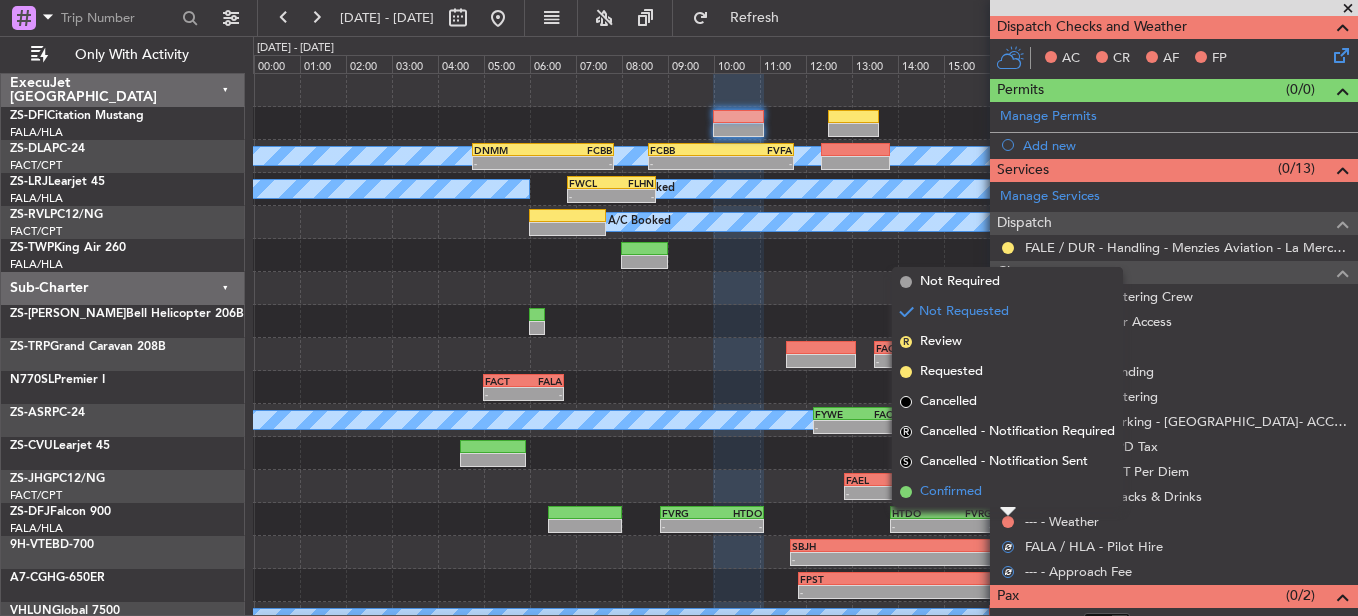 click on "Confirmed" at bounding box center (1007, 492) 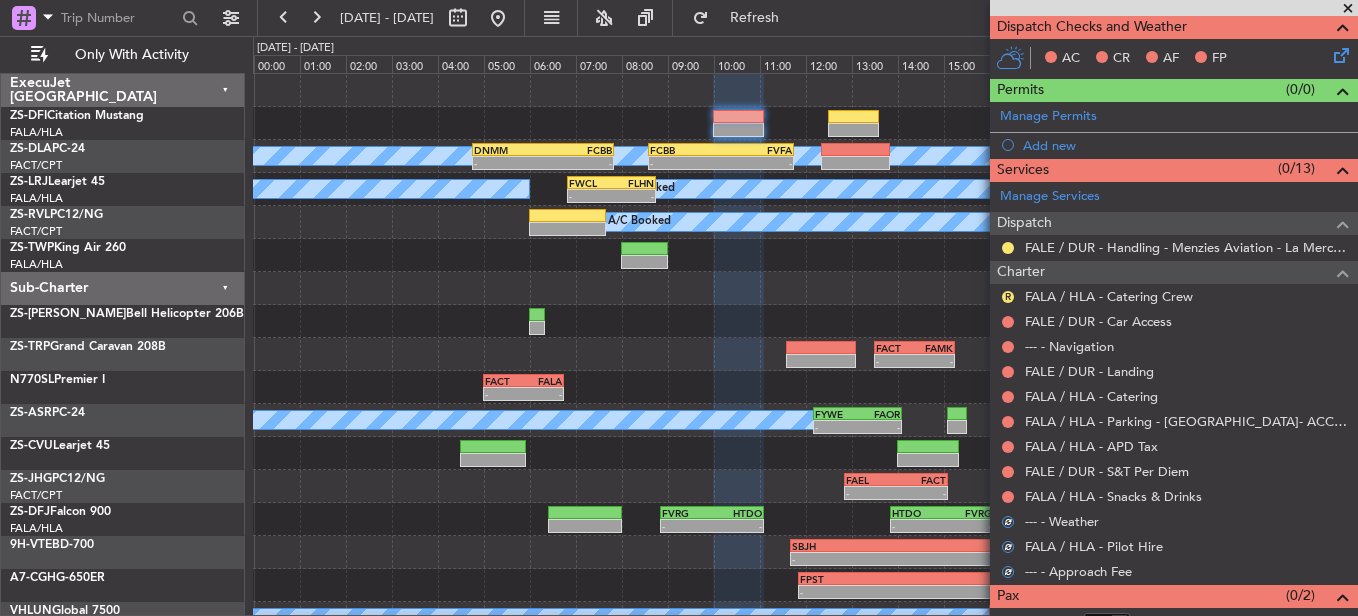 click at bounding box center [1008, 497] 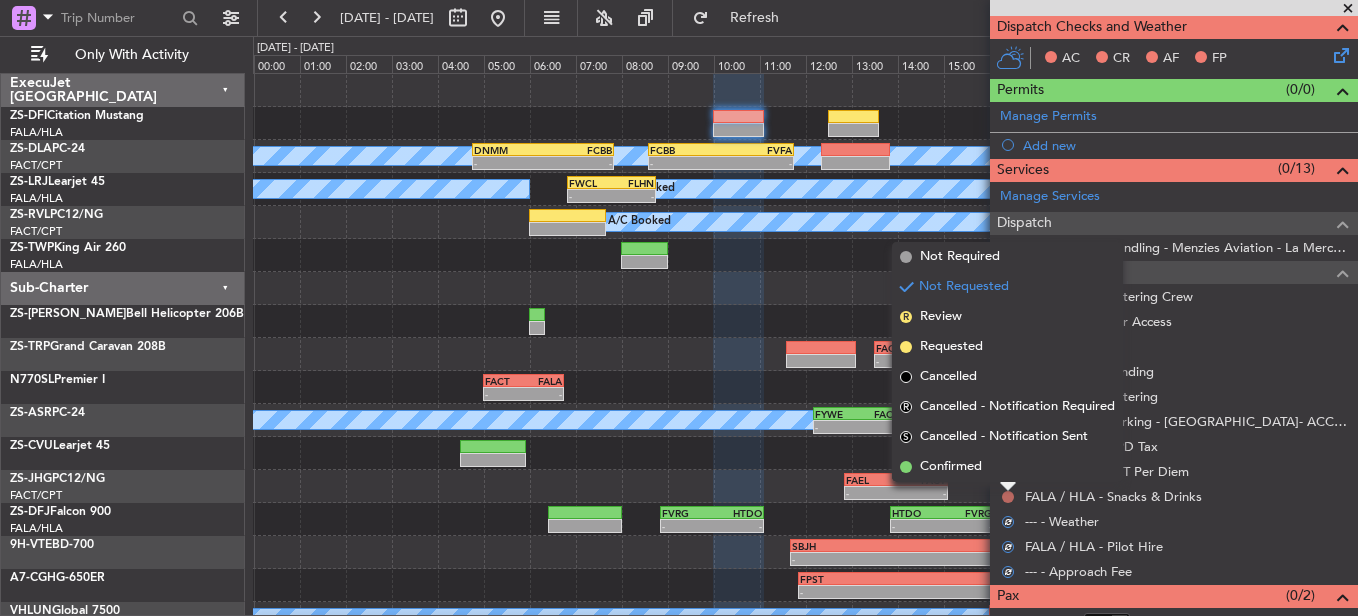 click at bounding box center (1008, 487) 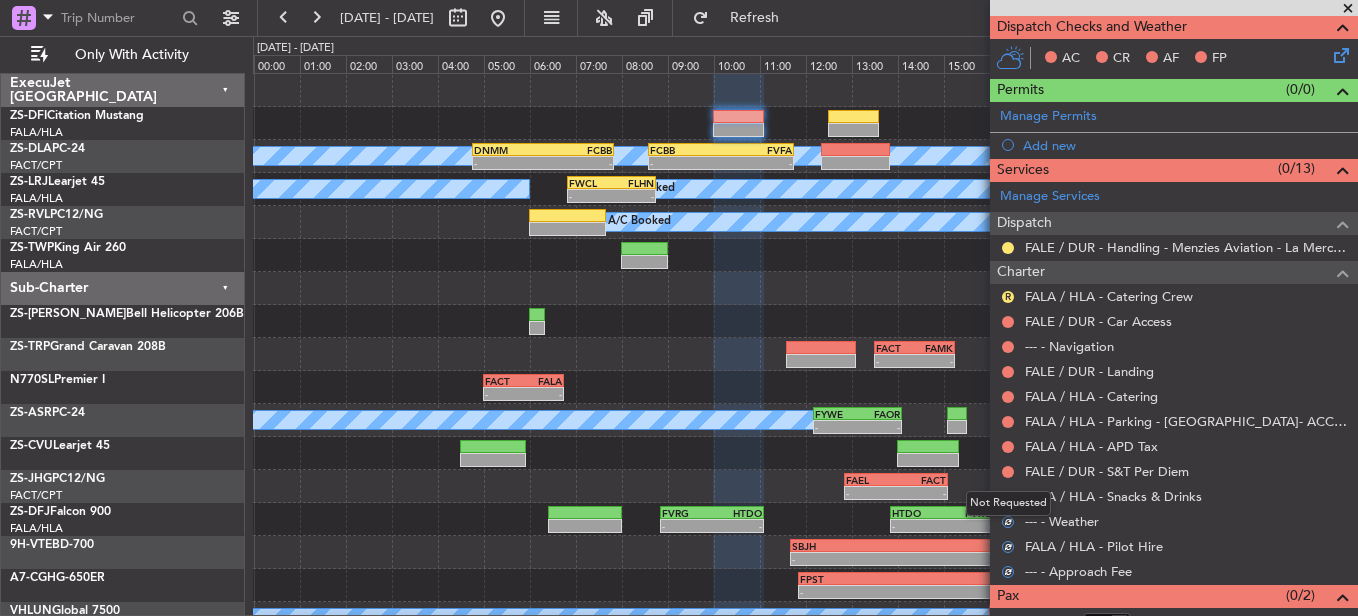 drag, startPoint x: 1011, startPoint y: 497, endPoint x: 1005, endPoint y: 483, distance: 15.231546 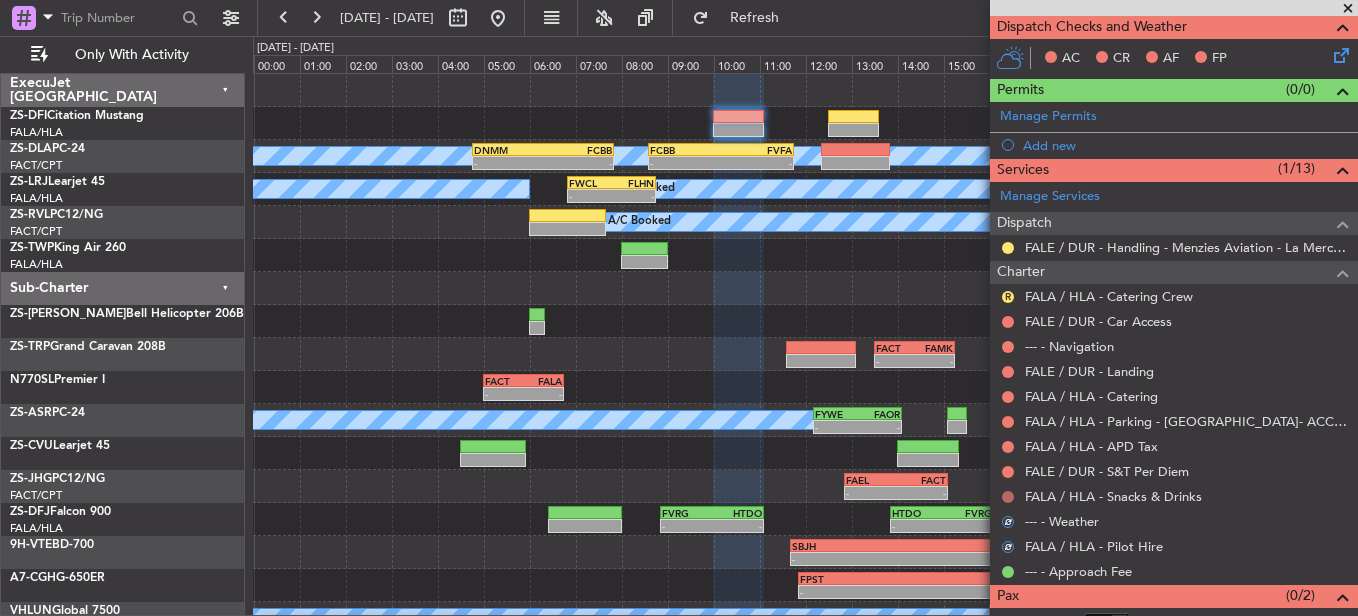 click at bounding box center (1008, 497) 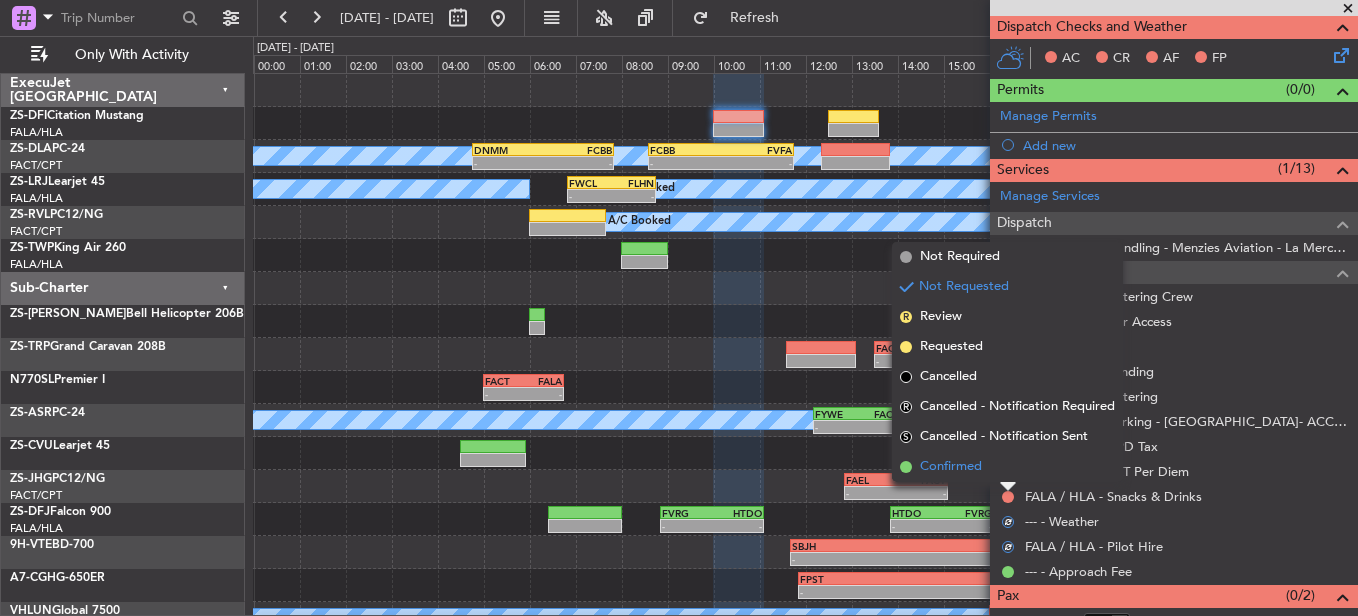 click on "Confirmed" at bounding box center [951, 467] 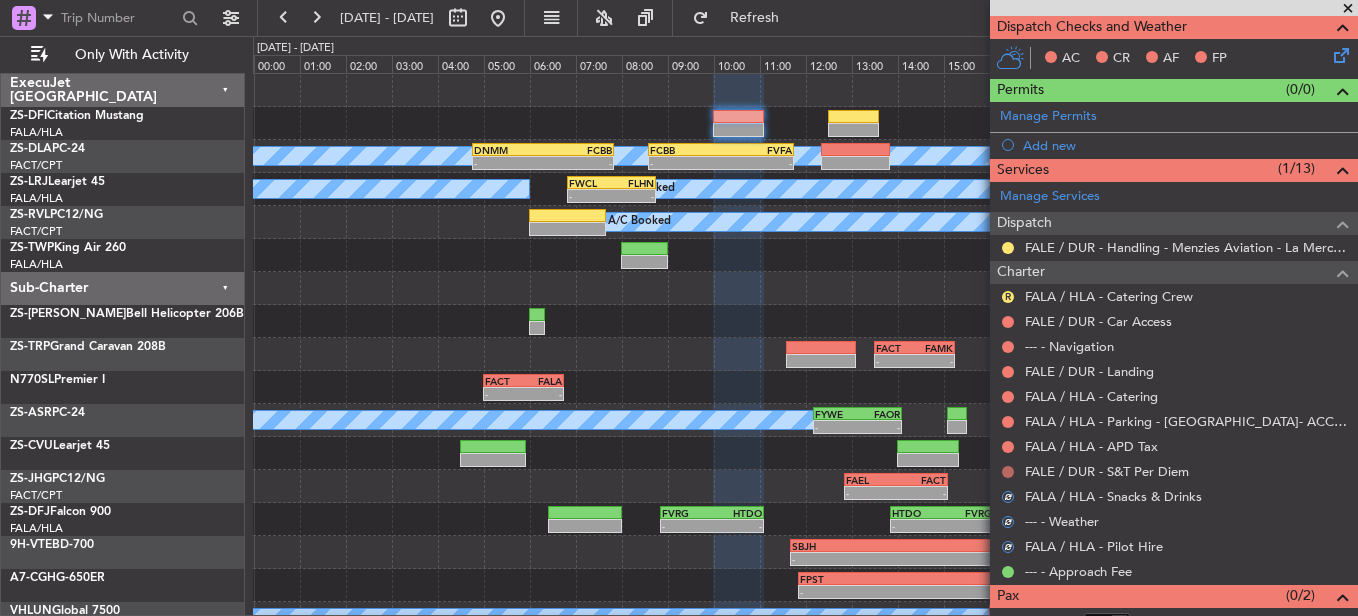 click at bounding box center [1008, 472] 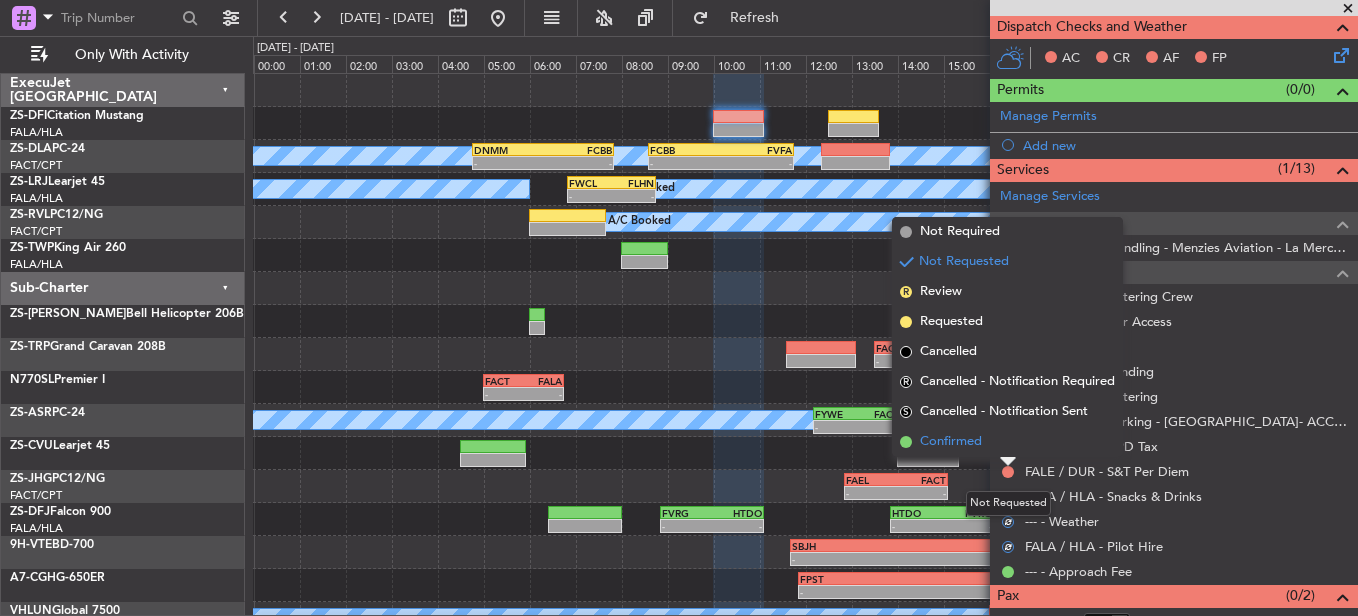 click on "Confirmed" at bounding box center [1007, 442] 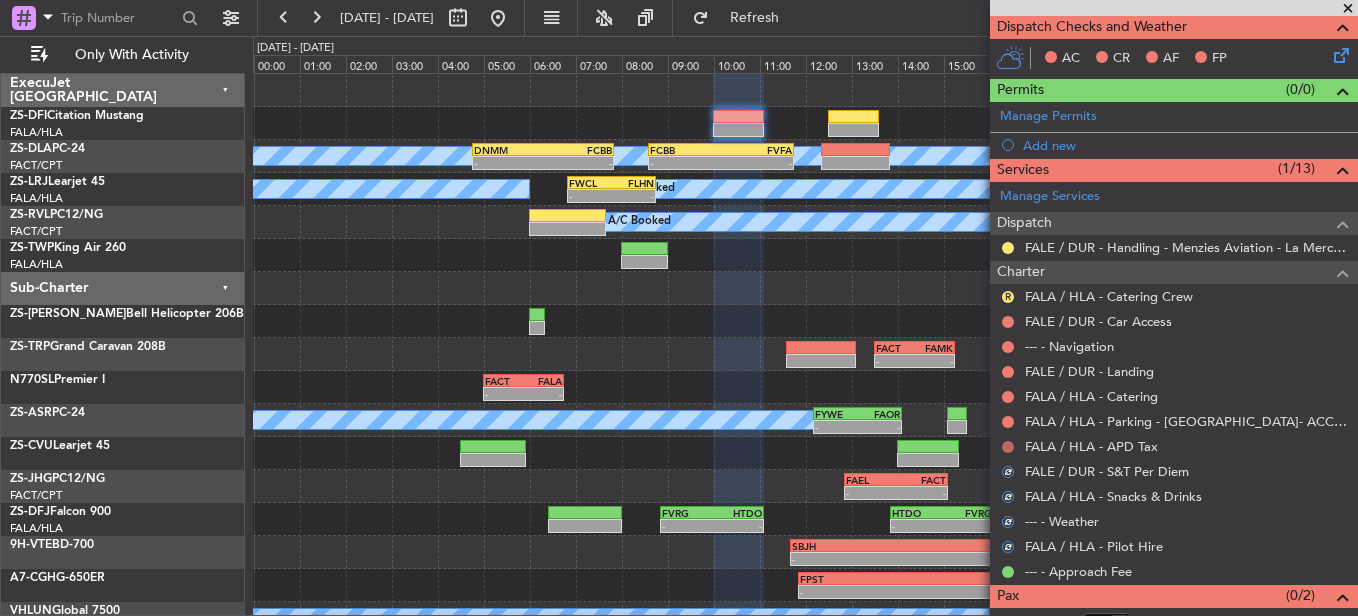 click at bounding box center [1008, 447] 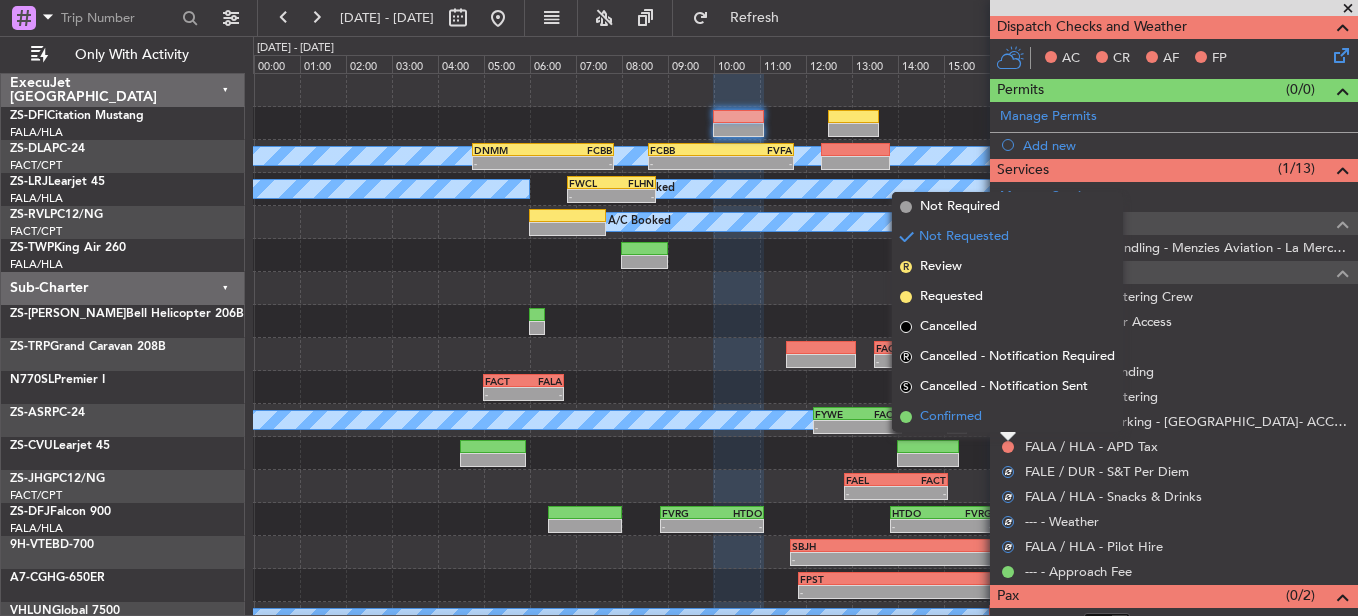 click on "Confirmed" at bounding box center (1007, 417) 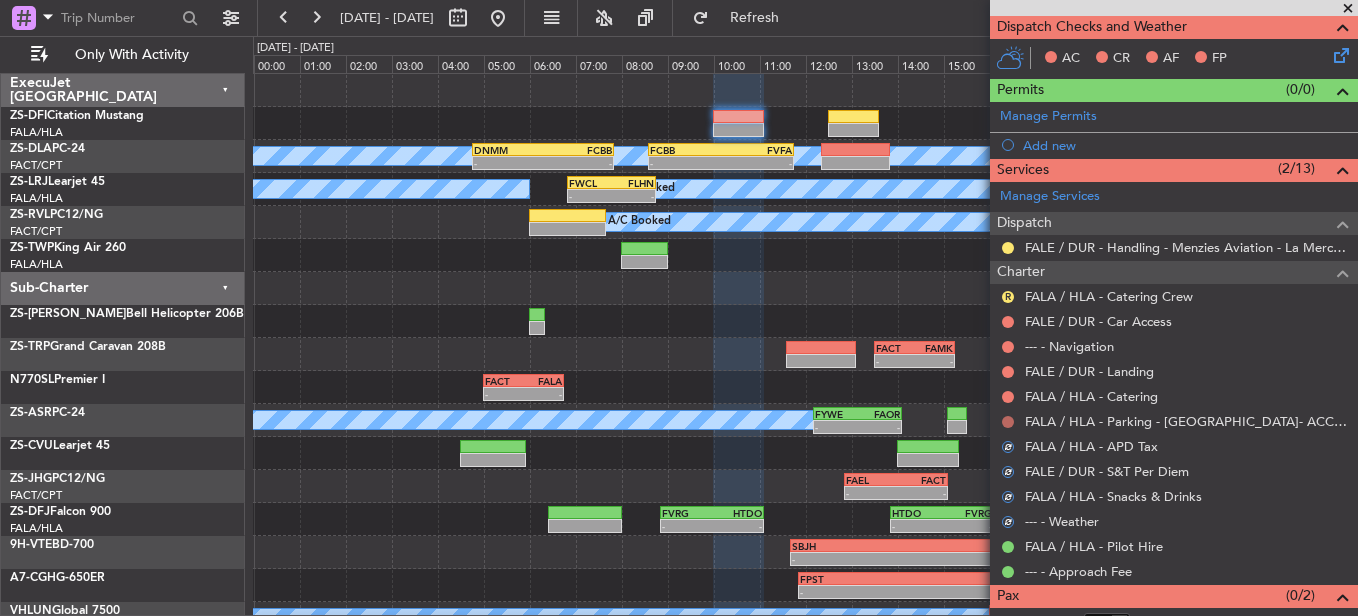 click at bounding box center [1008, 422] 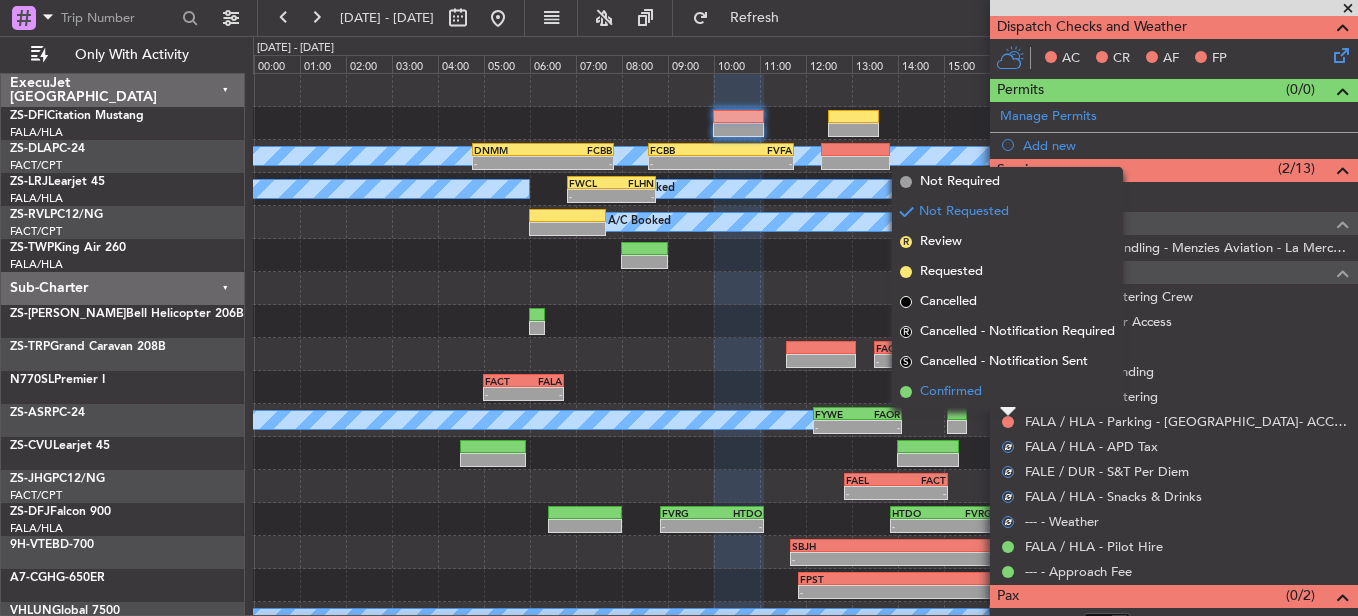 click on "Confirmed" at bounding box center (1007, 392) 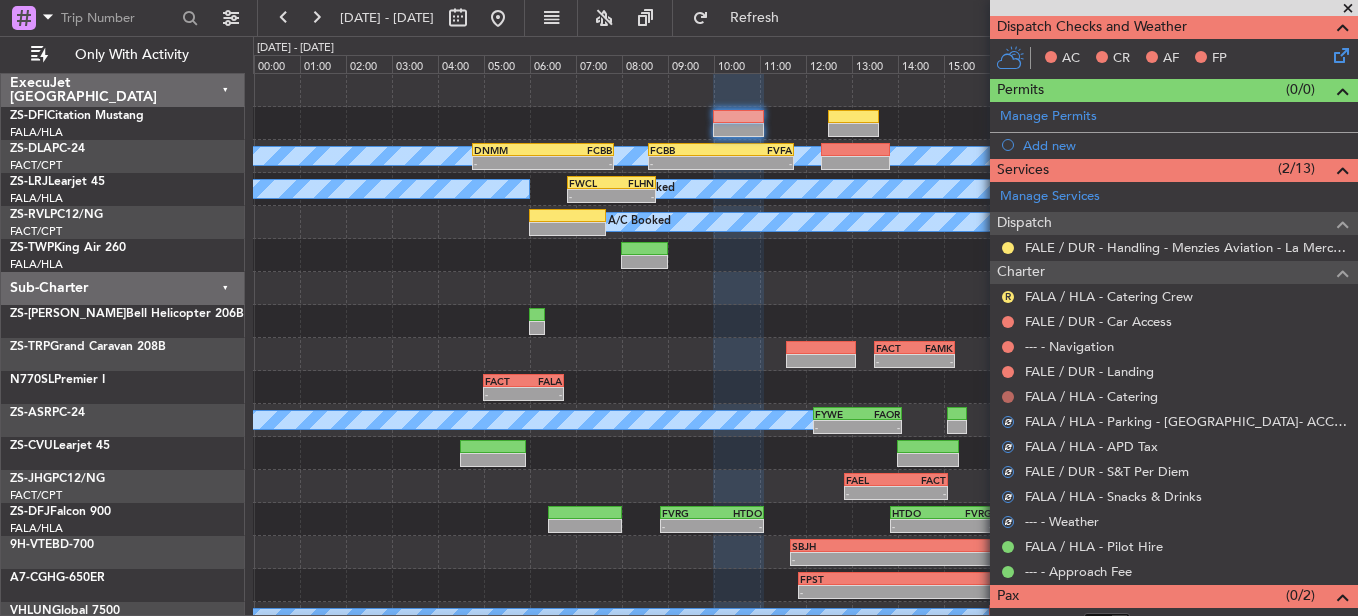 click at bounding box center (1008, 397) 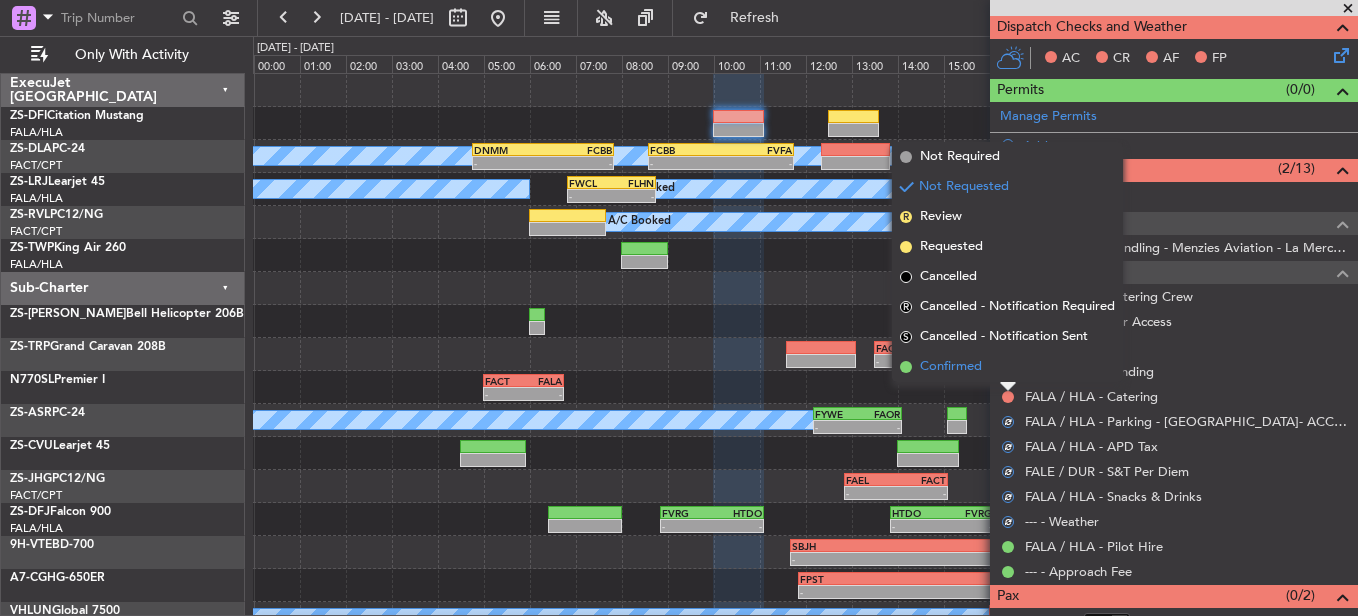 click on "Confirmed" at bounding box center (1007, 367) 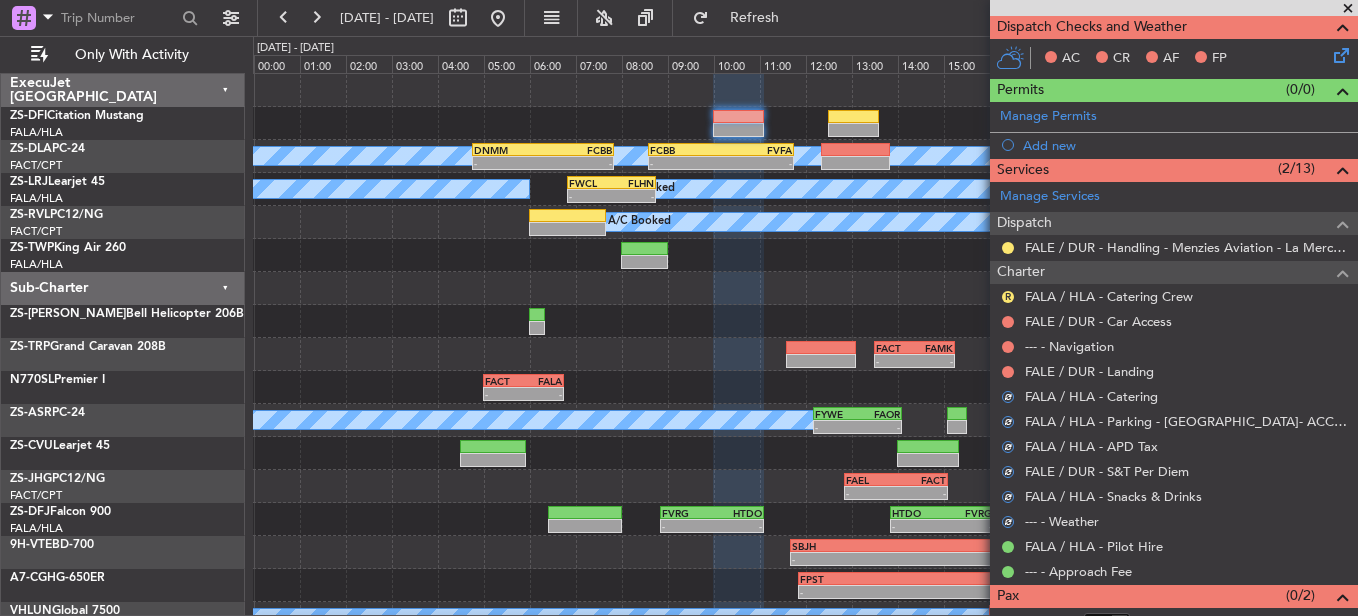 click at bounding box center [1008, 372] 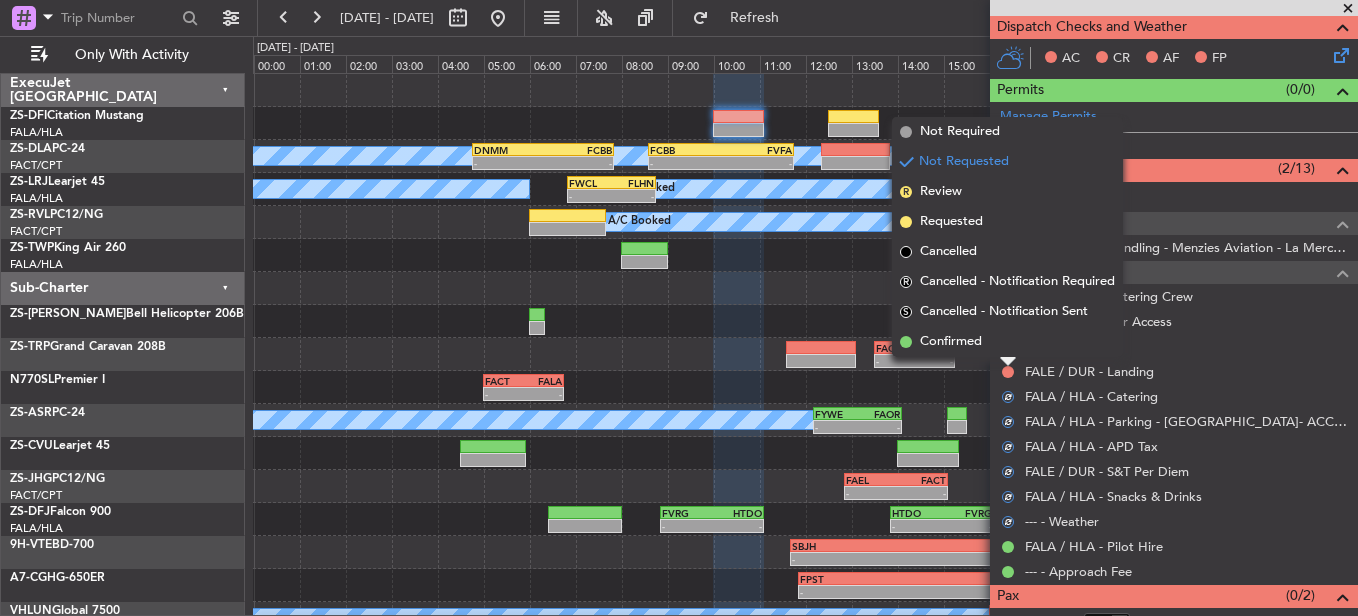 click on "Confirmed" at bounding box center [1007, 342] 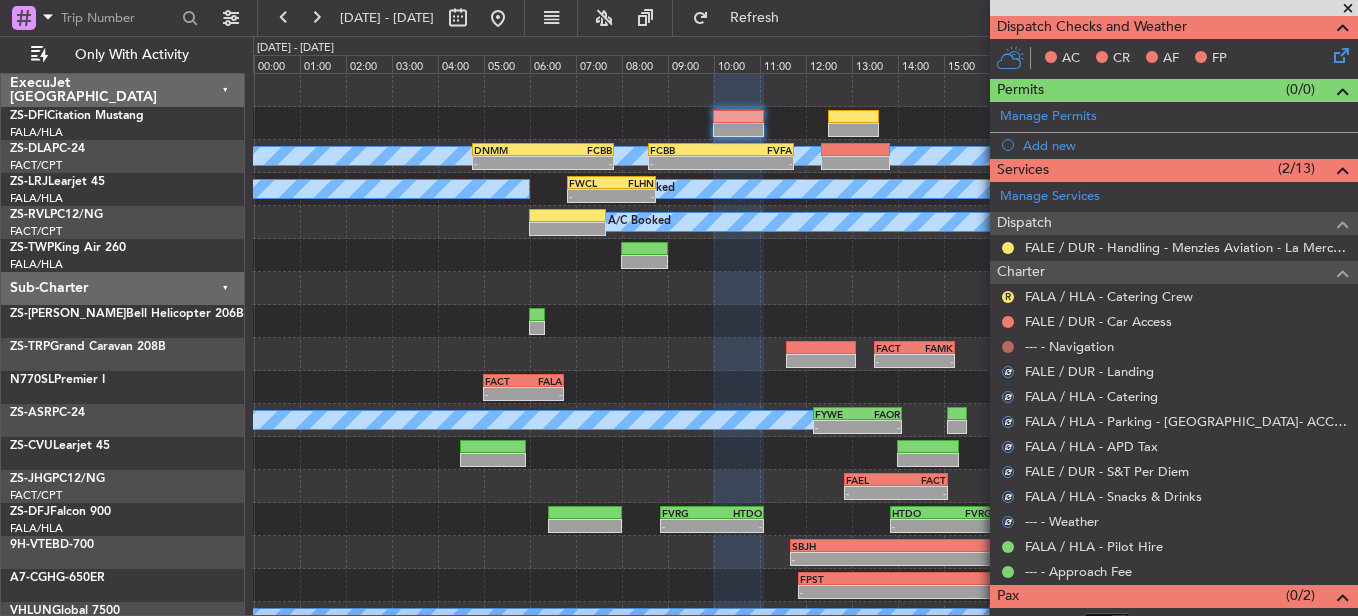 click at bounding box center (1008, 347) 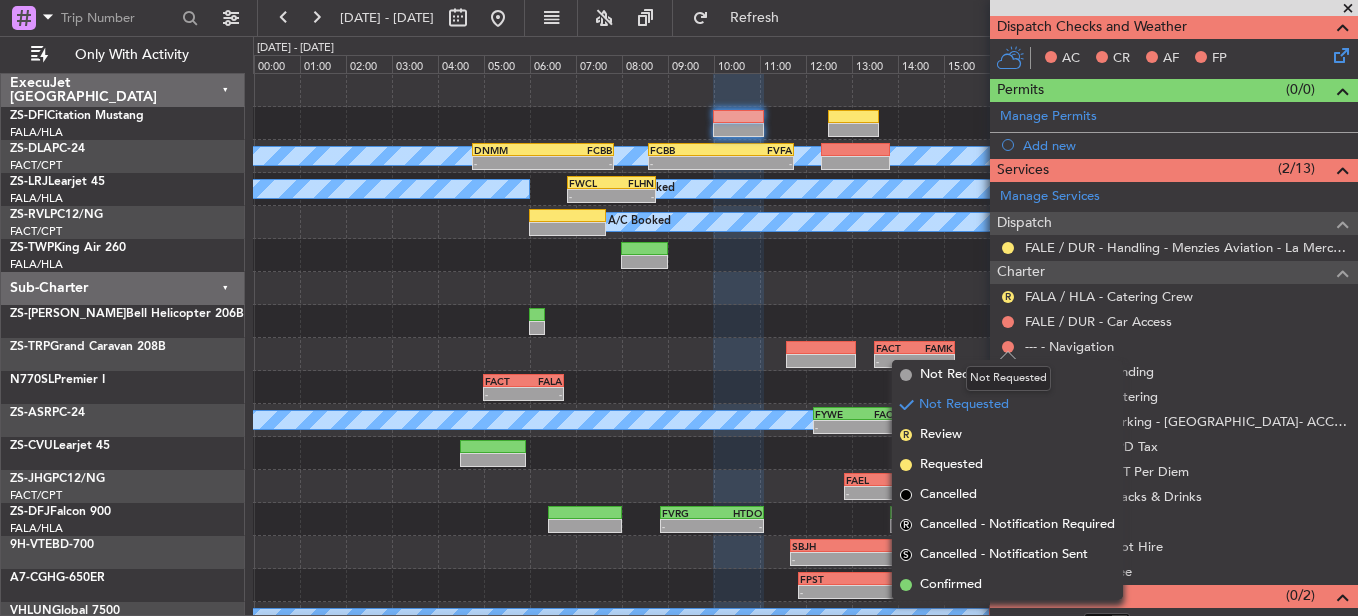 click at bounding box center (1008, 322) 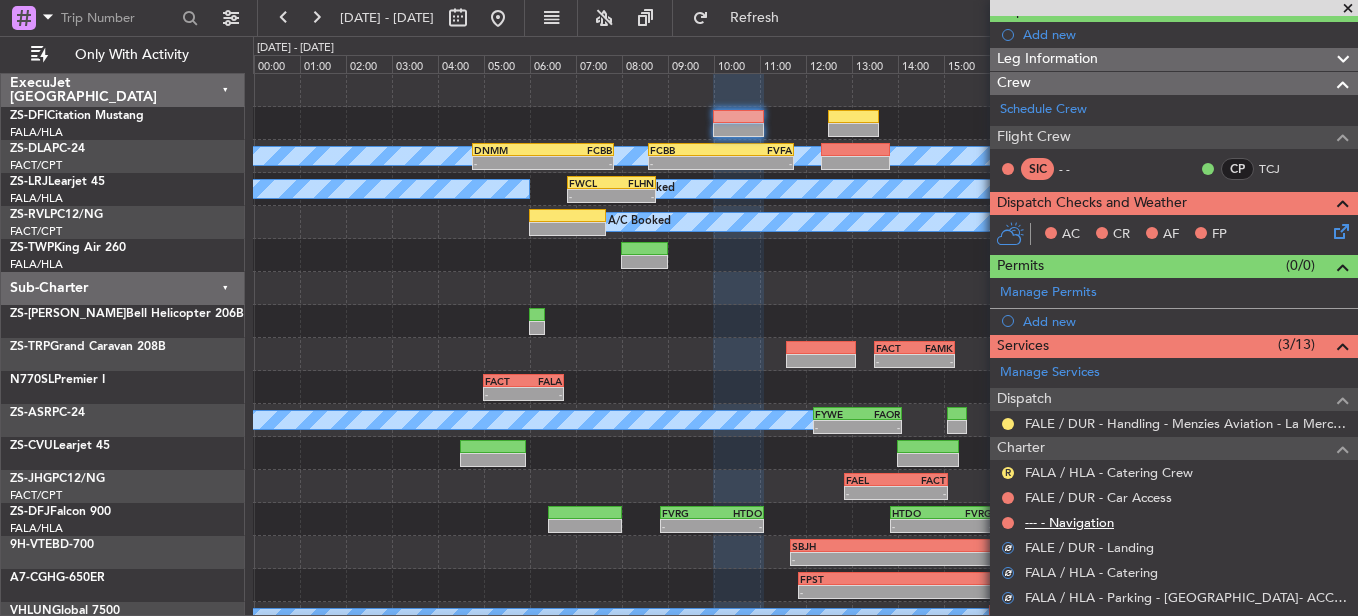 scroll, scrollTop: 173, scrollLeft: 0, axis: vertical 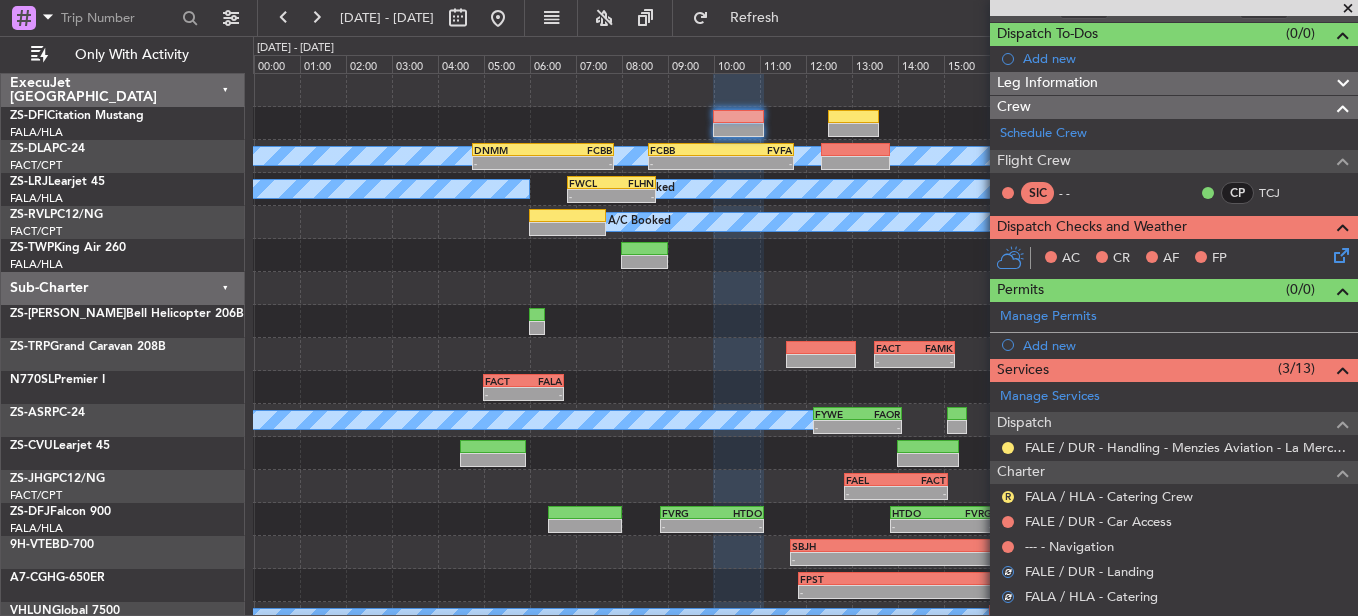 click on "--- - Navigation" at bounding box center (1174, 546) 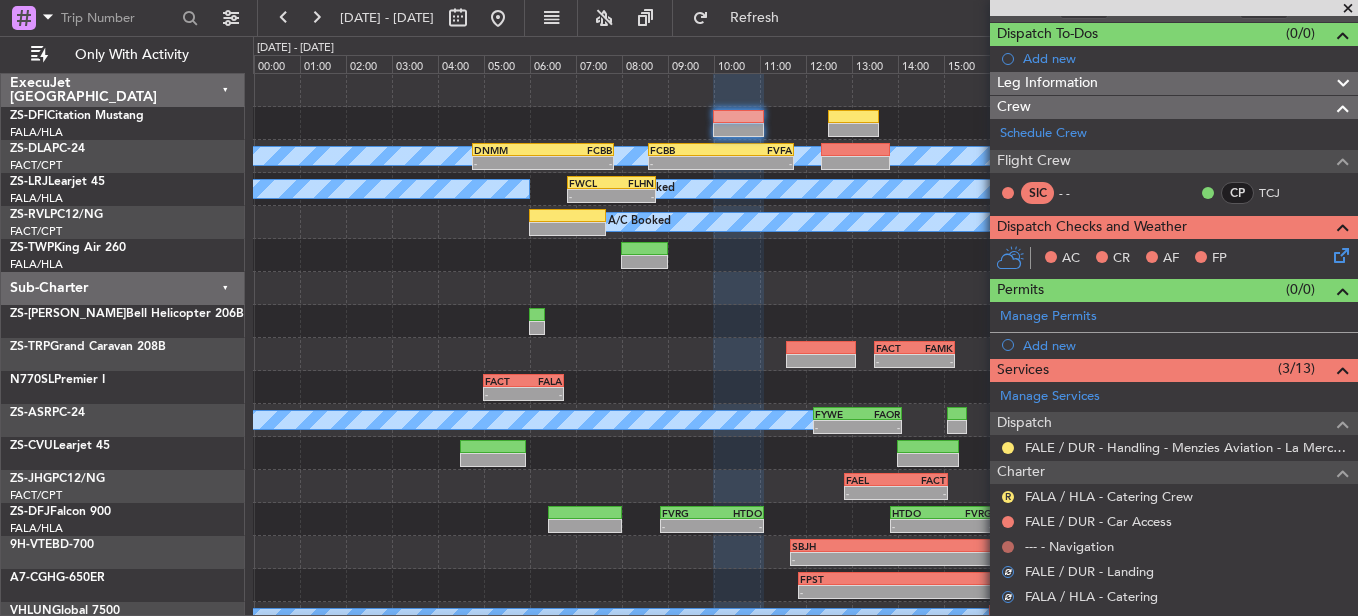 click at bounding box center [1008, 547] 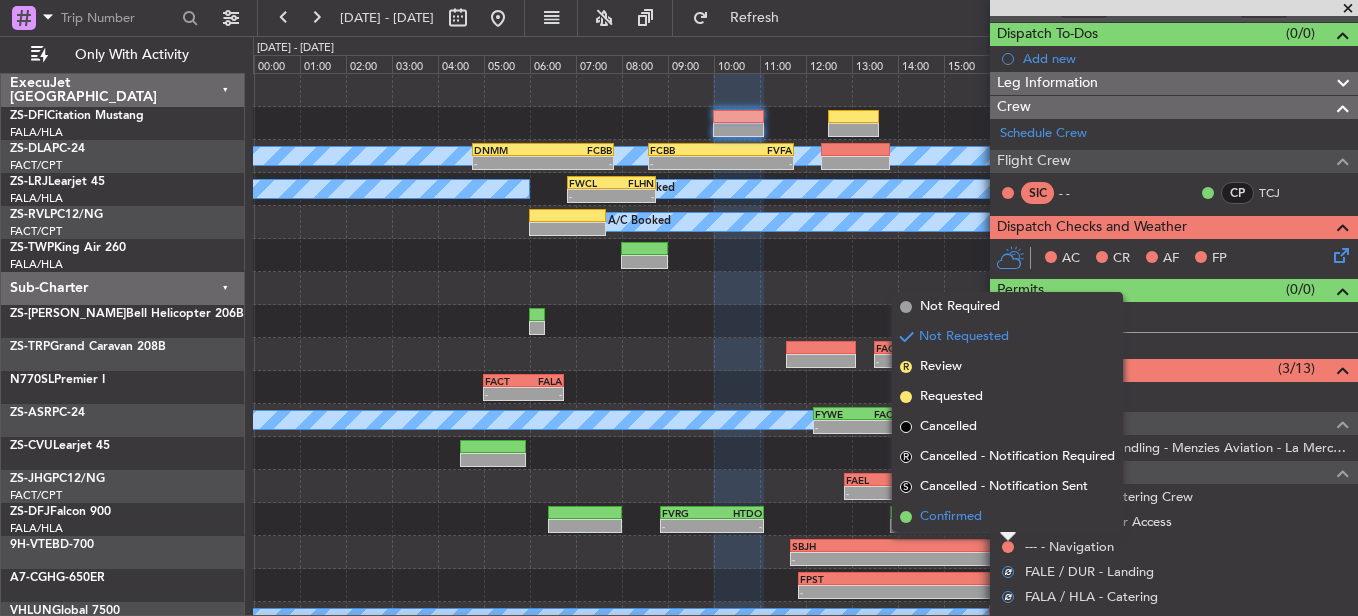 click on "Confirmed" at bounding box center (1007, 517) 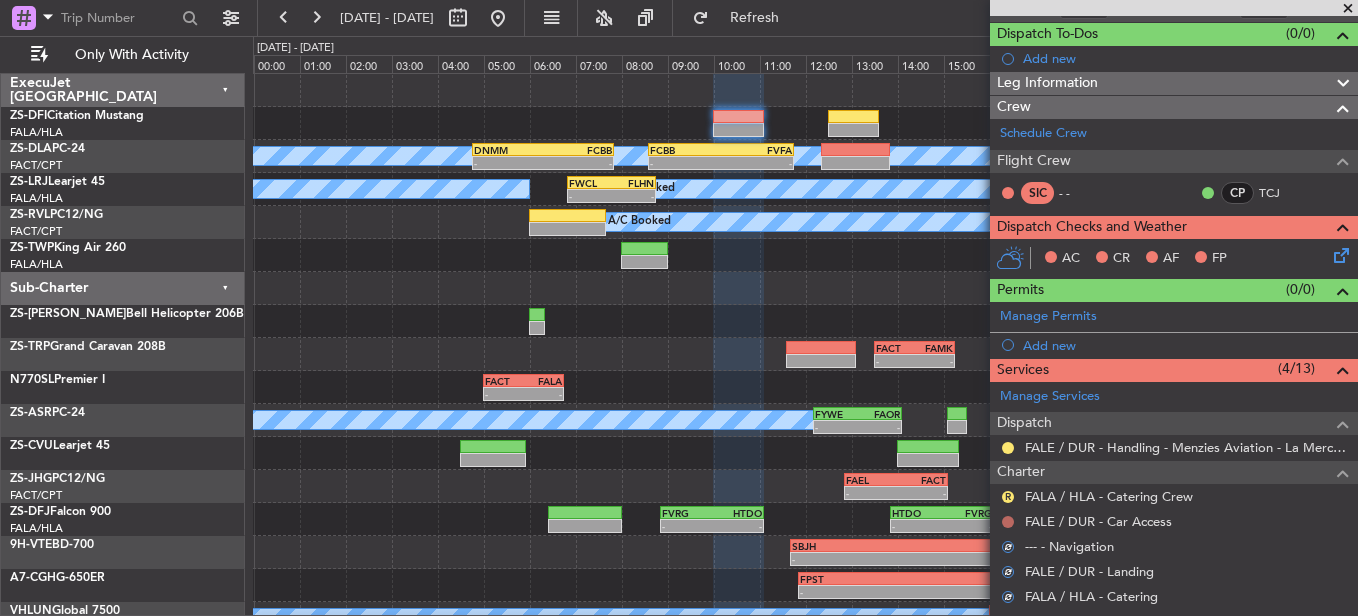 click at bounding box center (1008, 522) 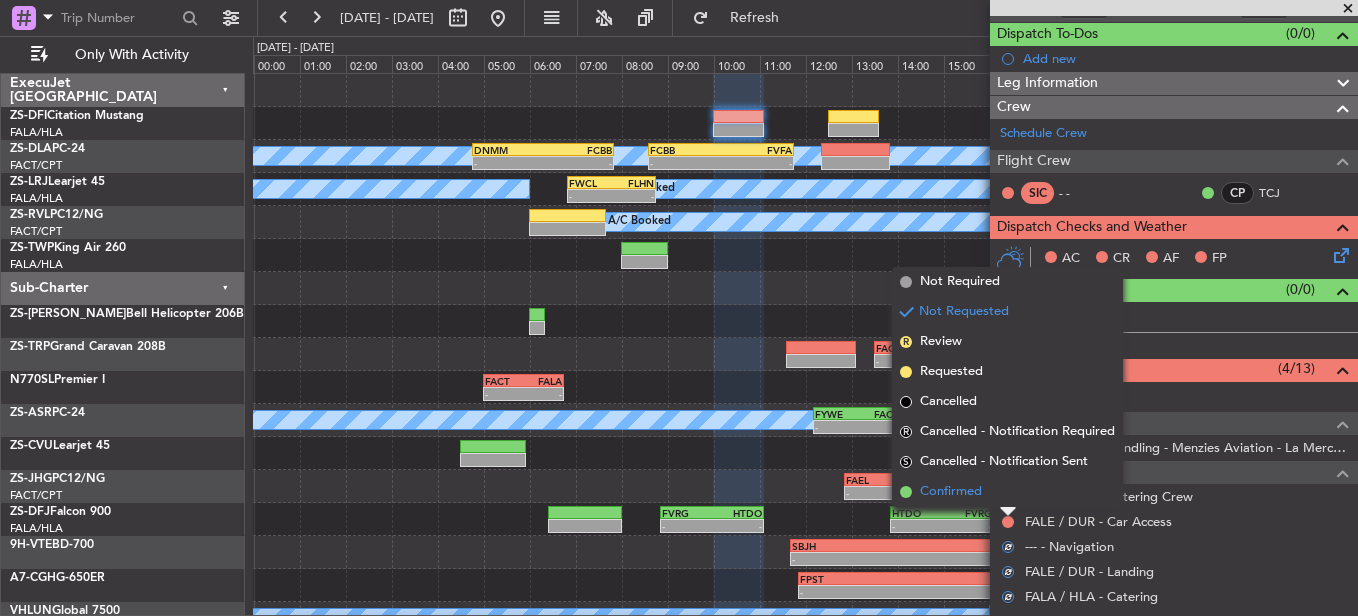 click on "Confirmed" at bounding box center [1007, 492] 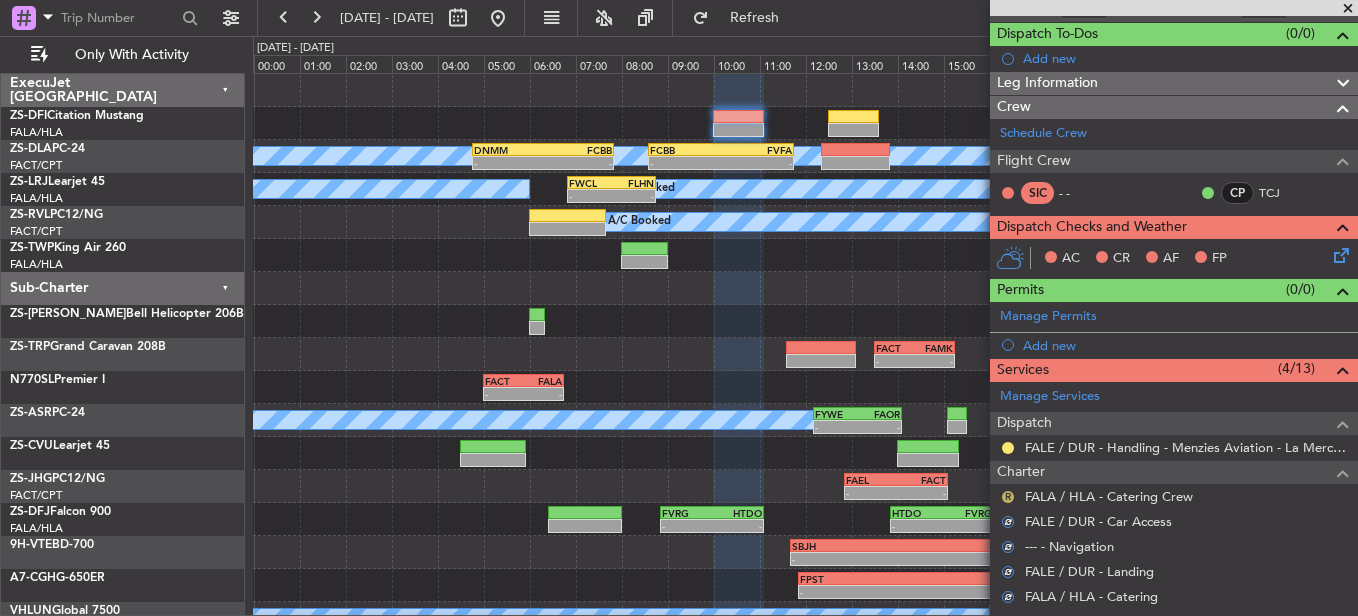 click on "R" at bounding box center [1008, 497] 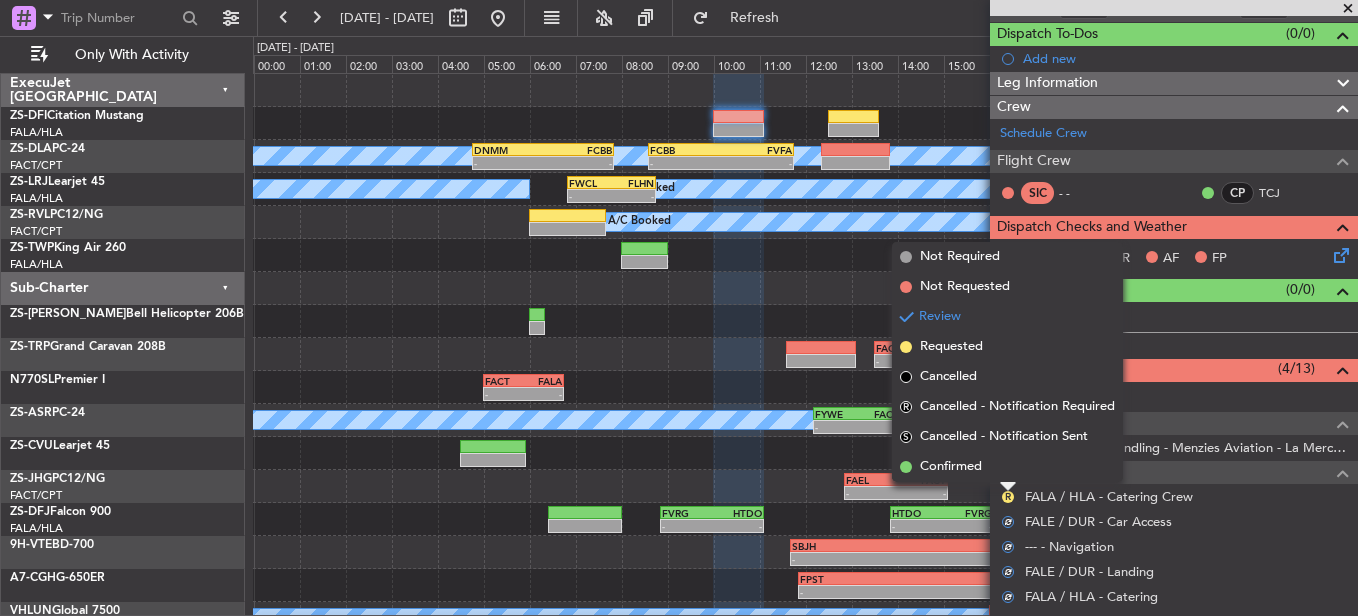 click on "Confirmed" at bounding box center (1007, 467) 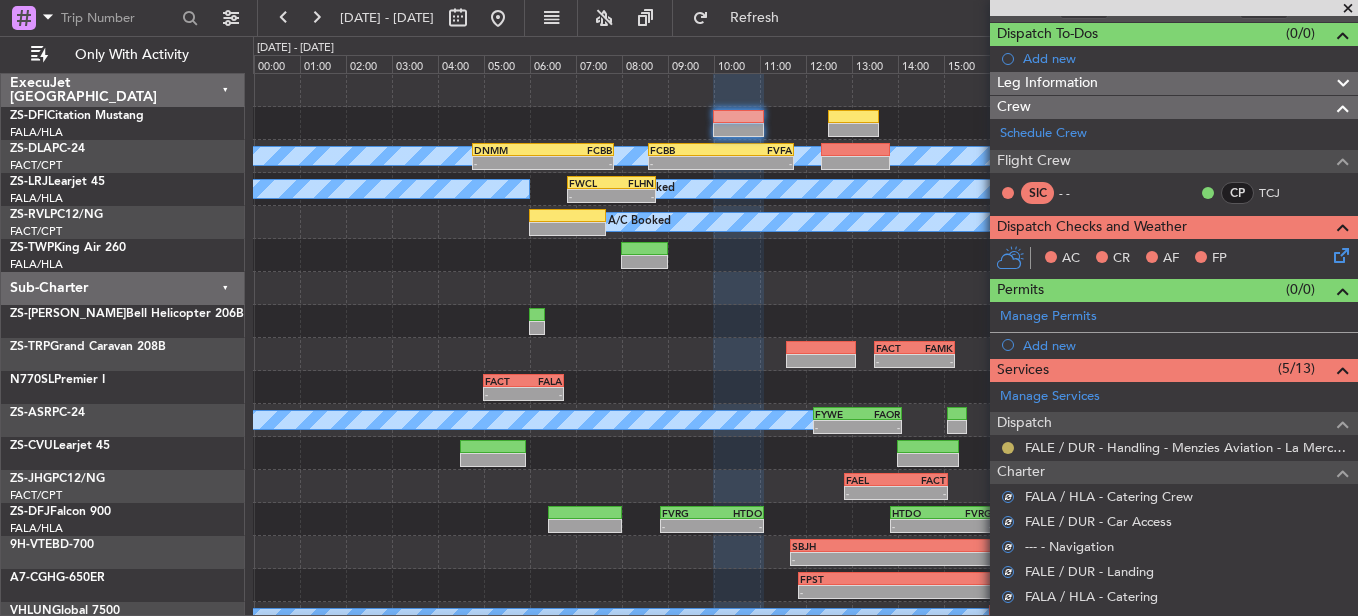 click at bounding box center (1008, 448) 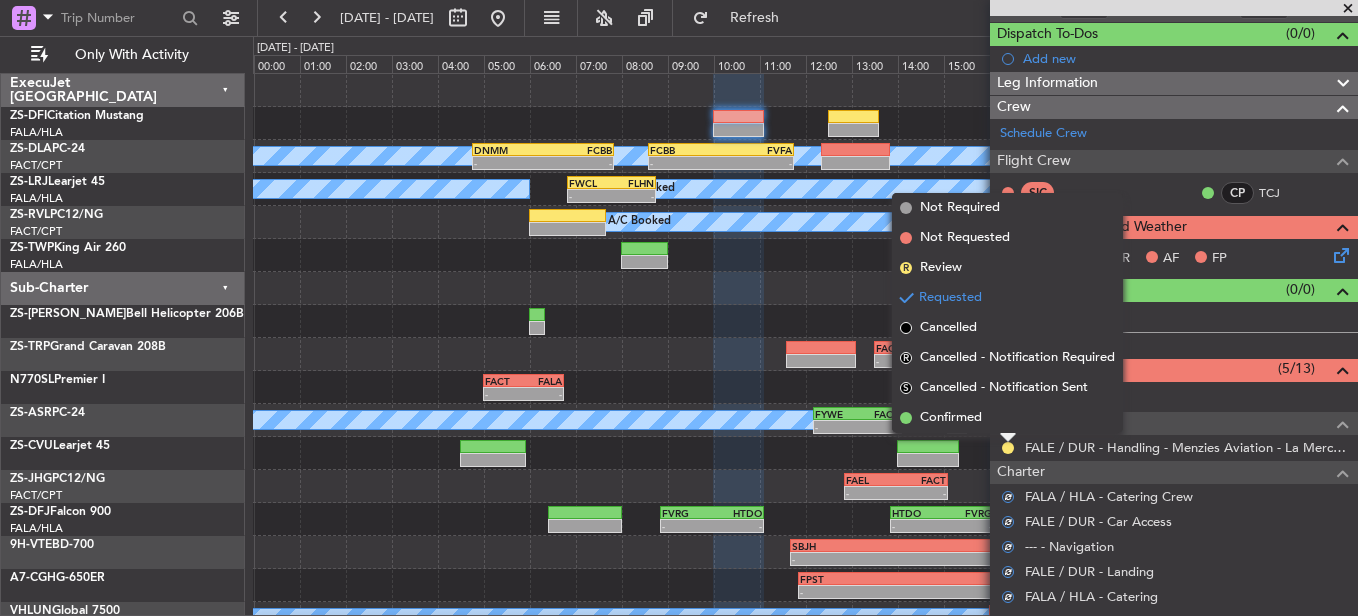 click on "Confirmed" at bounding box center (1007, 418) 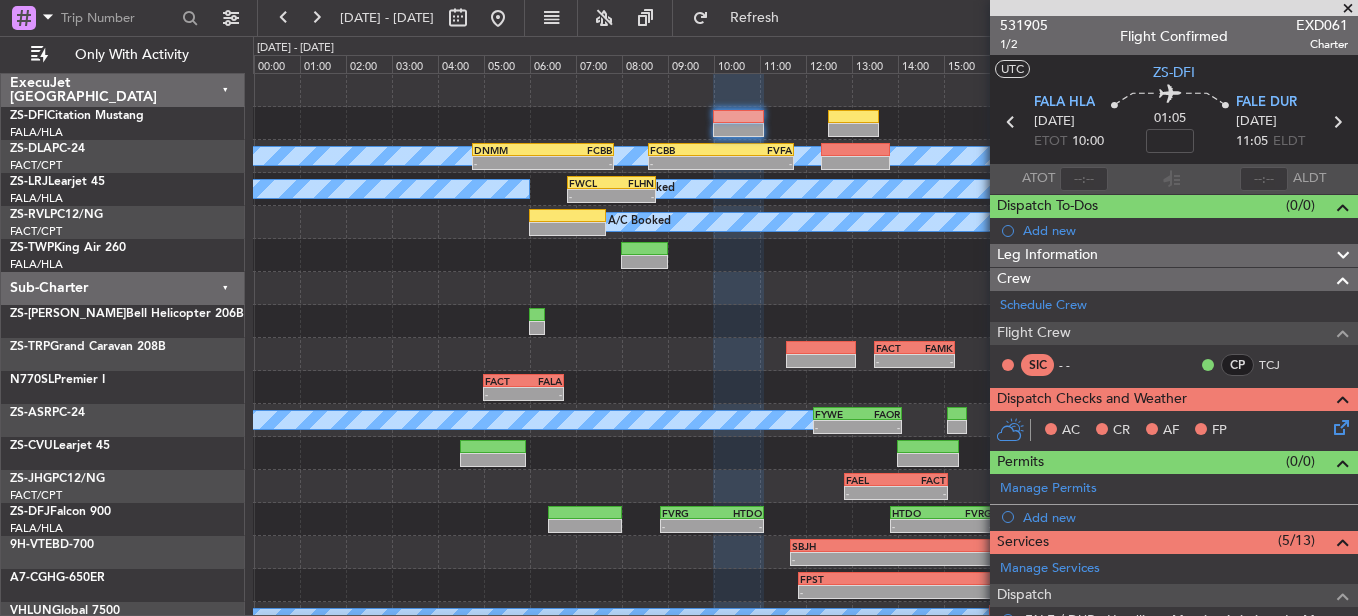 scroll, scrollTop: 0, scrollLeft: 0, axis: both 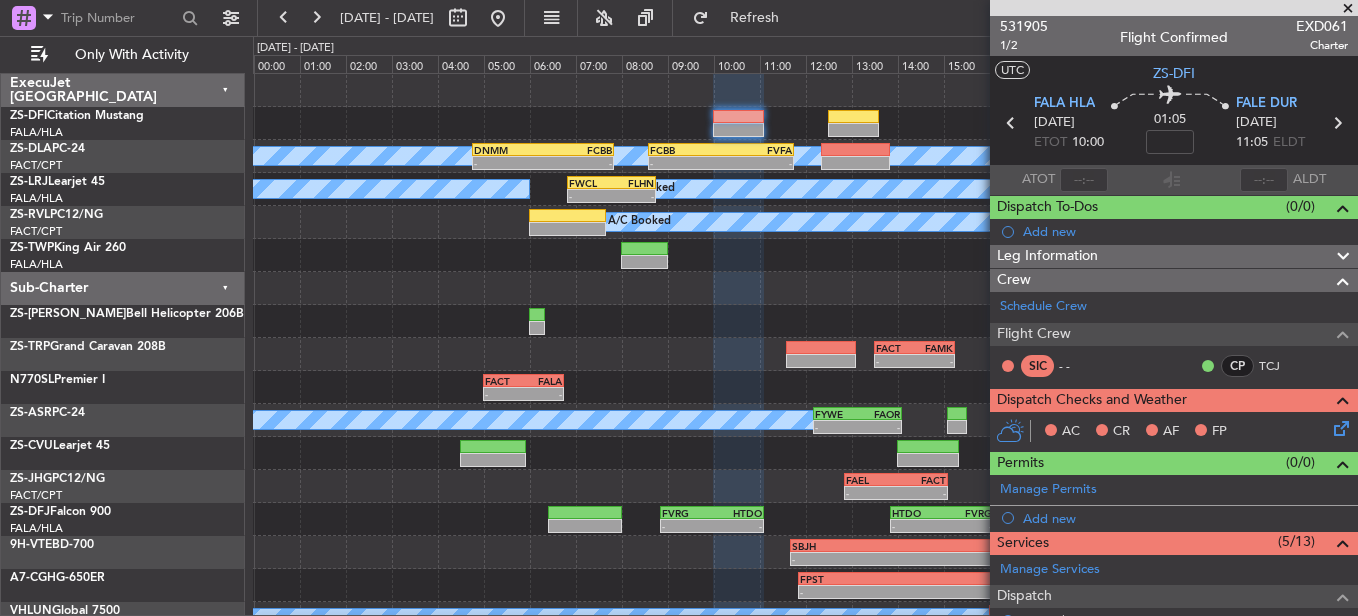 click 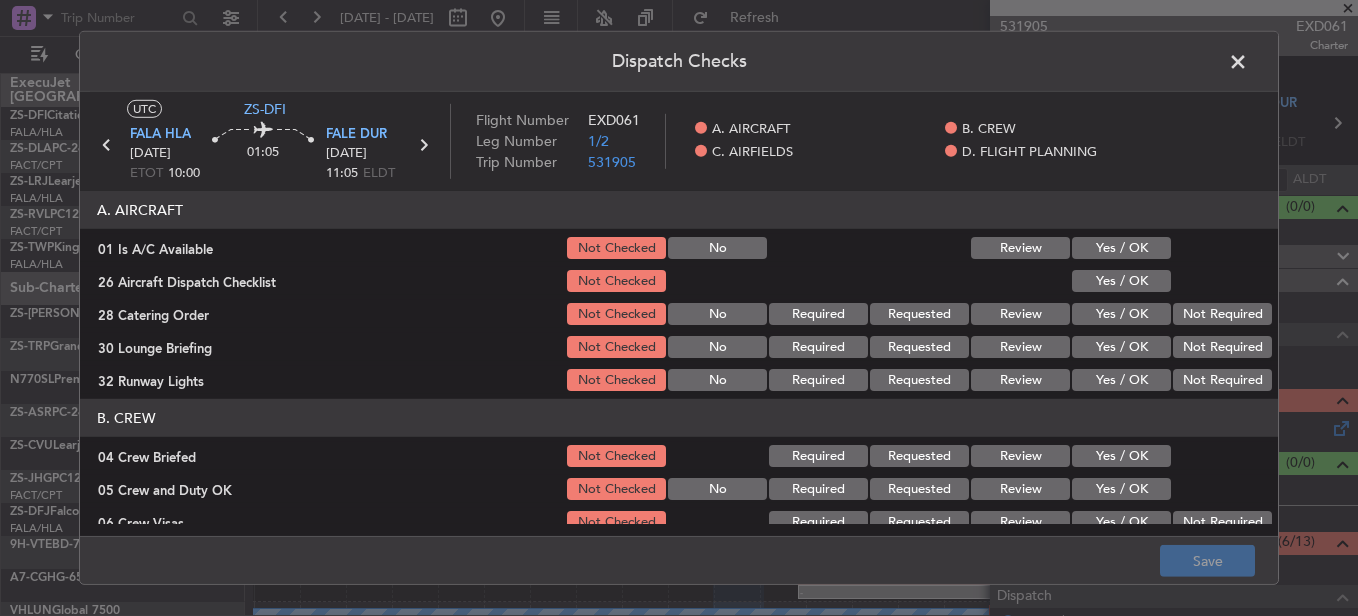 drag, startPoint x: 1136, startPoint y: 242, endPoint x: 1128, endPoint y: 286, distance: 44.72136 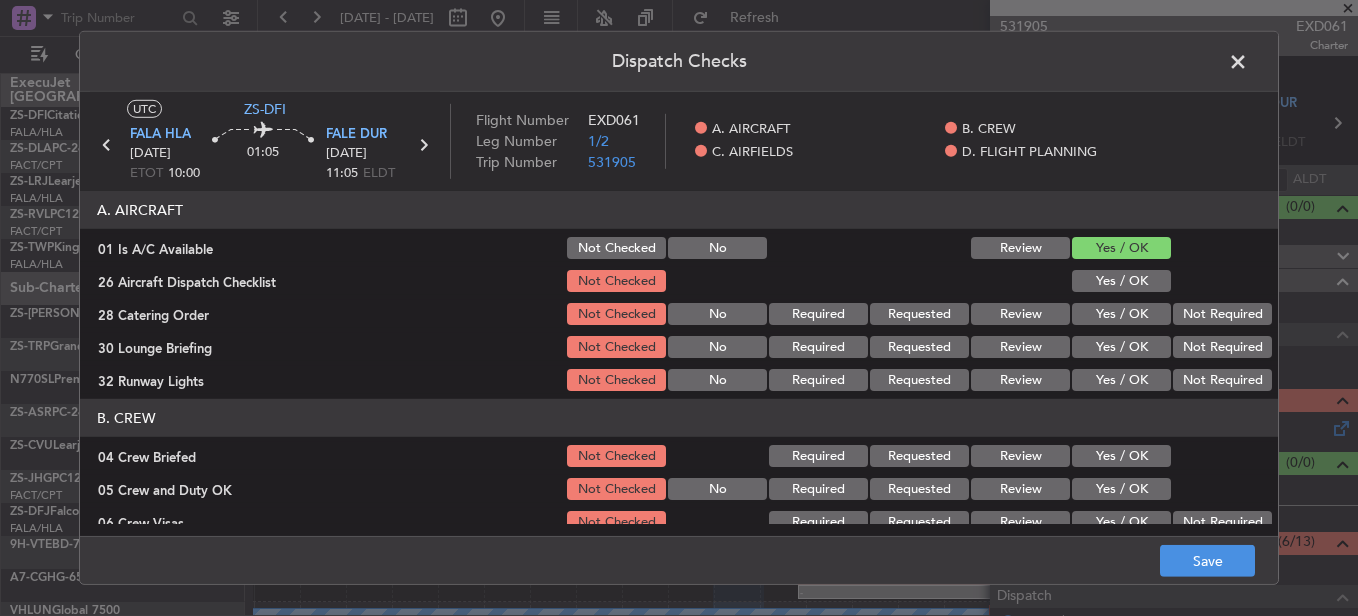 click on "Yes / OK" 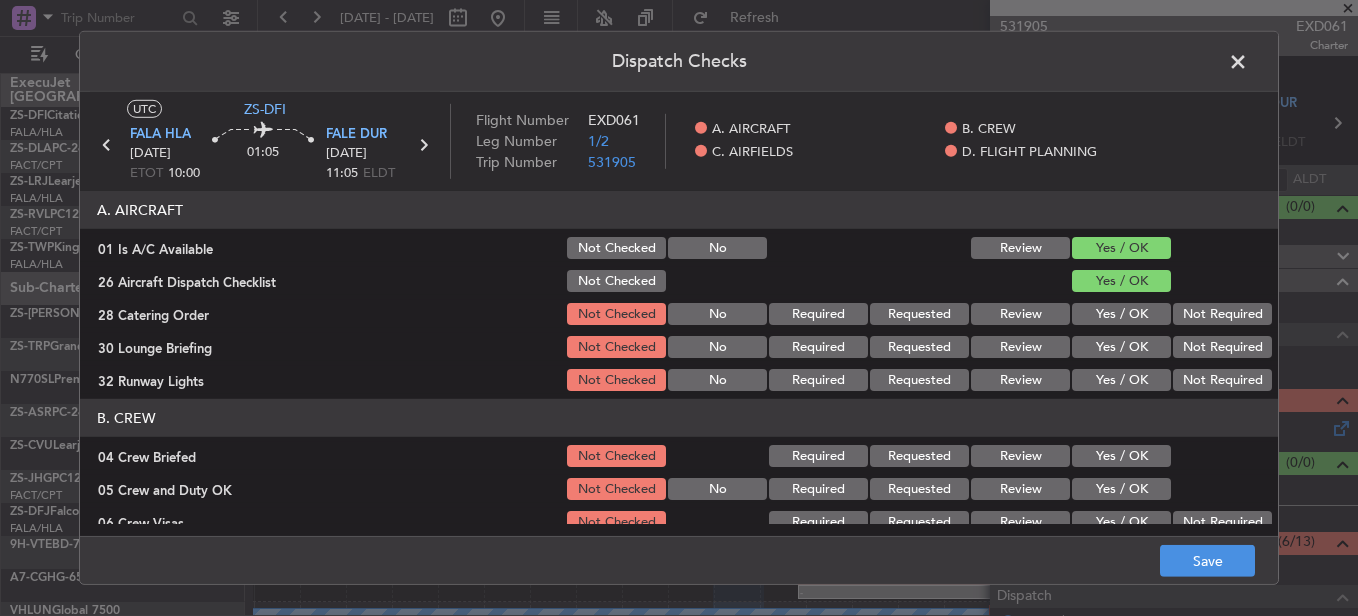 click on "Review" 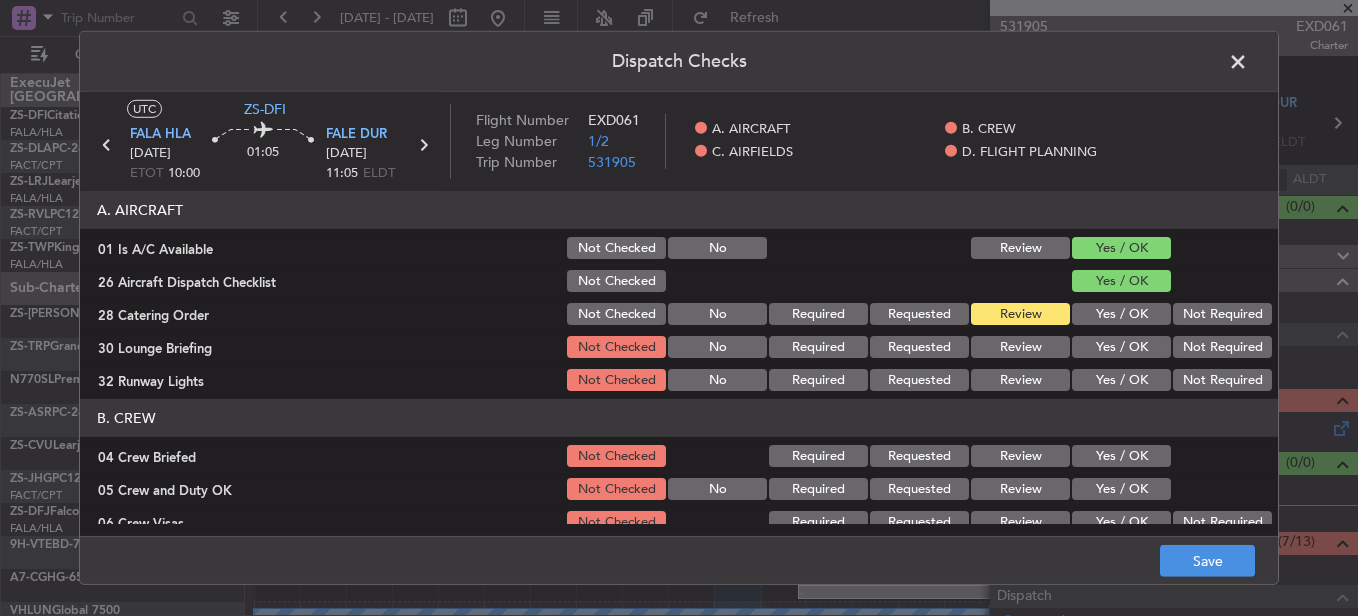 click on "Yes / OK" 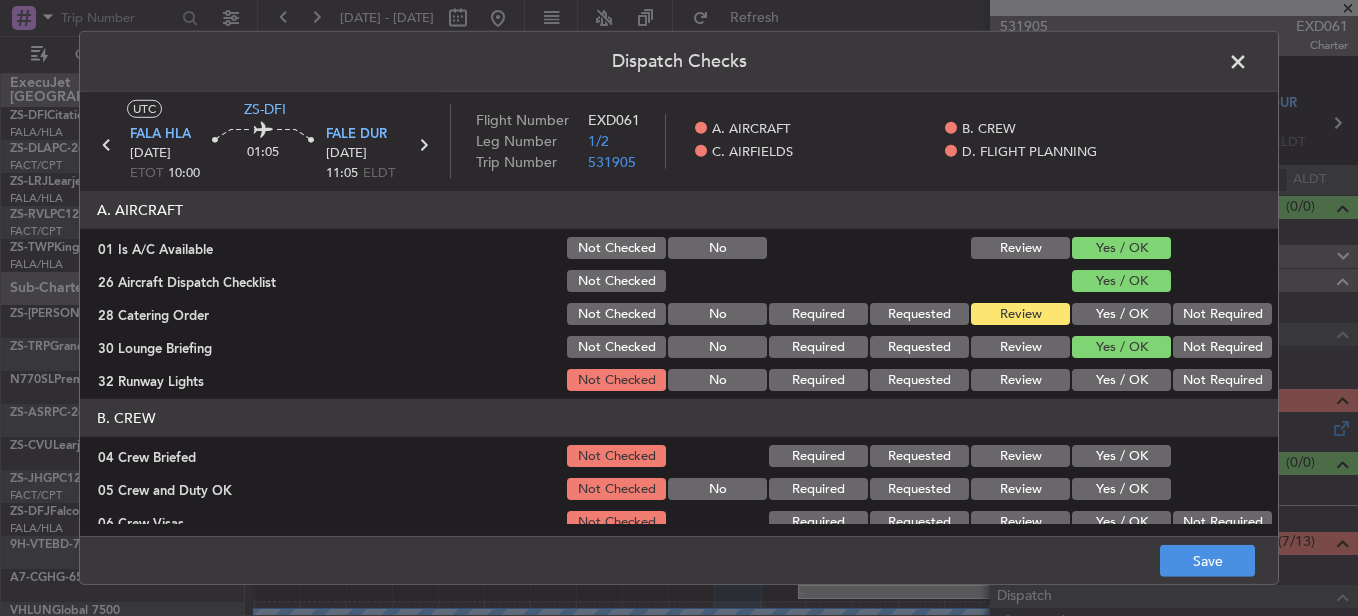 click on "B. CREW" 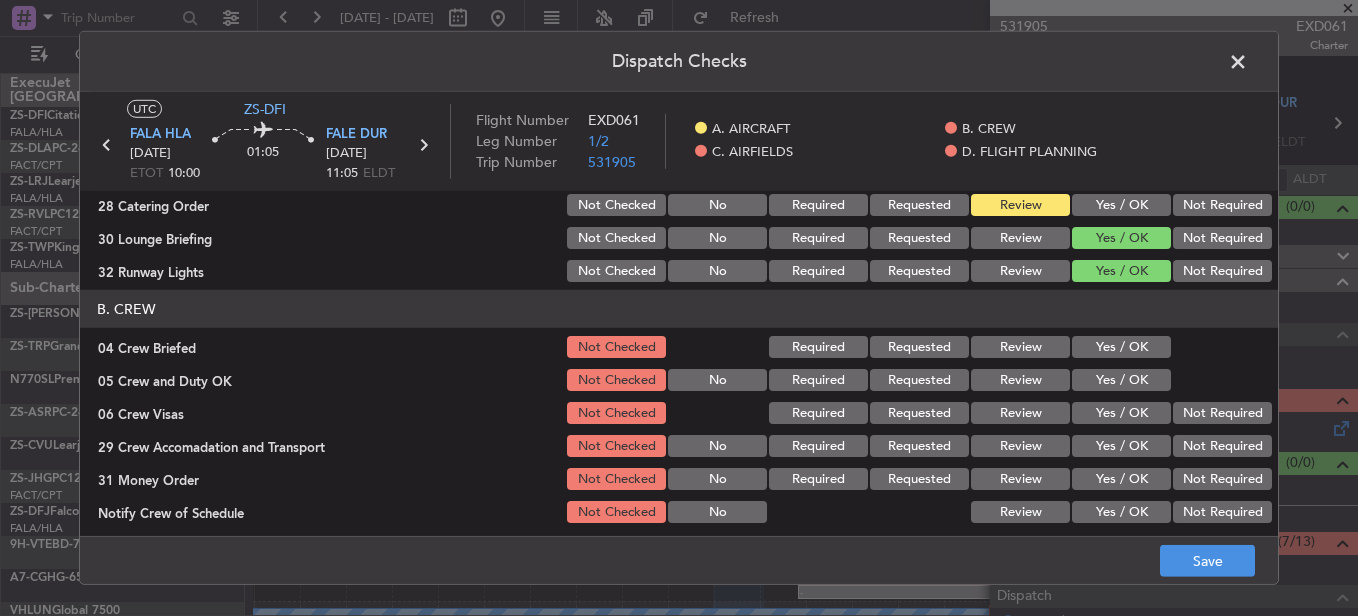 scroll, scrollTop: 100, scrollLeft: 0, axis: vertical 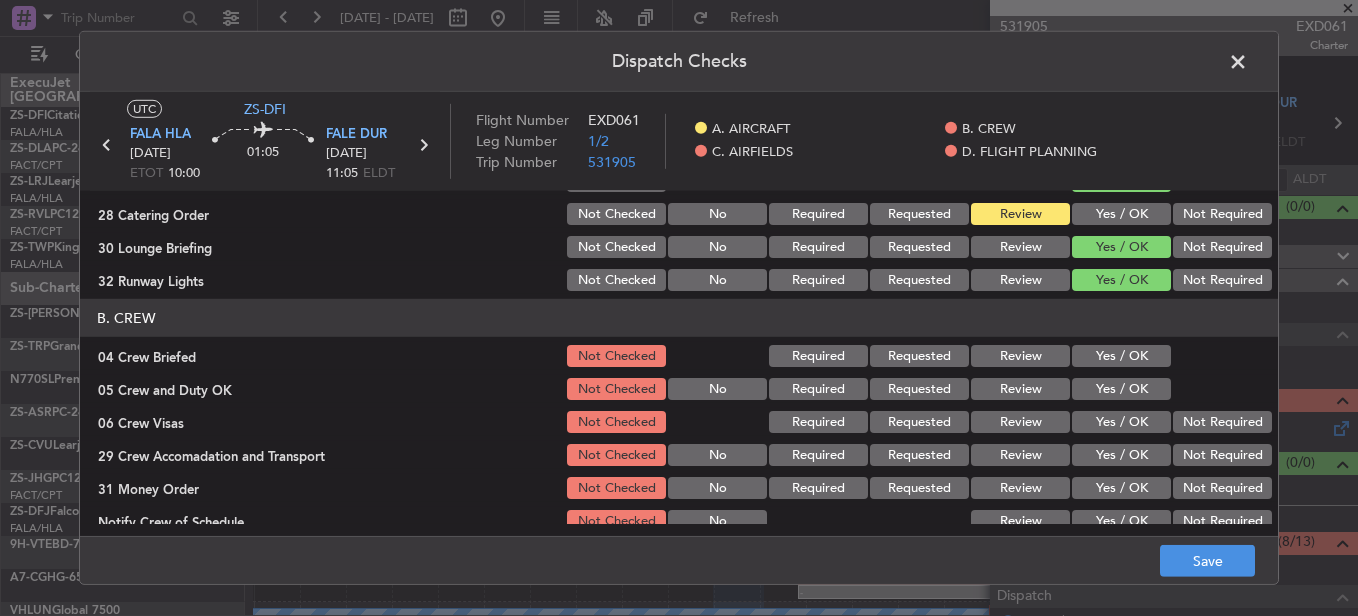 click on "Review" 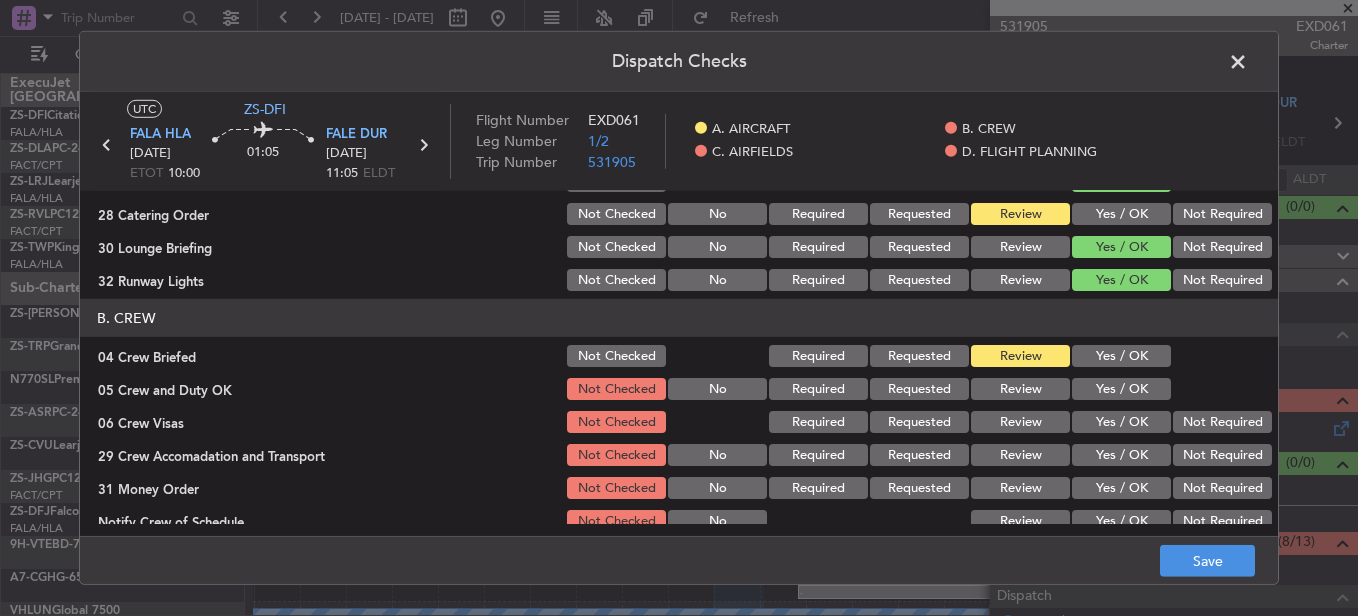 click on "Yes / OK" 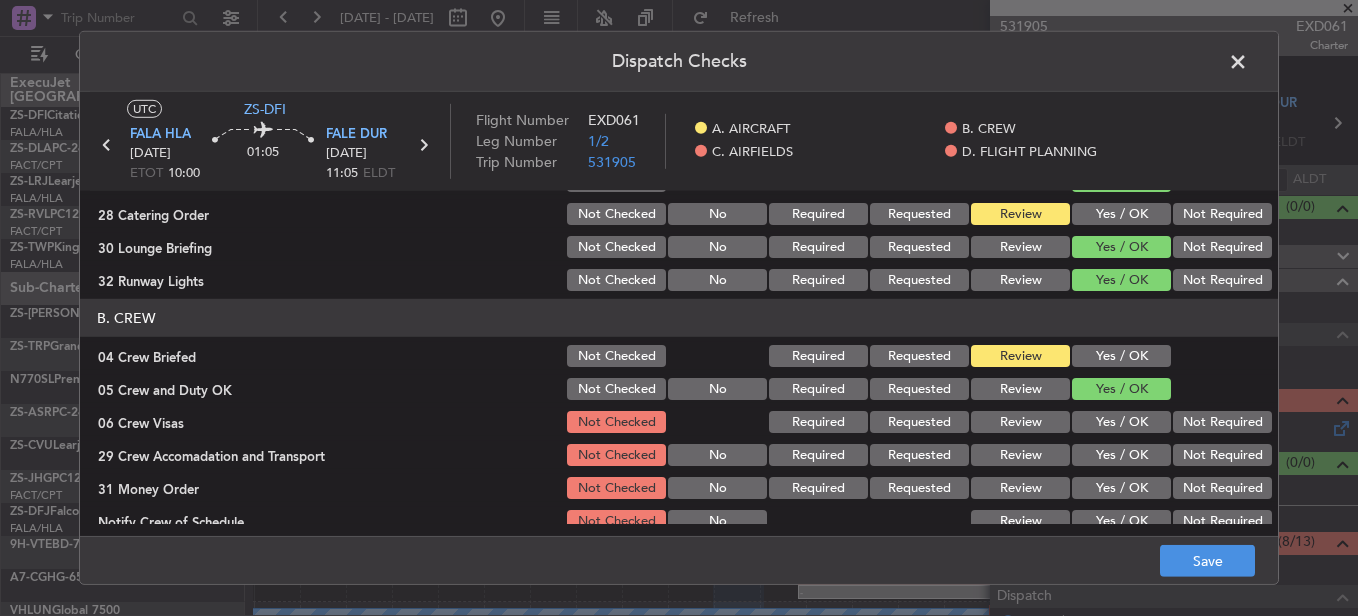click on "Not Required" 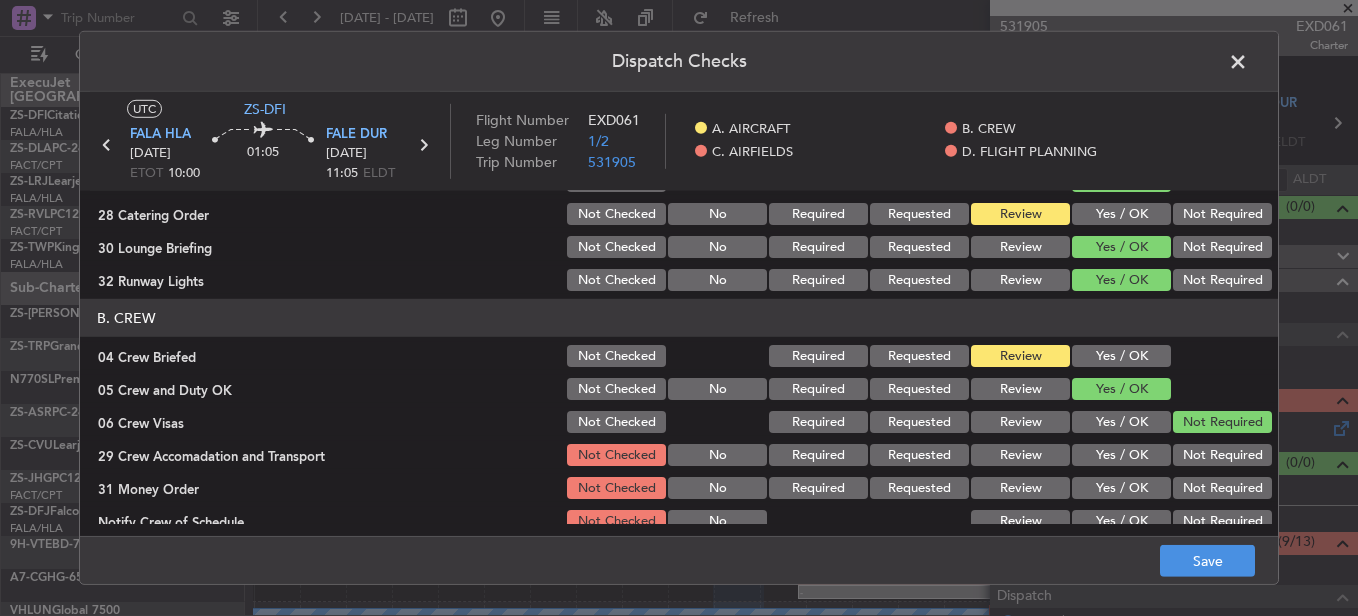 scroll, scrollTop: 200, scrollLeft: 0, axis: vertical 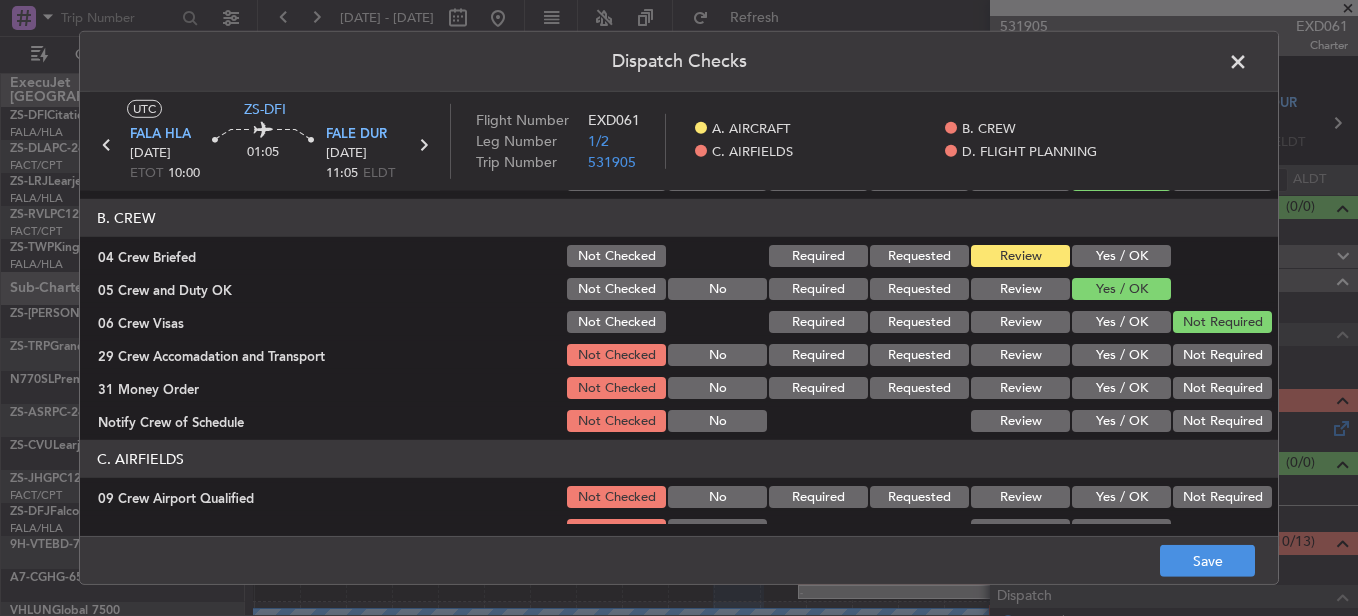 click on "Review" 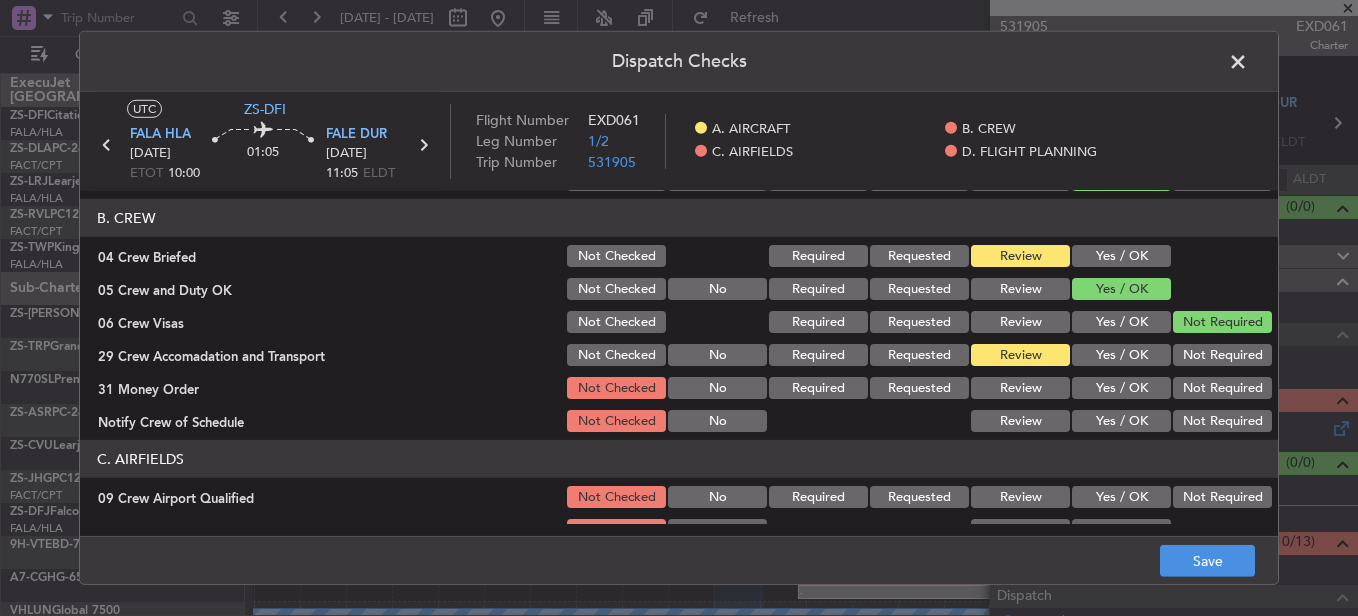 click on "Review" 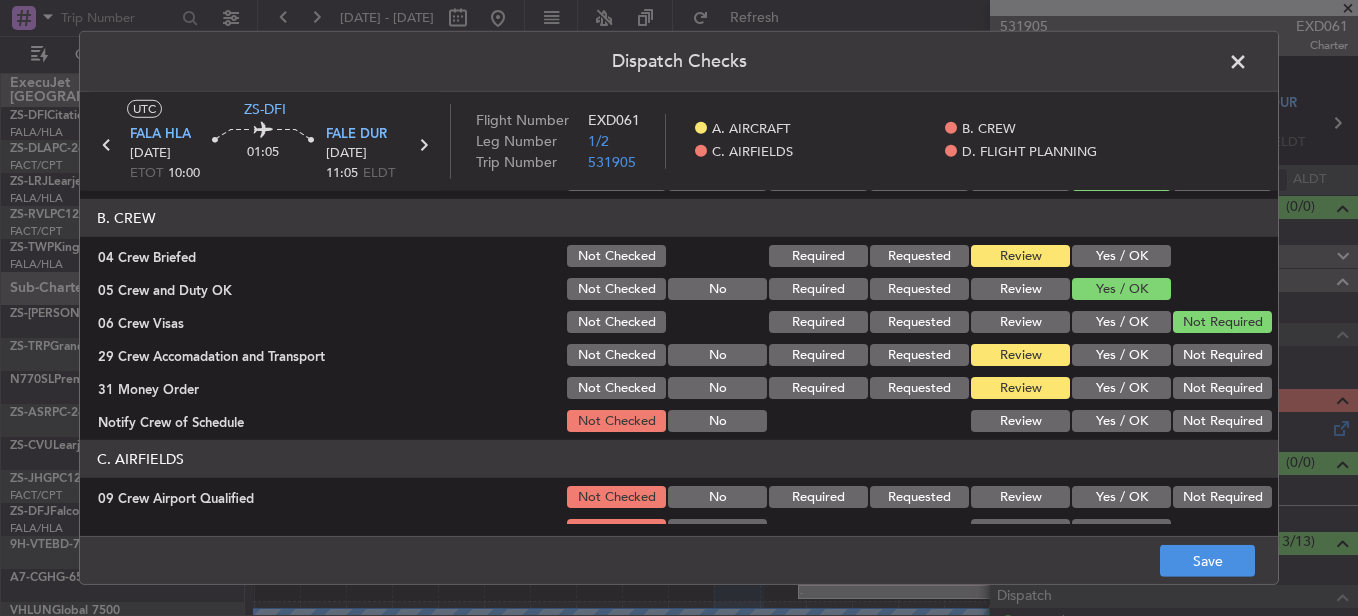 click on "Yes / OK" 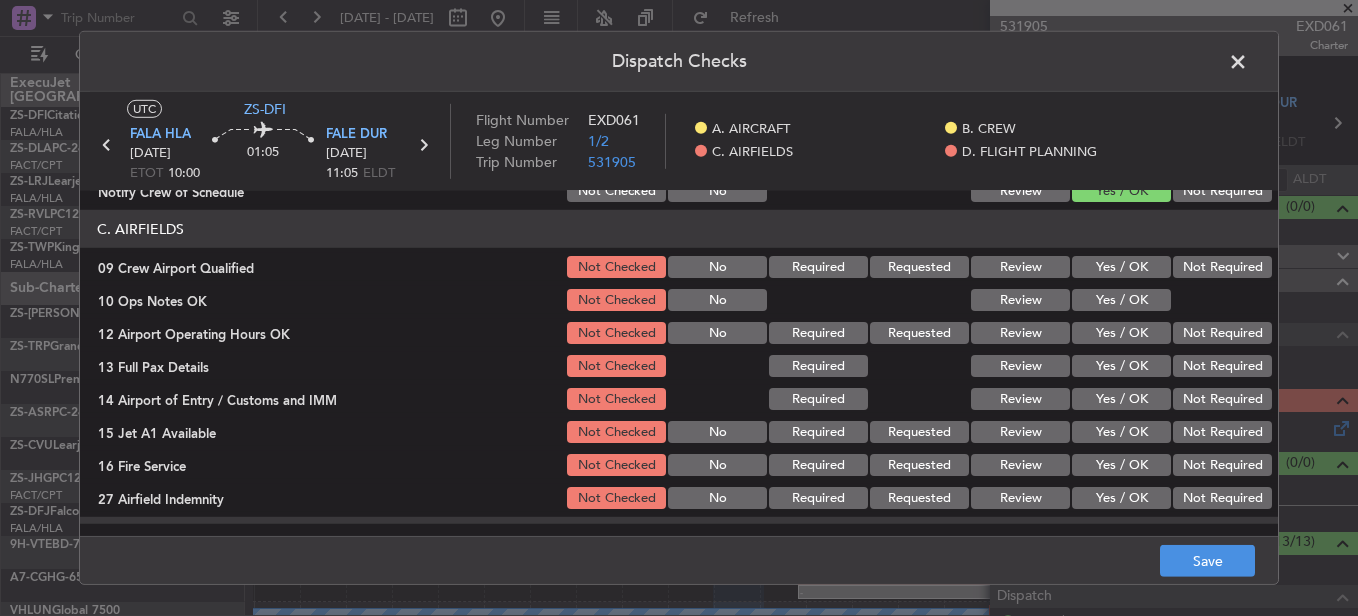 scroll, scrollTop: 400, scrollLeft: 0, axis: vertical 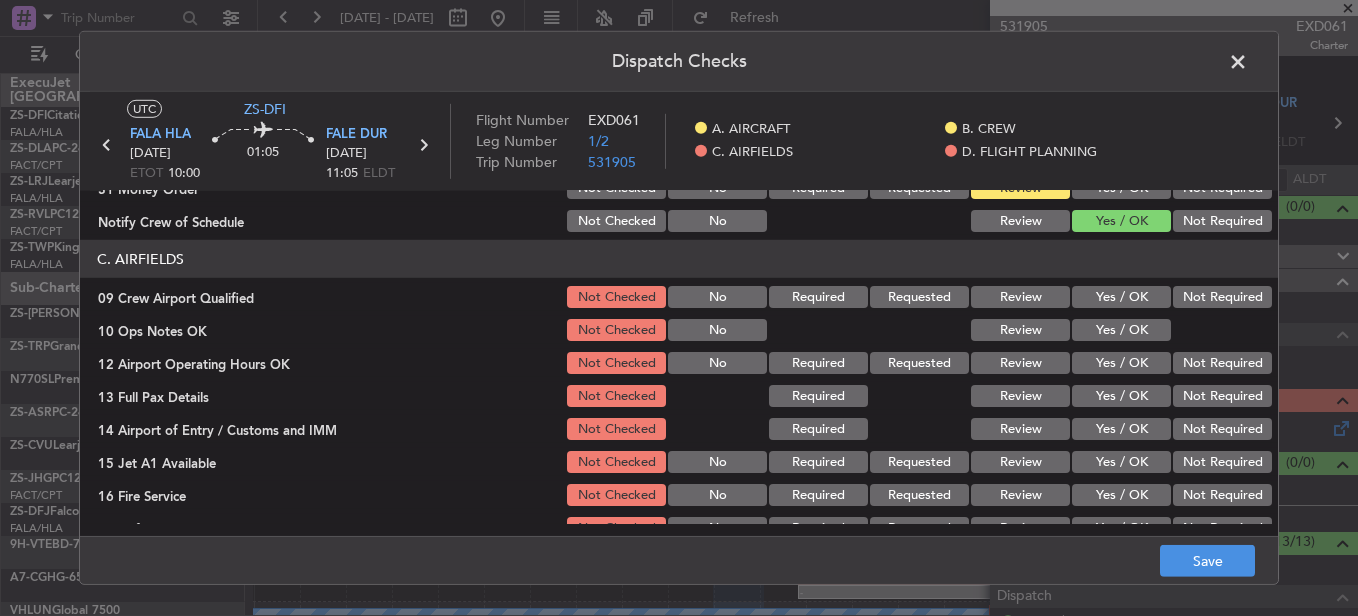 click on "Yes / OK" 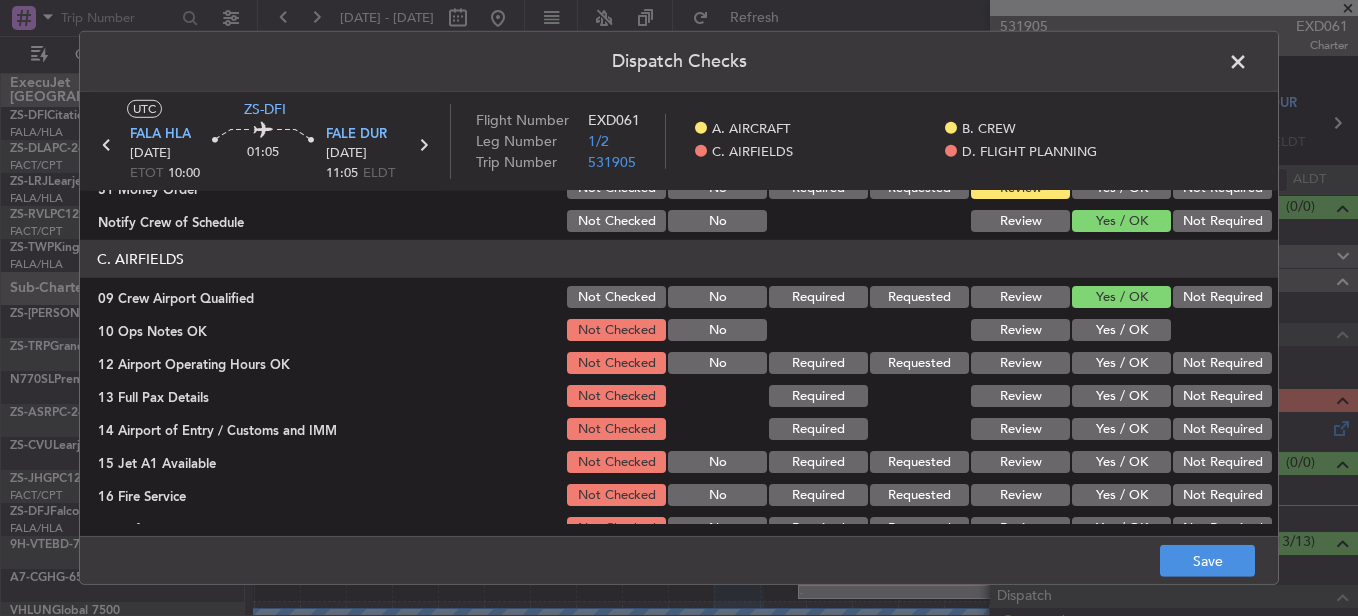 drag, startPoint x: 1114, startPoint y: 316, endPoint x: 1117, endPoint y: 330, distance: 14.3178215 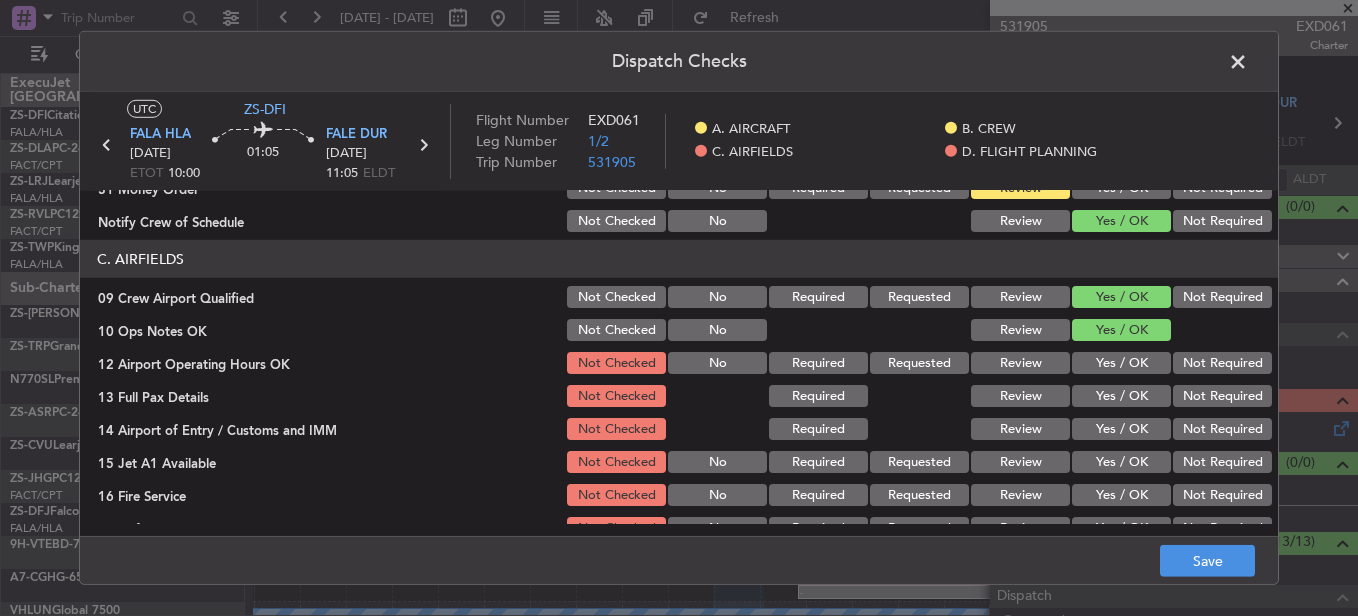 click on "C. AIRFIELDS   09 Crew Airport Qualified  Not Checked No Required Requested Review Yes / OK Not Required  10 Ops Notes OK  Not Checked No Review Yes / OK  12 Airport Operating Hours OK  Not Checked No Required Requested Review Yes / OK Not Required  13 Full Pax Details  Not Checked Required Review Yes / OK Not Required  14 Airport of Entry / Customs and IMM  Not Checked Required Review Yes / OK Not Required  15 Jet A1 Available  Not Checked No Required Requested Review Yes / OK Not Required  16 Fire Service  Not Checked No Required Requested Review Yes / OK Not Required  27 Airfield Indemnity  Not Checked No Required Requested Review Yes / OK Not Required" 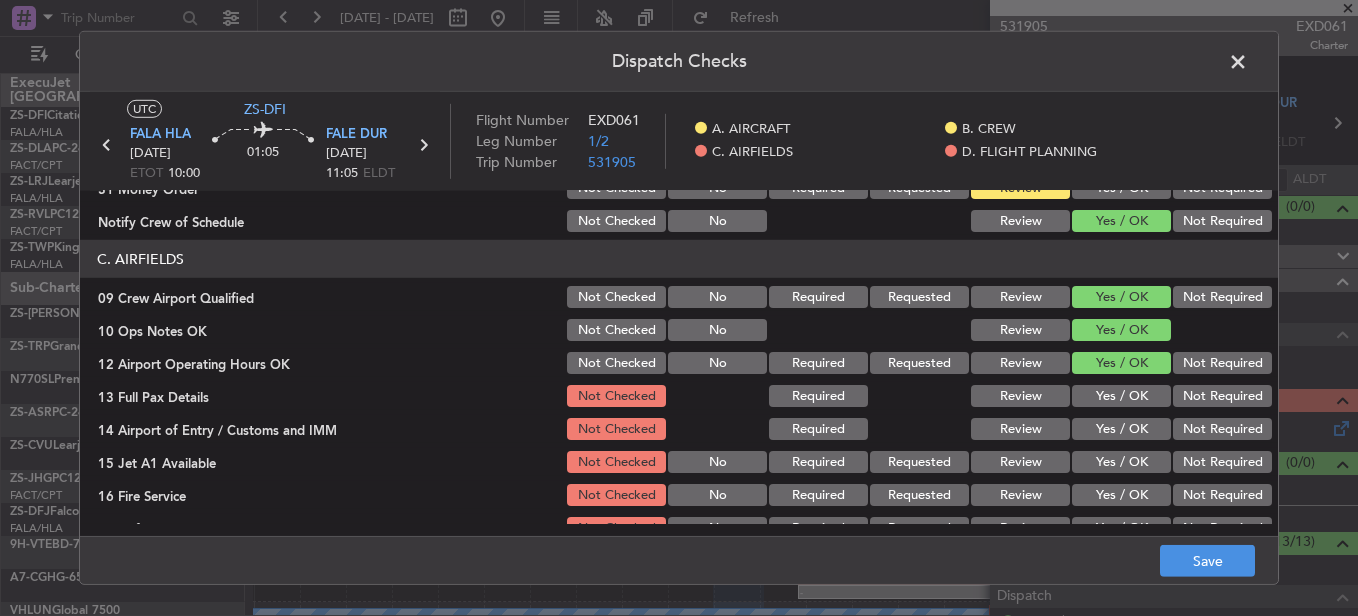 click on "Yes / OK" 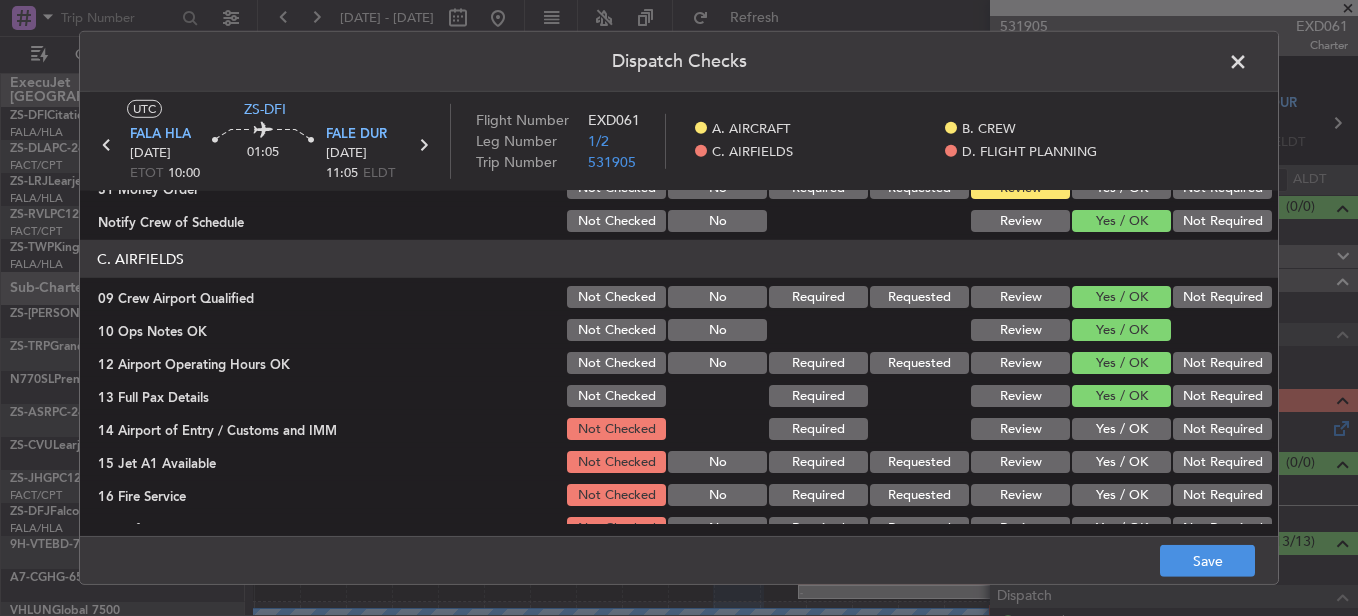 click on "C. AIRFIELDS   09 Crew Airport Qualified  Not Checked No Required Requested Review Yes / OK Not Required  10 Ops Notes OK  Not Checked No Review Yes / OK  12 Airport Operating Hours OK  Not Checked No Required Requested Review Yes / OK Not Required  13 Full Pax Details  Not Checked Required Review Yes / OK Not Required  14 Airport of Entry / Customs and IMM  Not Checked Required Review Yes / OK Not Required  15 Jet A1 Available  Not Checked No Required Requested Review Yes / OK Not Required  16 Fire Service  Not Checked No Required Requested Review Yes / OK Not Required  27 Airfield Indemnity  Not Checked No Required Requested Review Yes / OK Not Required" 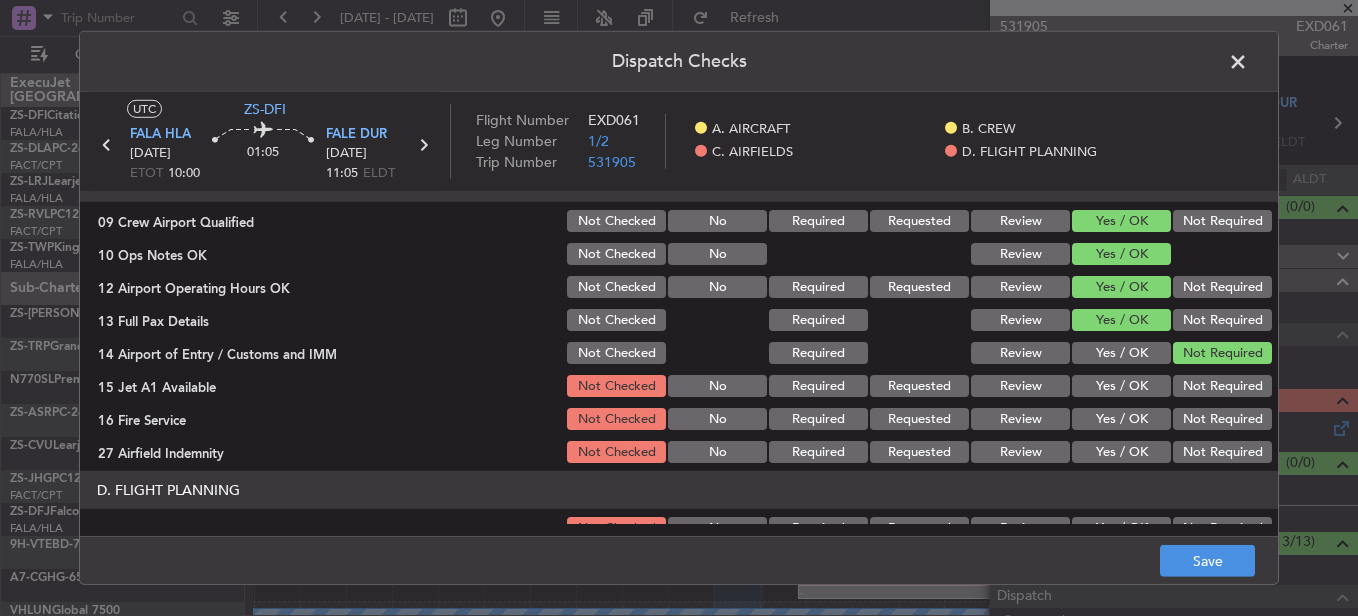 scroll, scrollTop: 500, scrollLeft: 0, axis: vertical 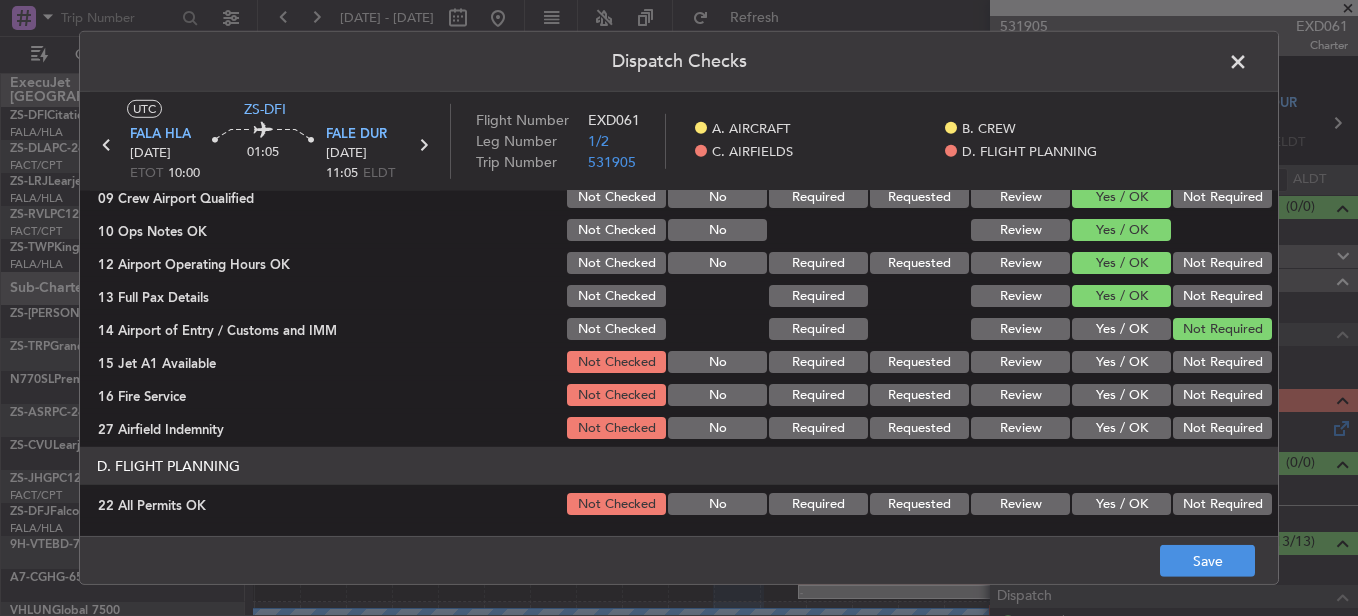 drag, startPoint x: 1113, startPoint y: 365, endPoint x: 1130, endPoint y: 395, distance: 34.48188 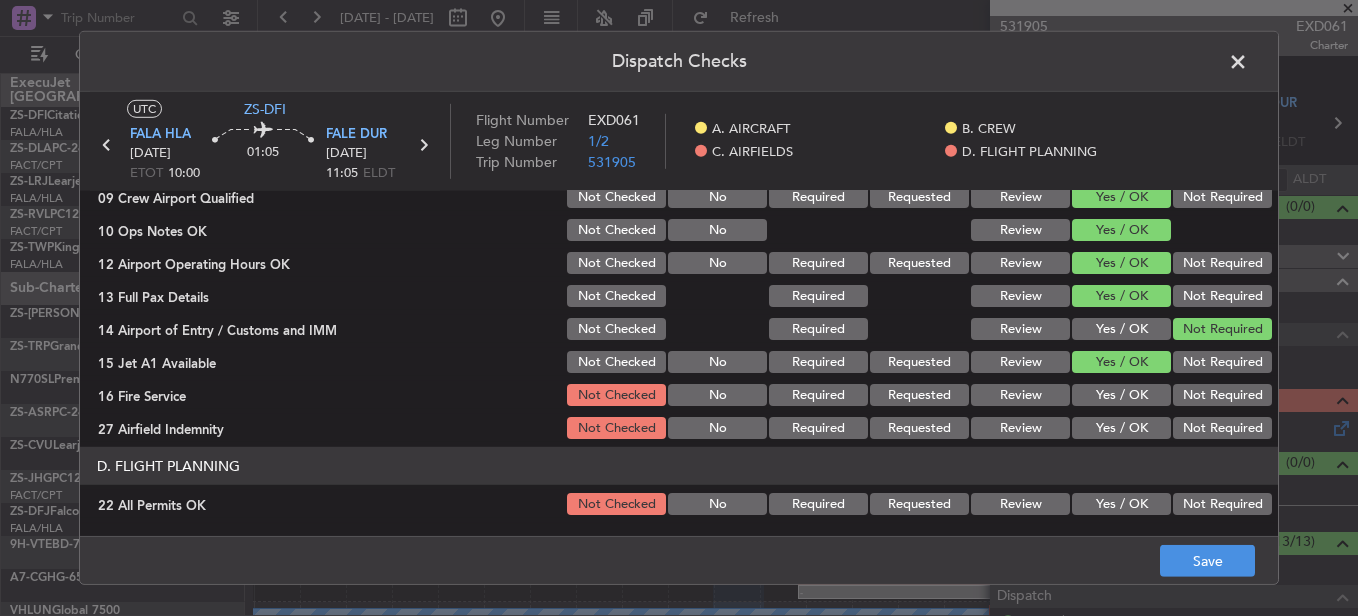 click on "Yes / OK" 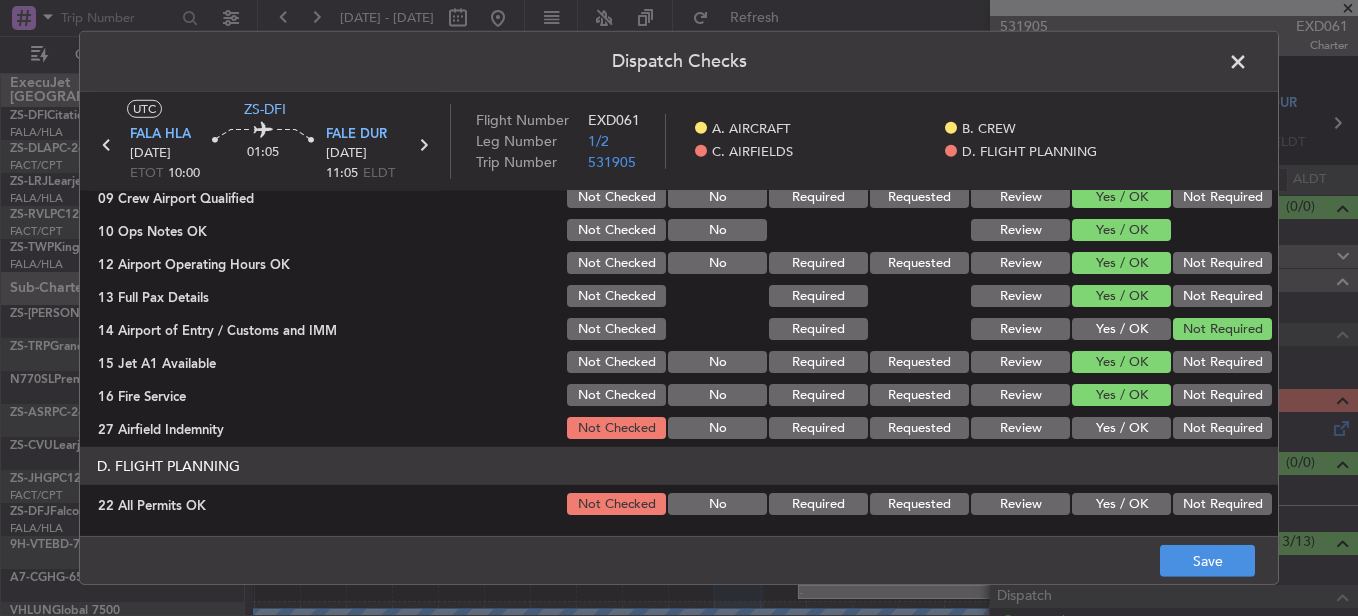 click on "C. AIRFIELDS   09 Crew Airport Qualified  Not Checked No Required Requested Review Yes / OK Not Required  10 Ops Notes OK  Not Checked No Review Yes / OK  12 Airport Operating Hours OK  Not Checked No Required Requested Review Yes / OK Not Required  13 Full Pax Details  Not Checked Required Review Yes / OK Not Required  14 Airport of Entry / Customs and IMM  Not Checked Required Review Yes / OK Not Required  15 Jet A1 Available  Not Checked No Required Requested Review Yes / OK Not Required  16 Fire Service  Not Checked No Required Requested Review Yes / OK Not Required  27 Airfield Indemnity  Not Checked No Required Requested Review Yes / OK Not Required" 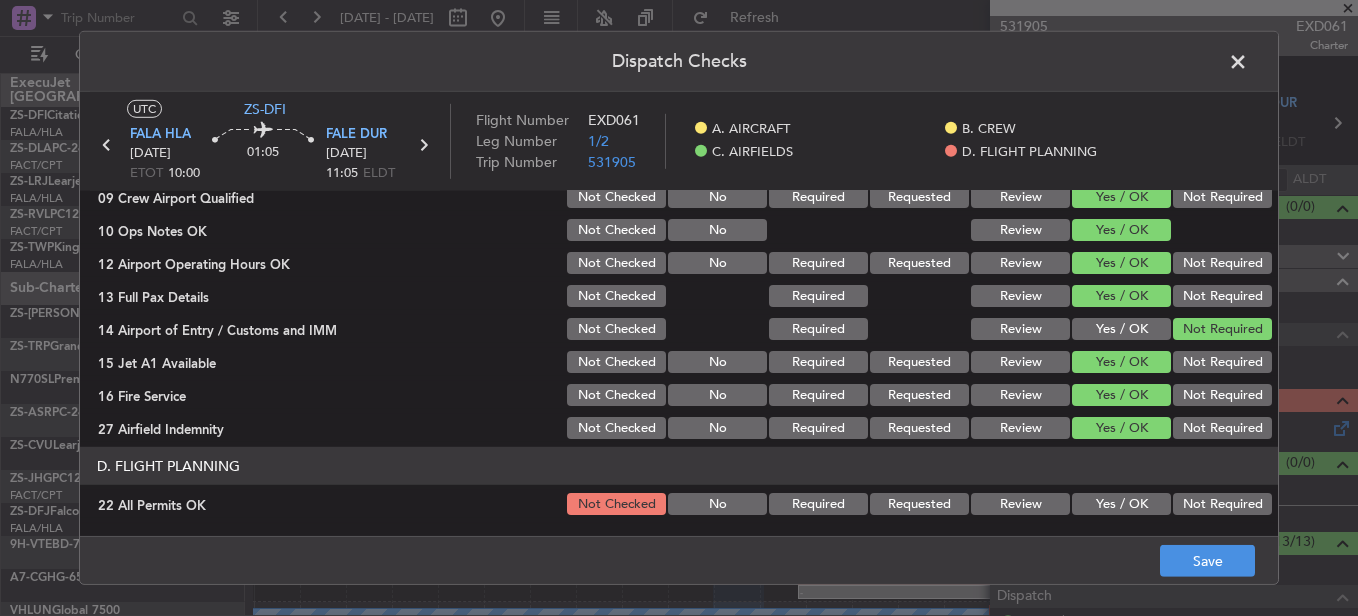 scroll, scrollTop: 565, scrollLeft: 0, axis: vertical 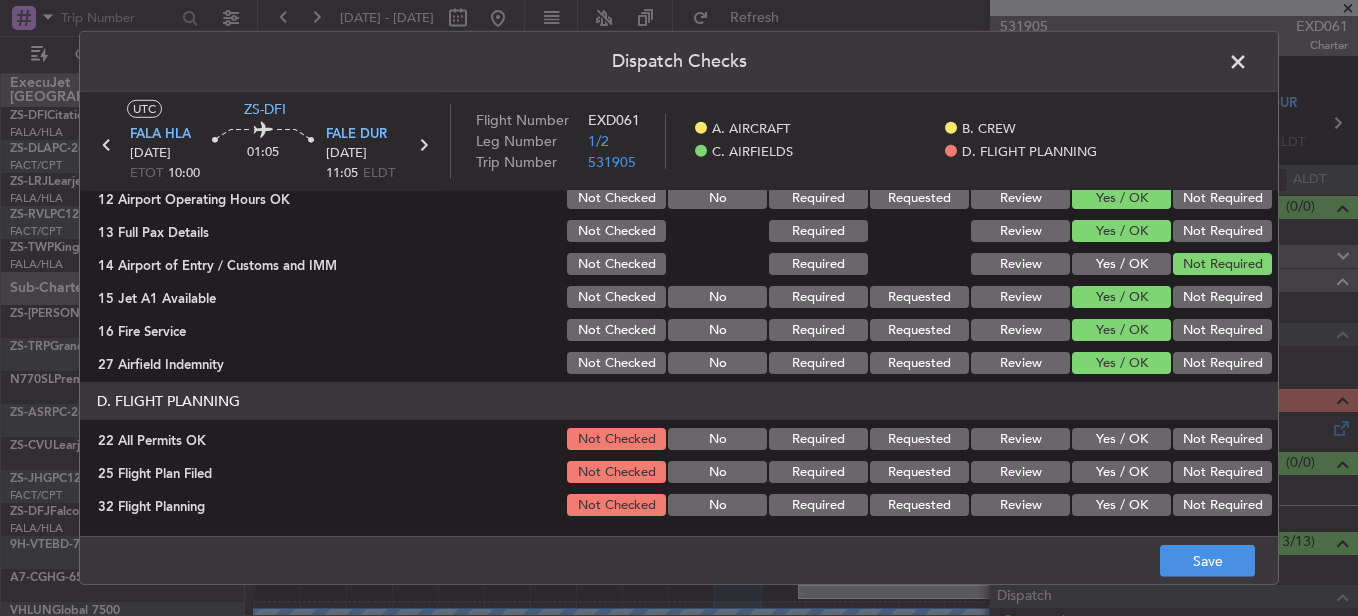 click on "Not Required" 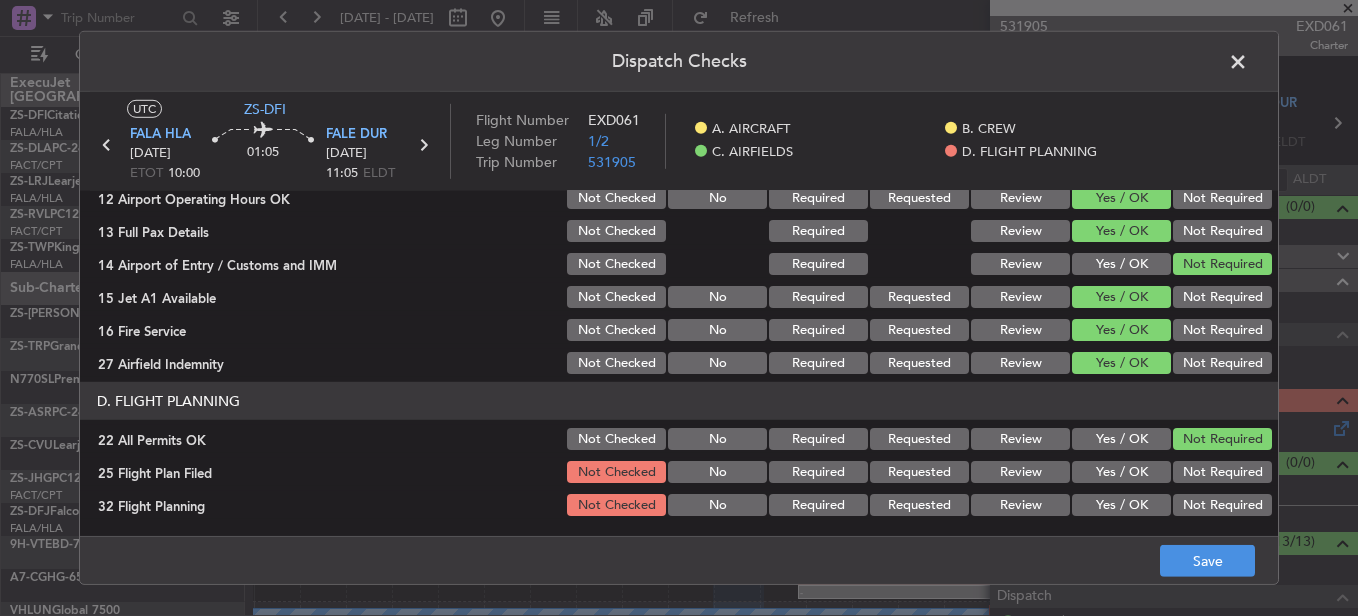 click on "Review" 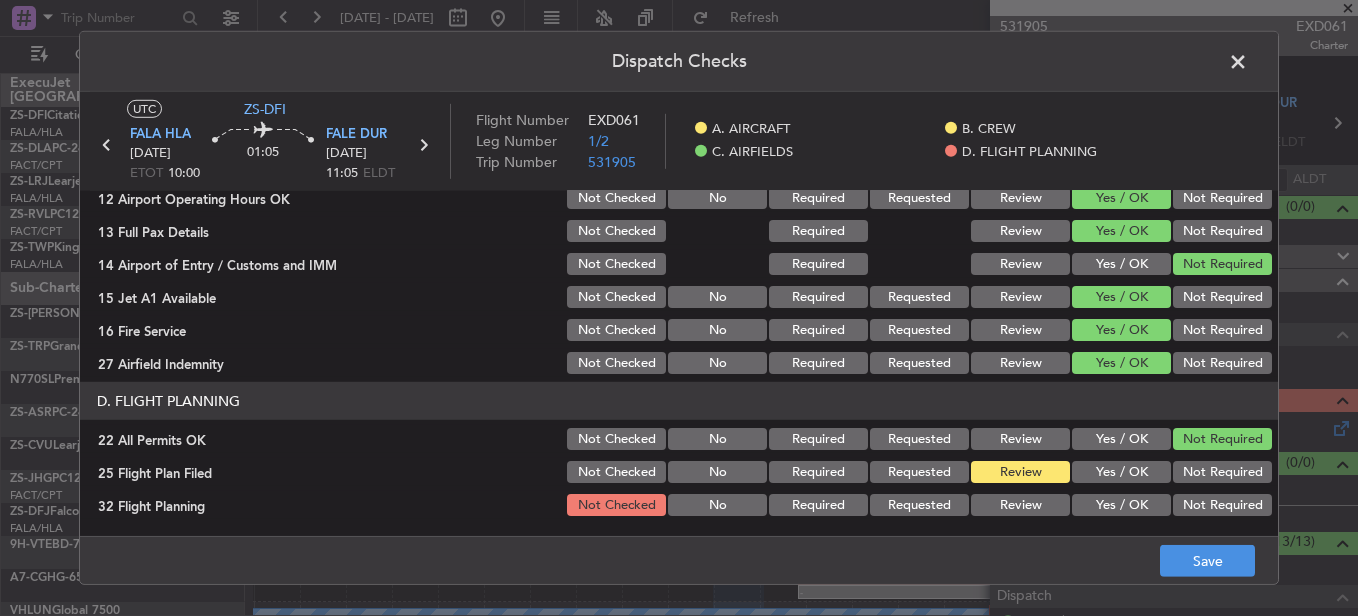 click on "Review" 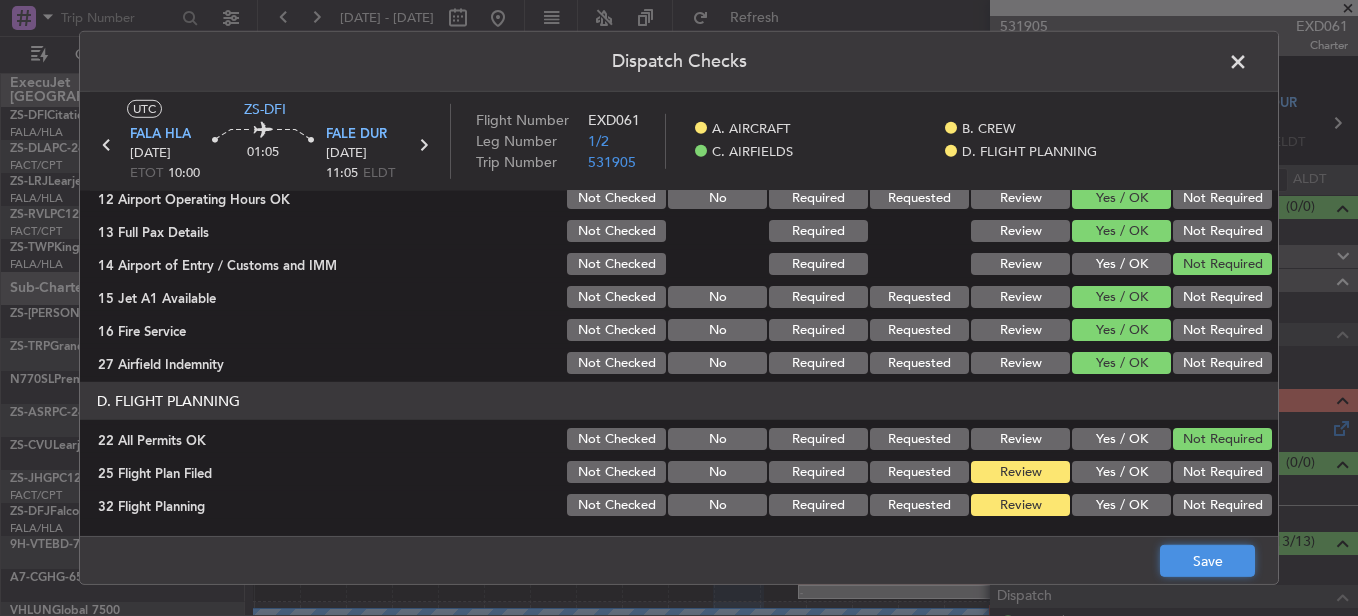 click on "Save" 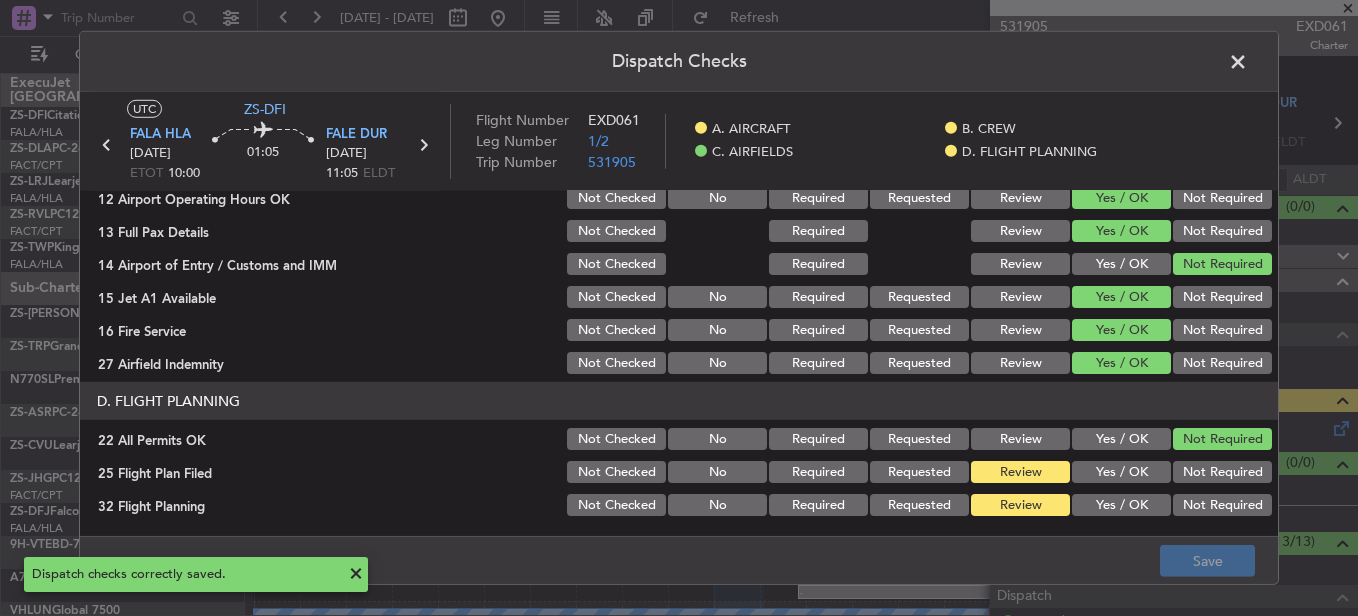 click on "UTC  ZS-DFI FALA  HLA [DATE] ETOT 10:00 01:05 FALE  DUR [DATE] 11:05 ELDT Flight Number EXD061 Leg Number 1/2 Trip Number 531905    A. AIRCRAFT    B. CREW    C. AIRFIELDS    D. FLIGHT PLANNING" 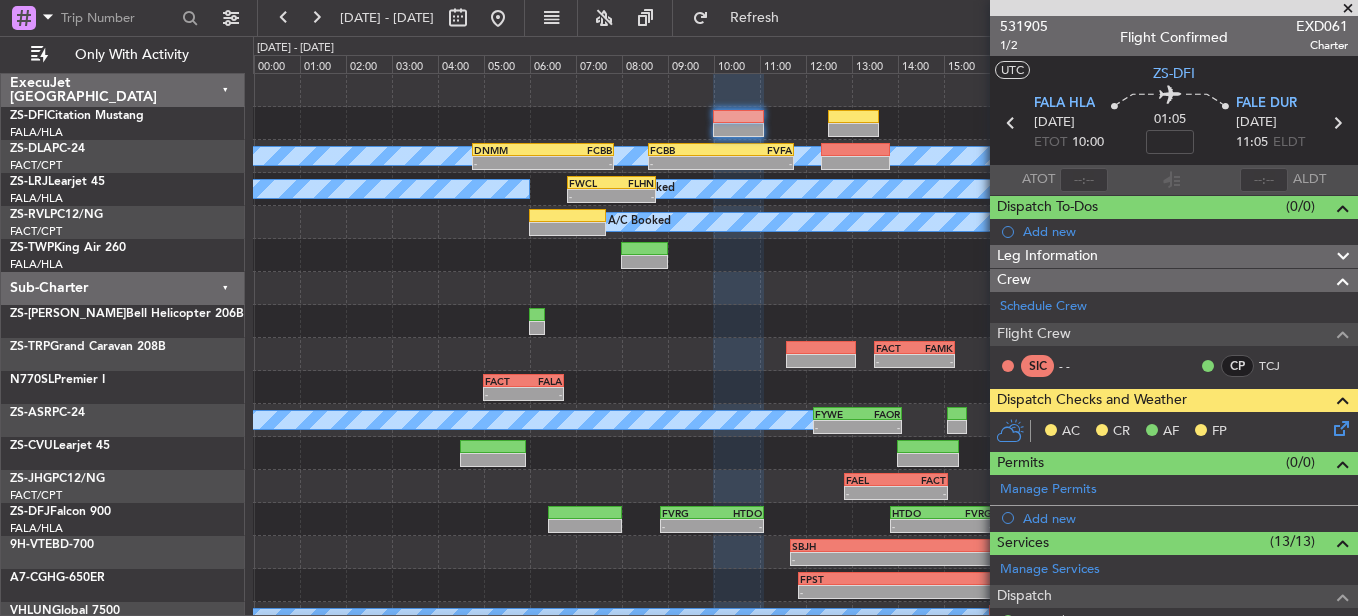 click 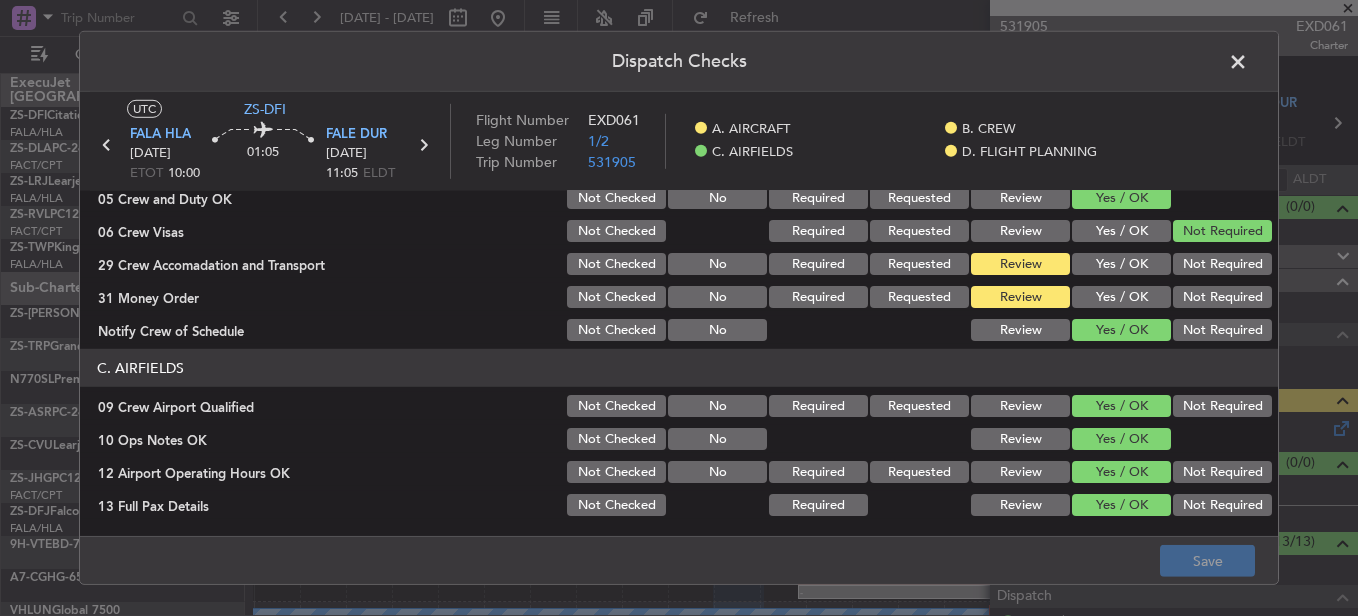 scroll, scrollTop: 0, scrollLeft: 0, axis: both 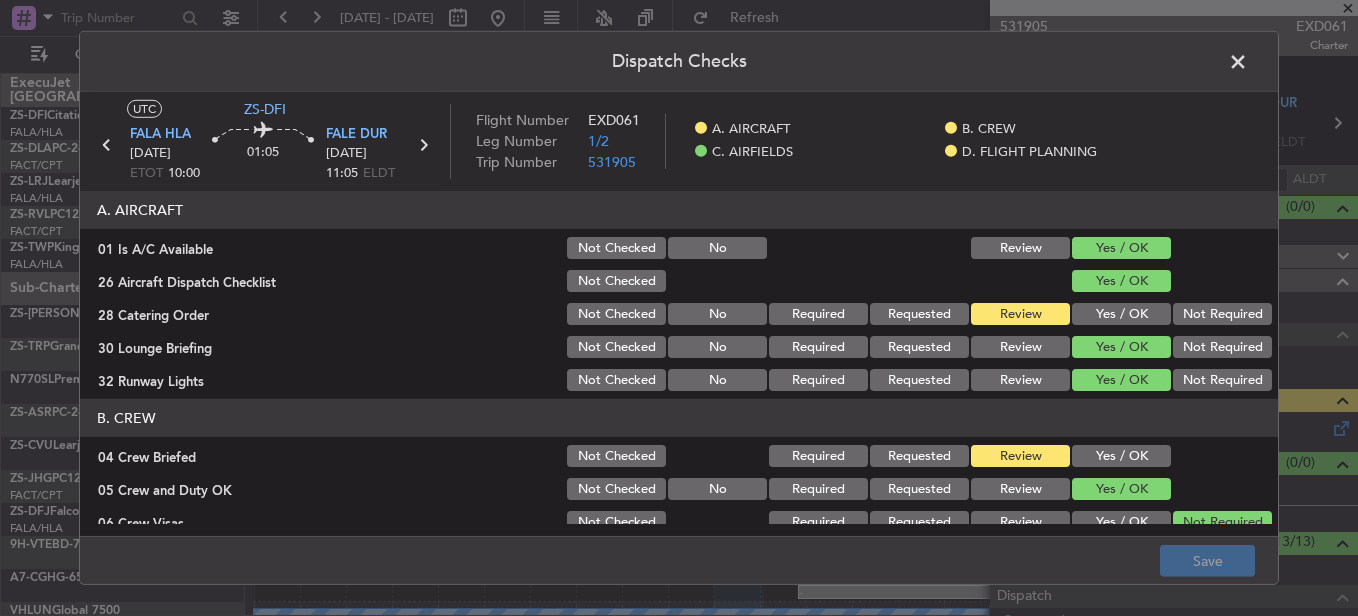 click 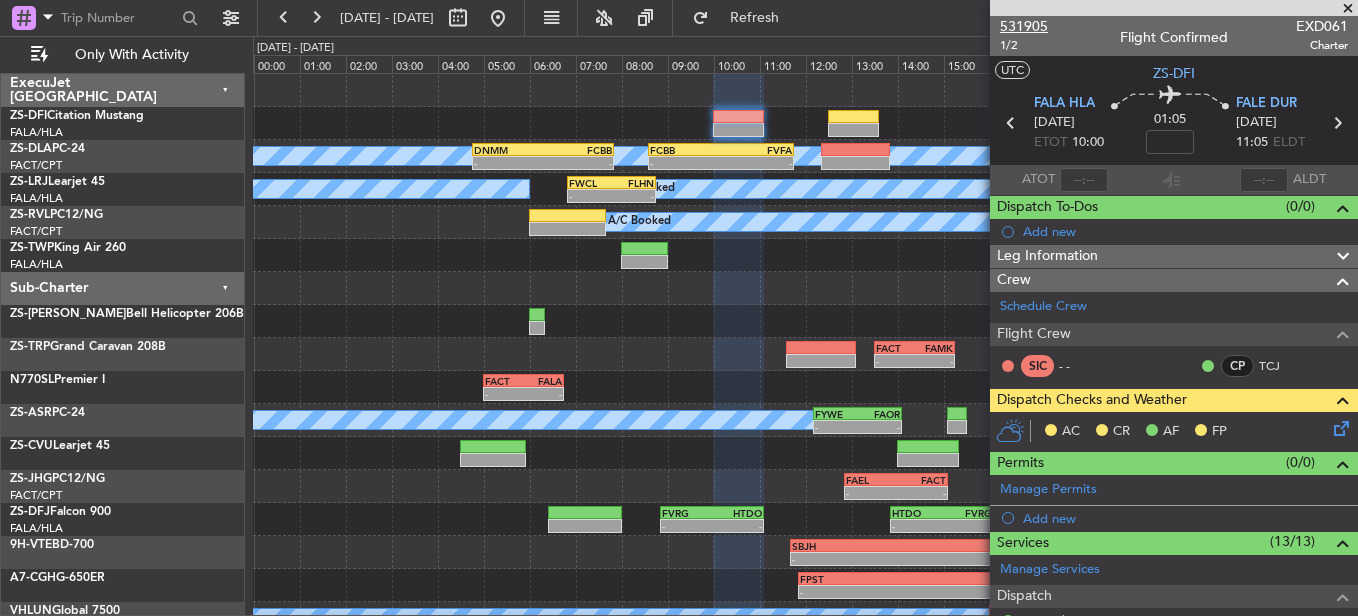 click on "531905" at bounding box center [1024, 26] 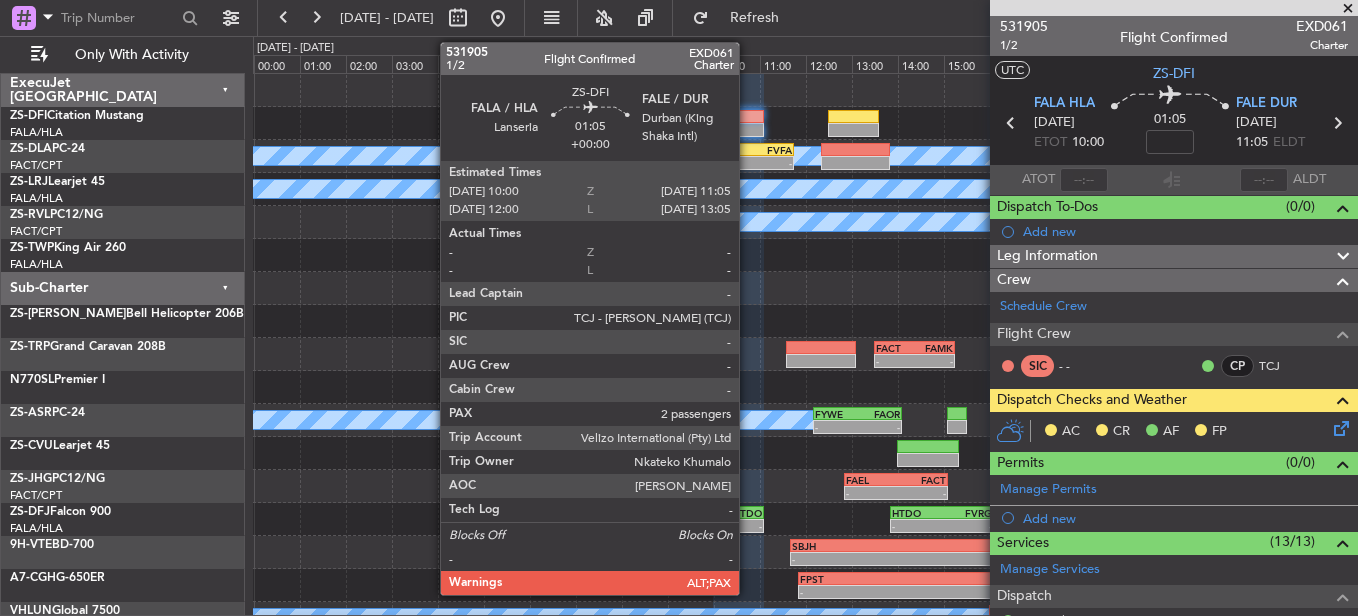 click 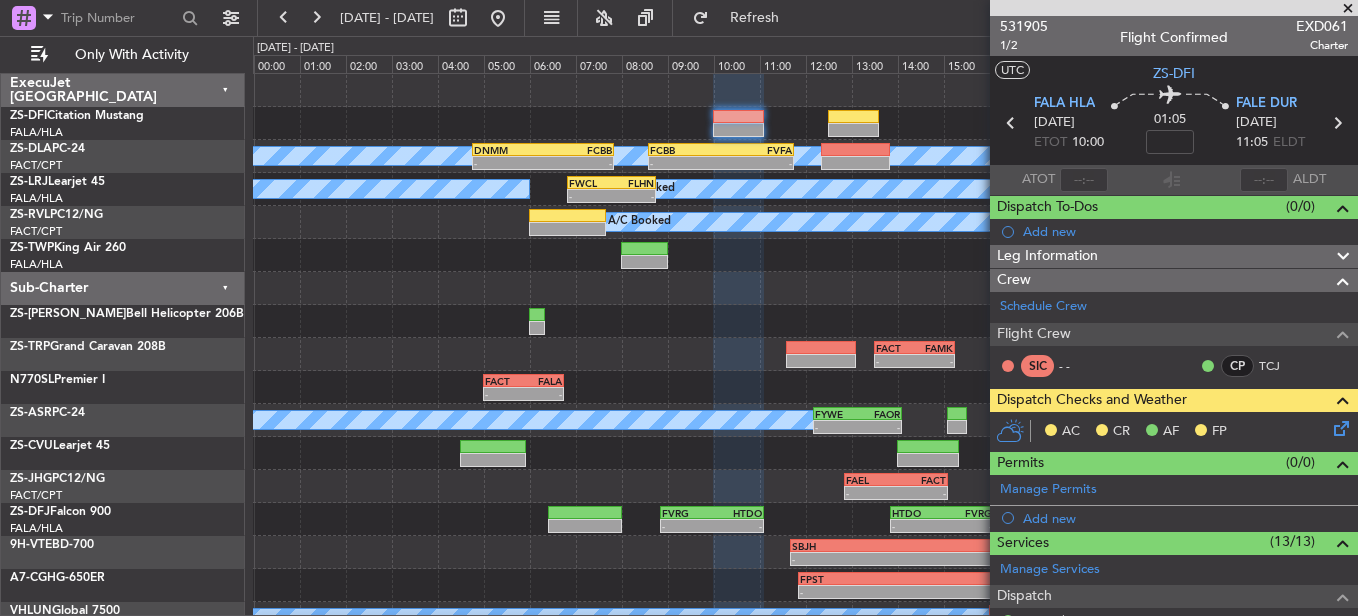click 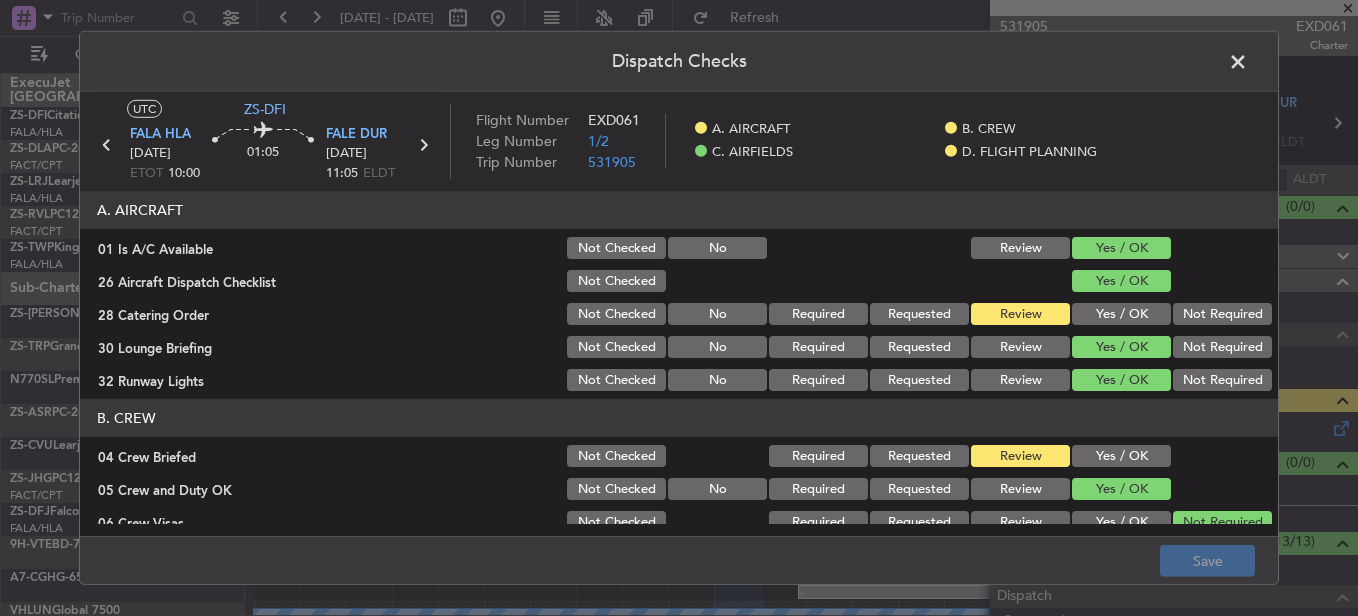 click on "Yes / OK" 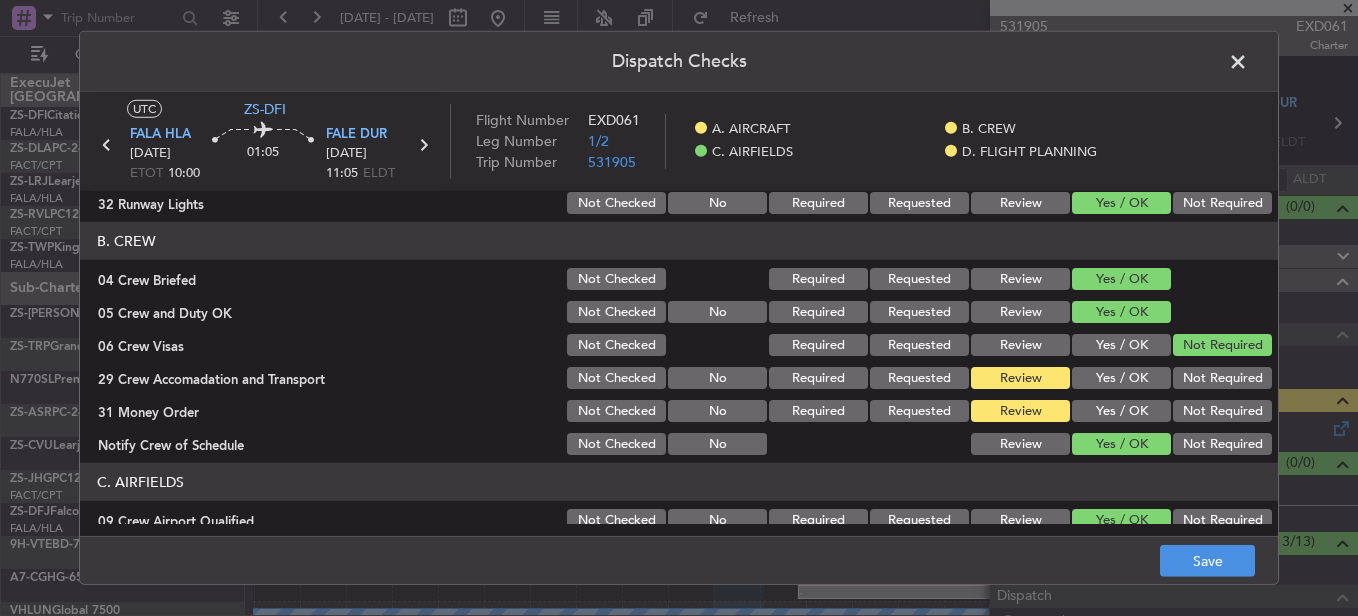 scroll, scrollTop: 300, scrollLeft: 0, axis: vertical 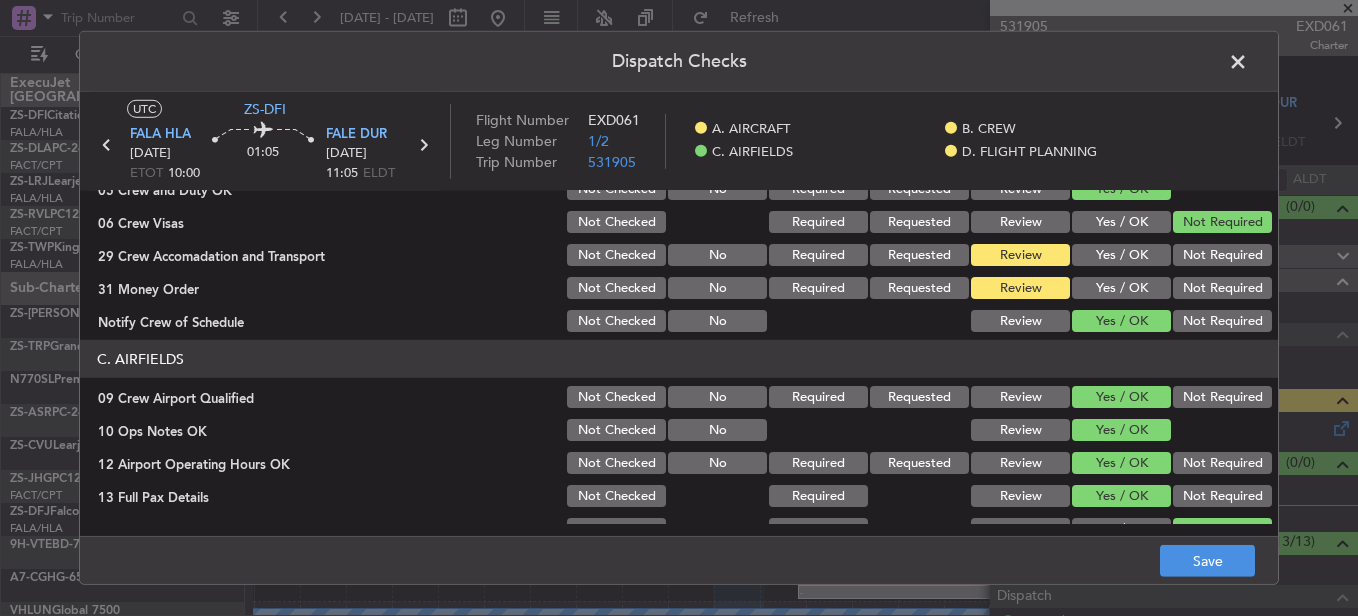 click on "Yes / OK" 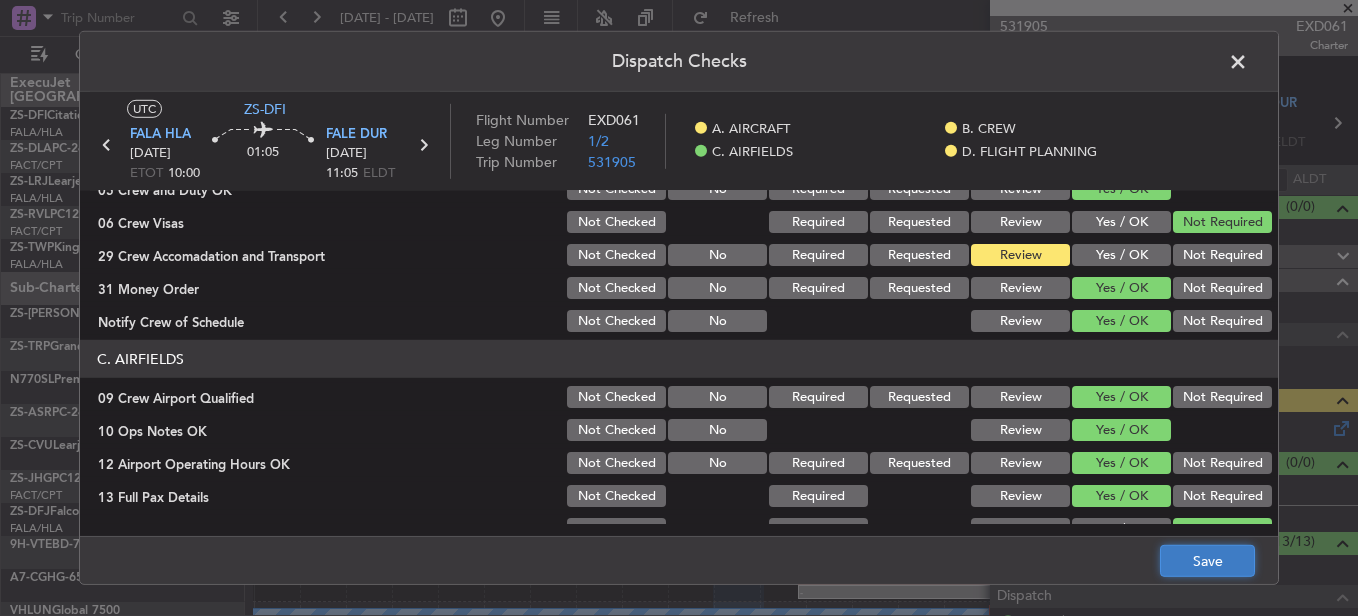 click on "Save" 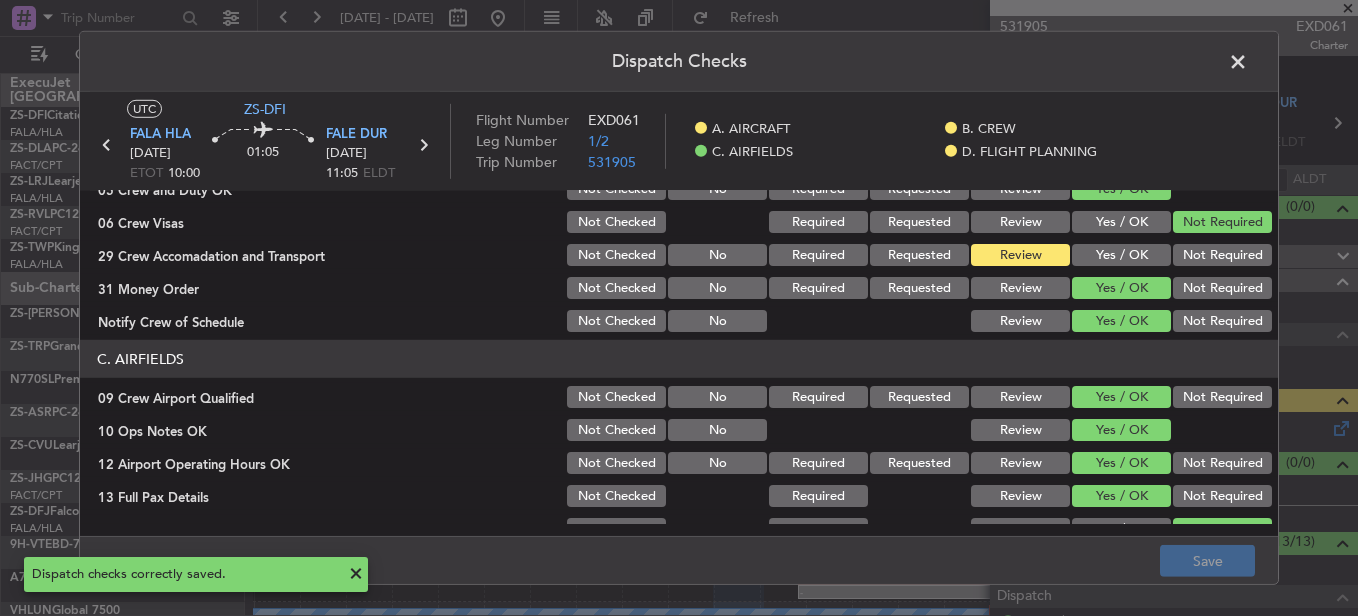 click 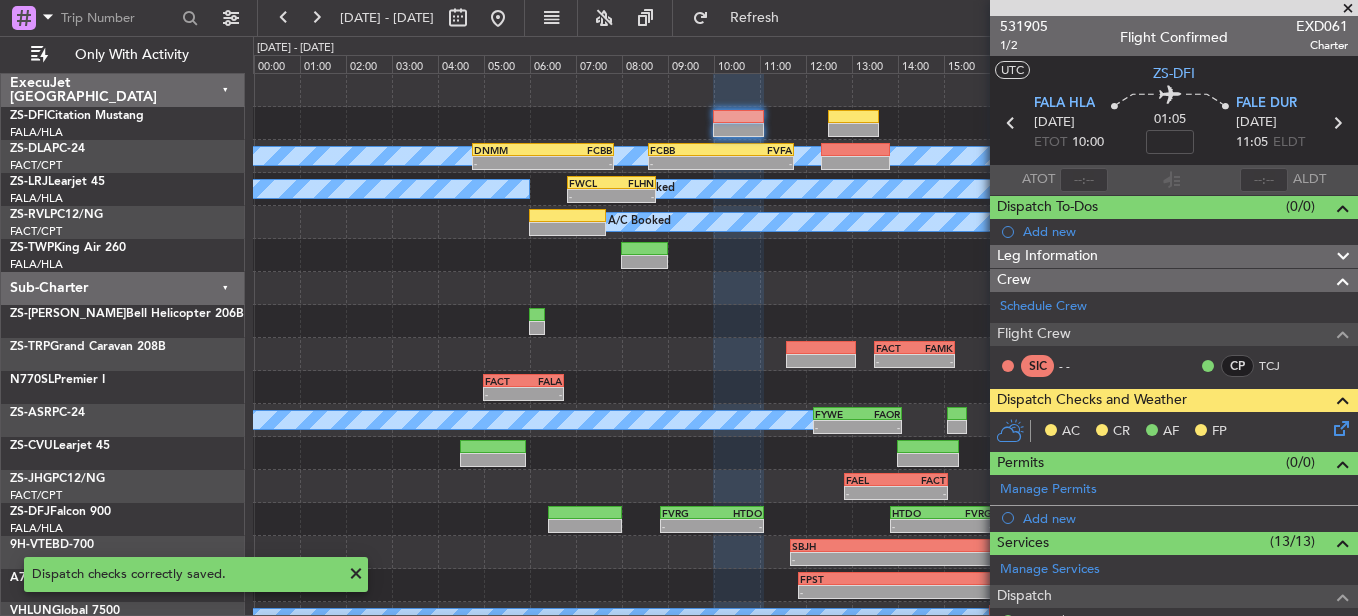 click on "Dispatch Checks and Weather    AC    CR    AF    FP" 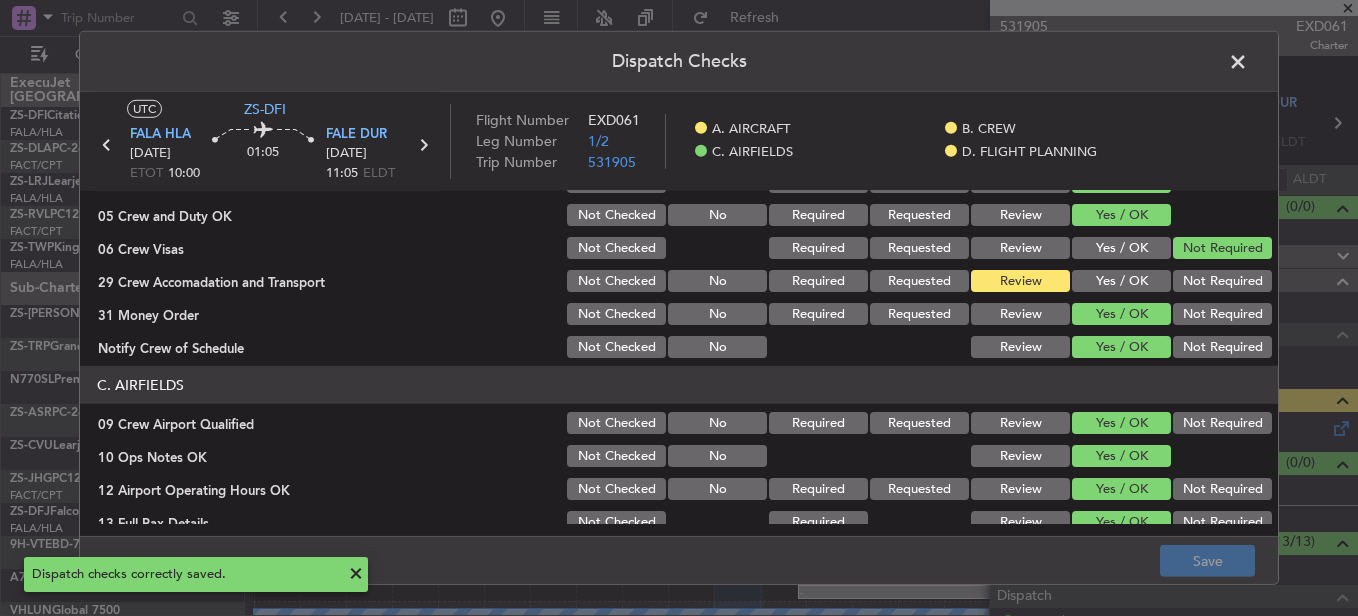 scroll, scrollTop: 265, scrollLeft: 0, axis: vertical 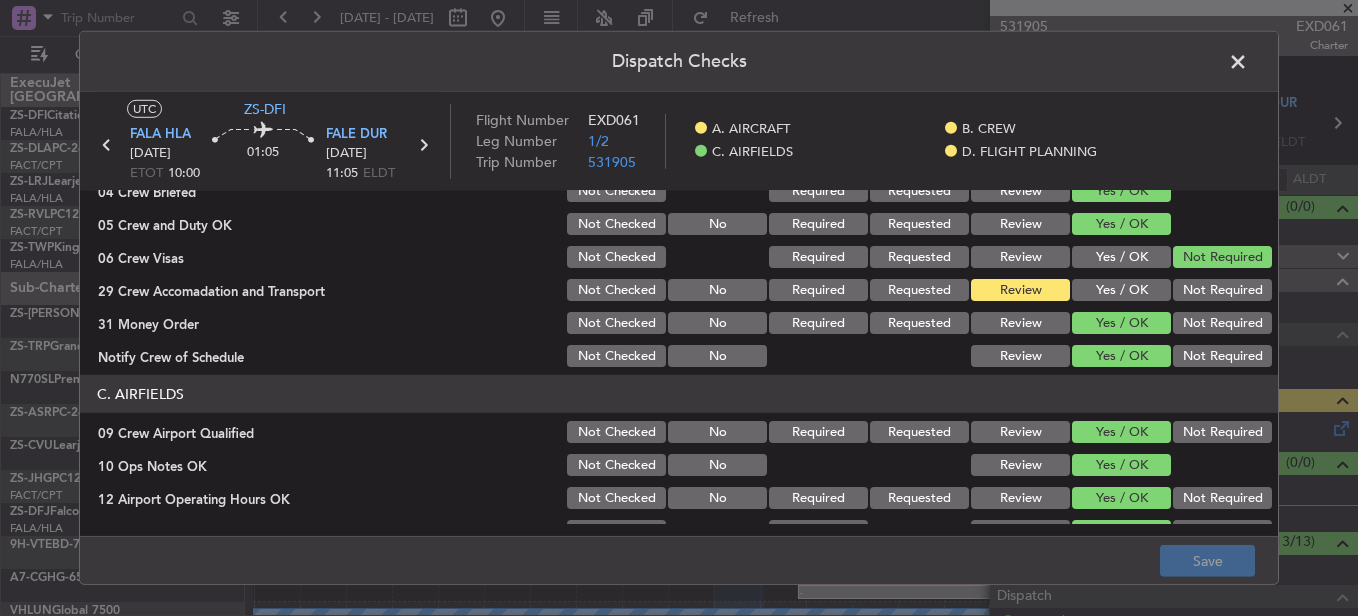 click on "Yes / OK" 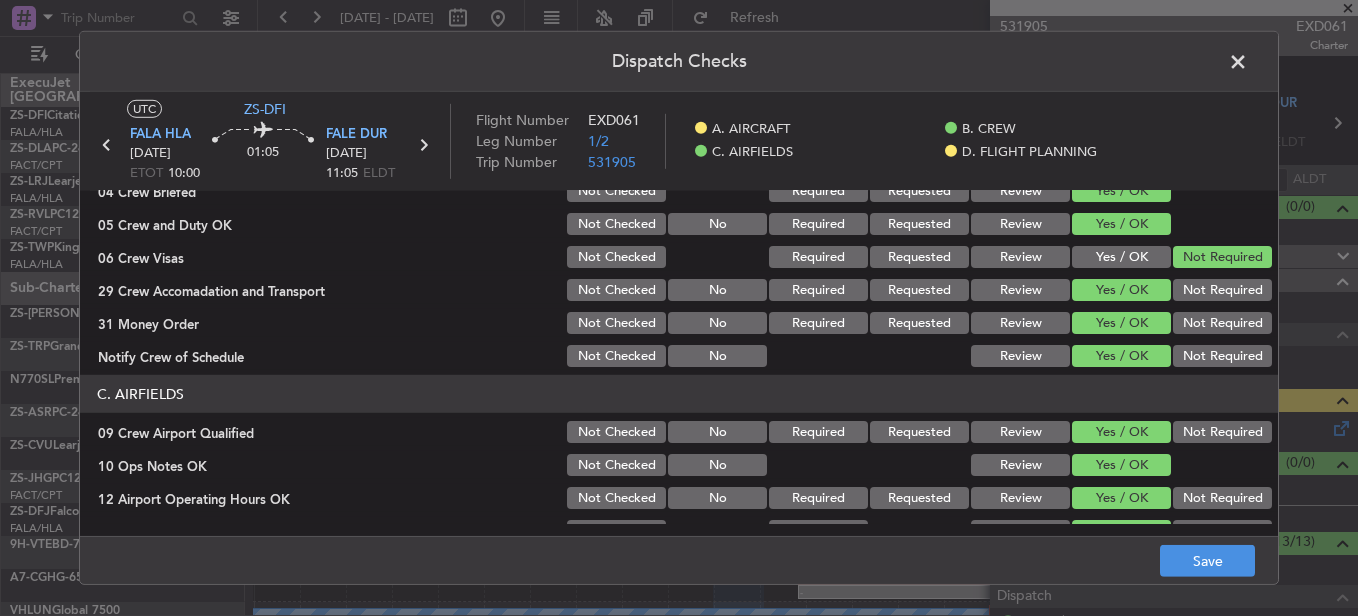 click on "Not Required" 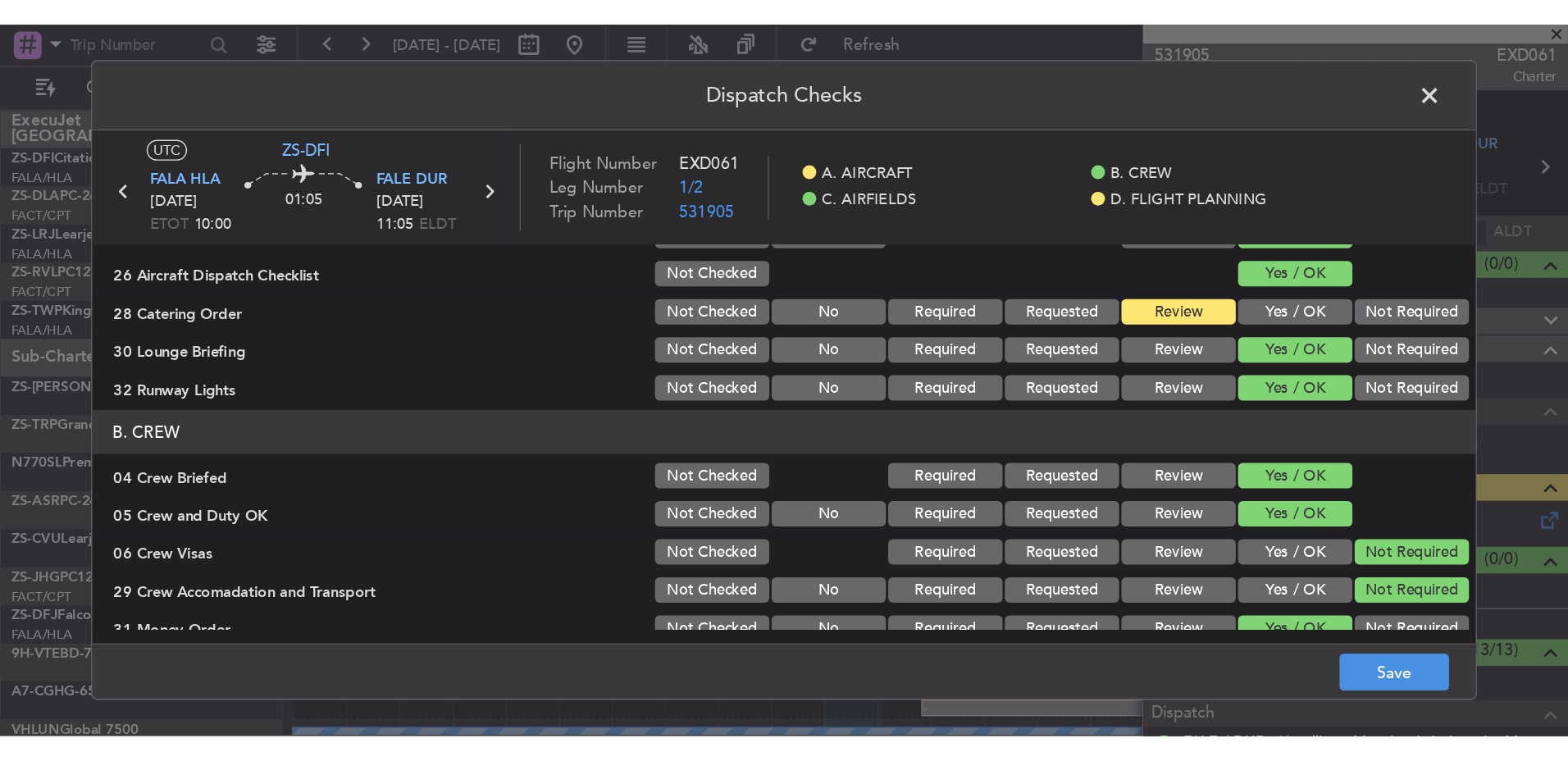 scroll, scrollTop: 0, scrollLeft: 0, axis: both 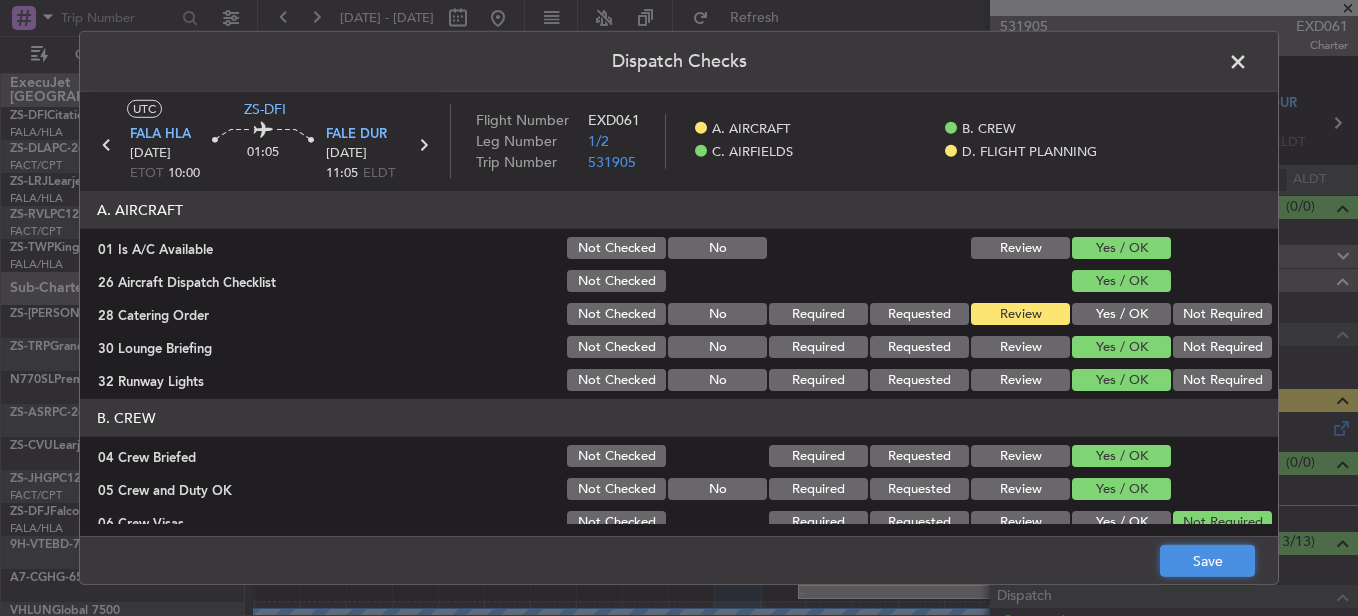 drag, startPoint x: 1206, startPoint y: 571, endPoint x: 1212, endPoint y: 545, distance: 26.683329 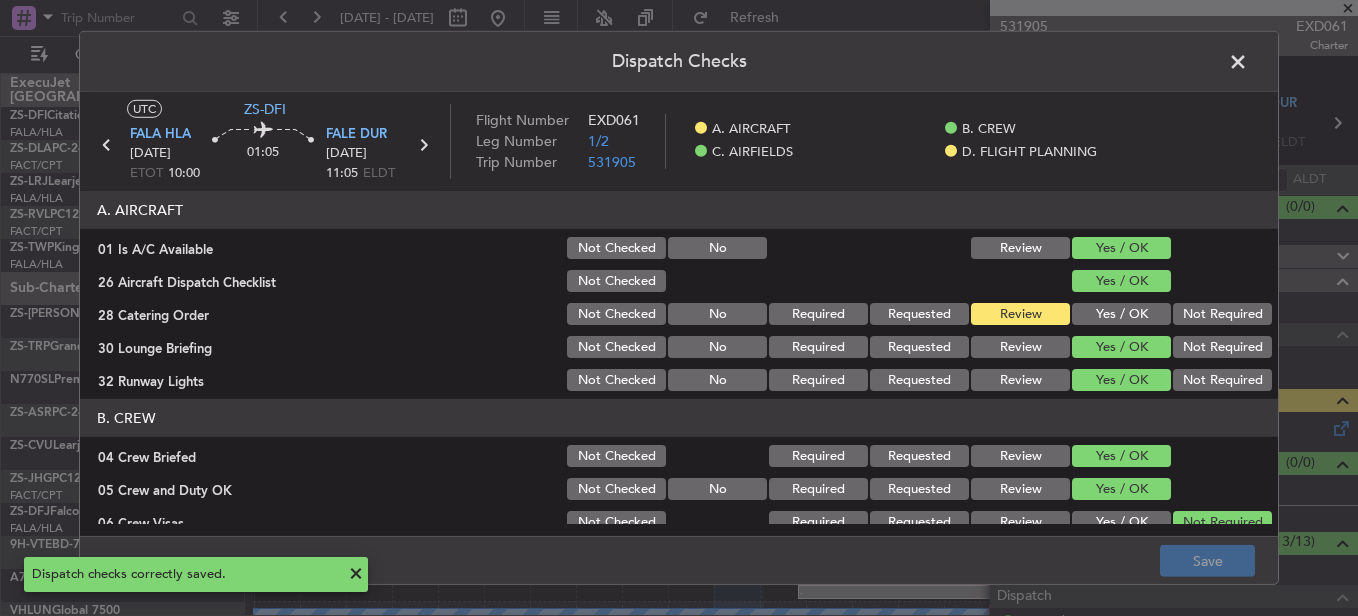 click 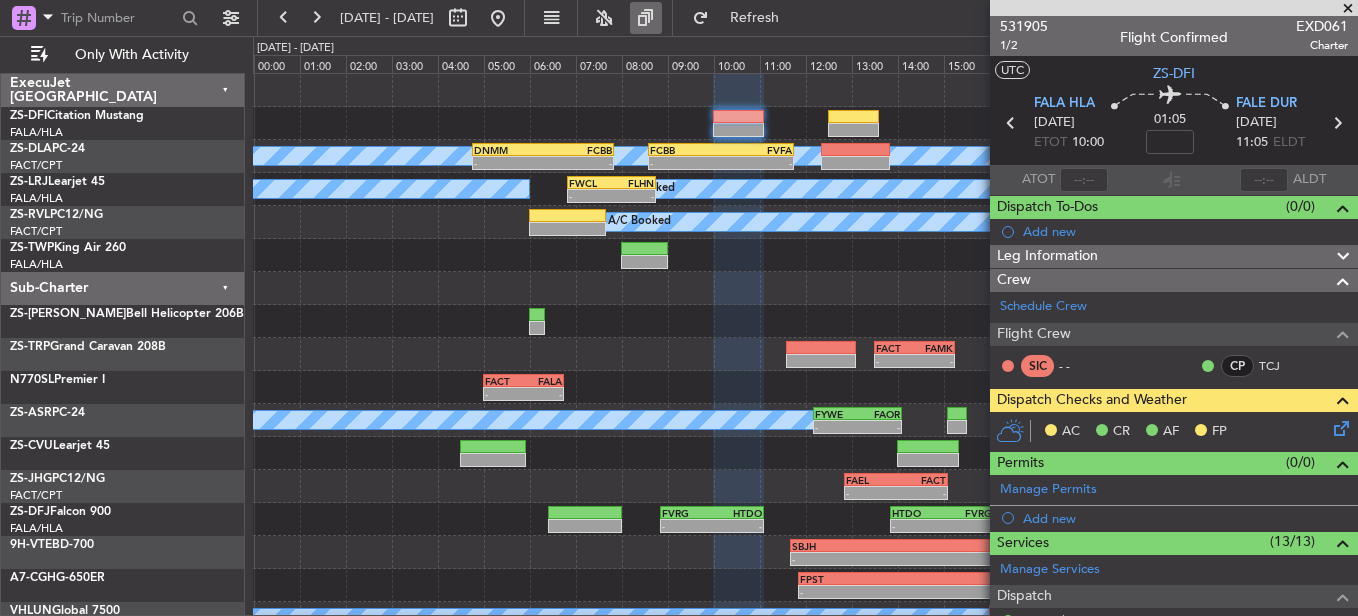 drag, startPoint x: 1351, startPoint y: 2, endPoint x: 708, endPoint y: 2, distance: 643 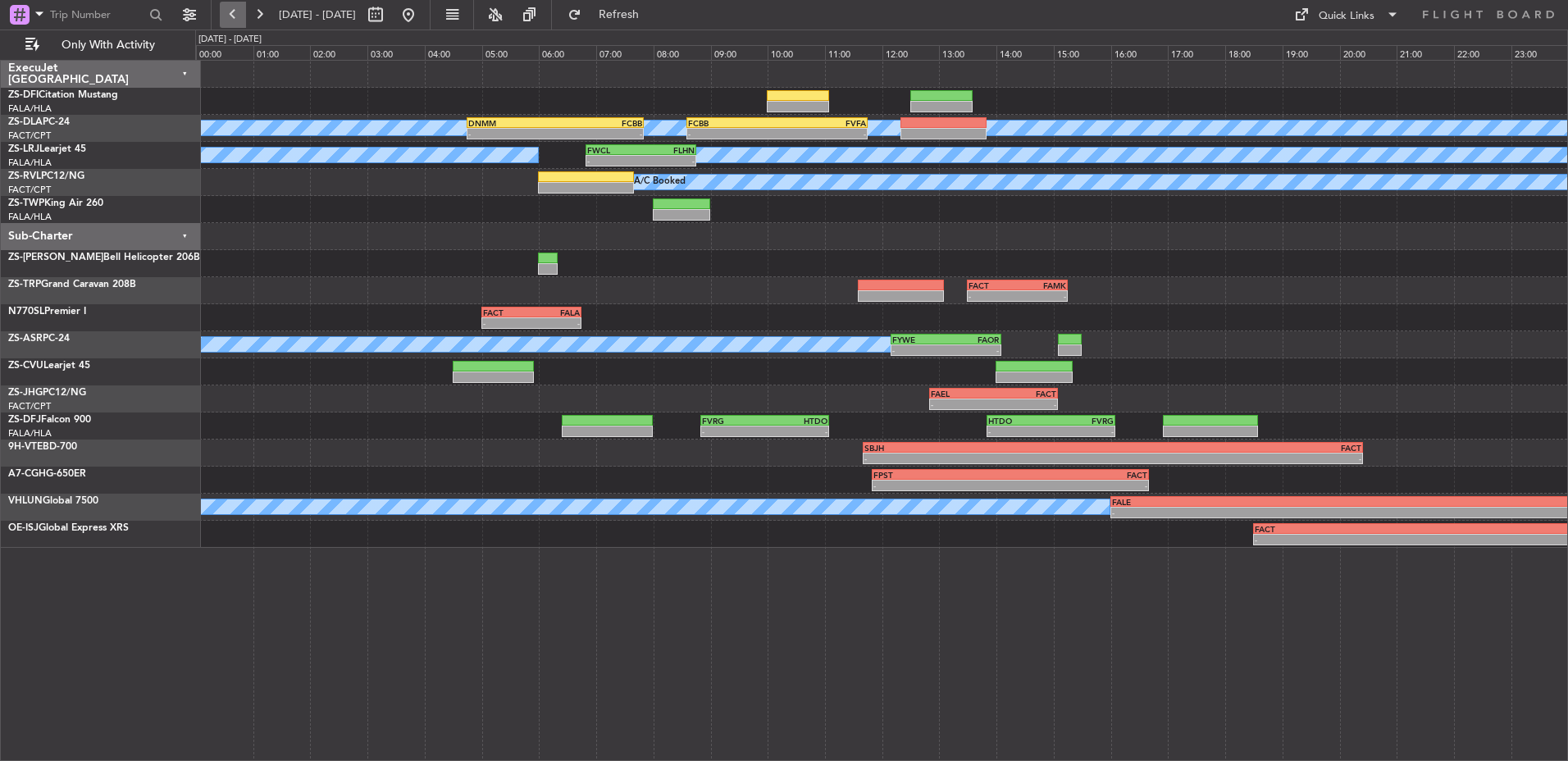 click at bounding box center (233, 15) 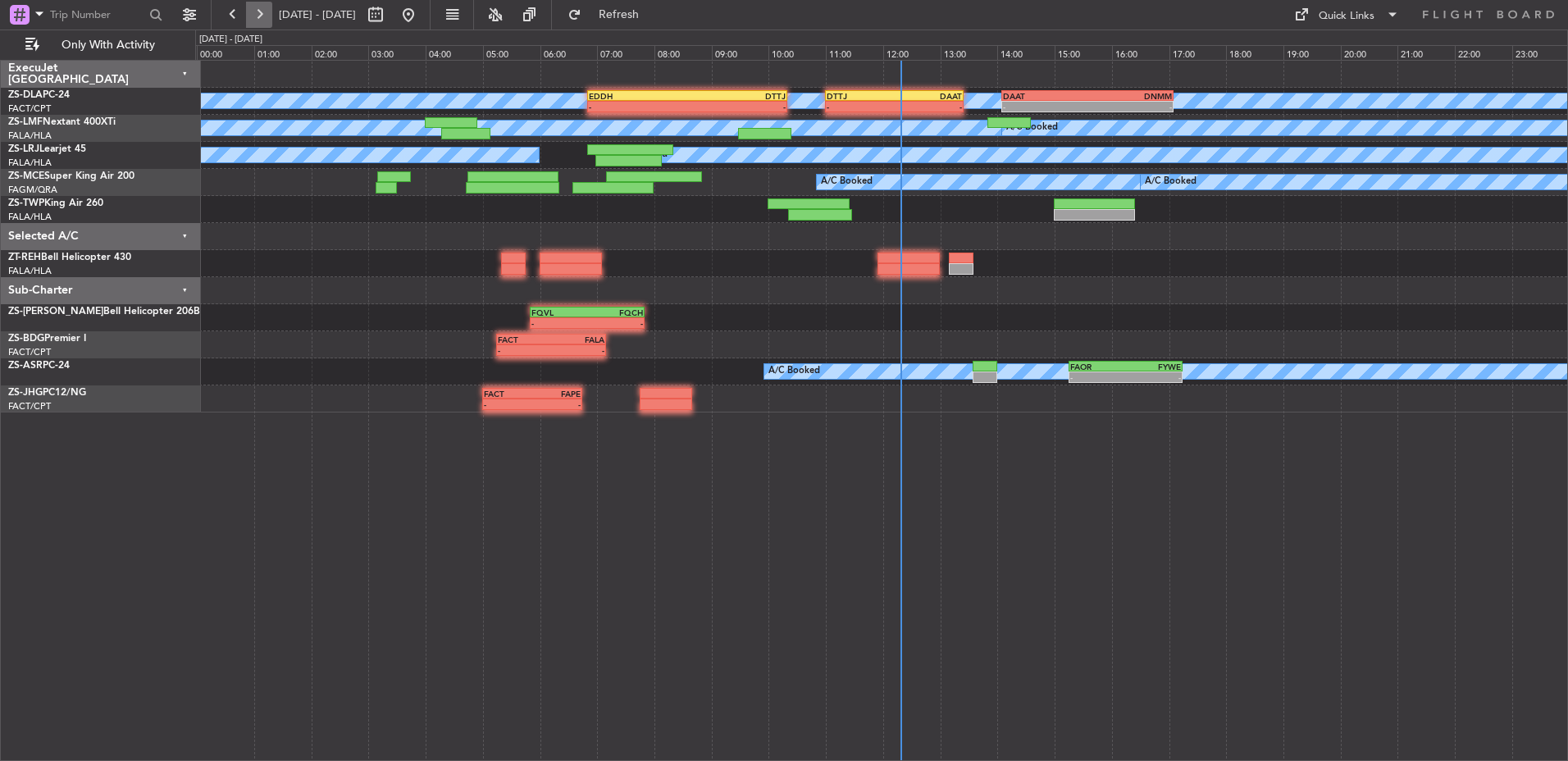 click at bounding box center [259, 15] 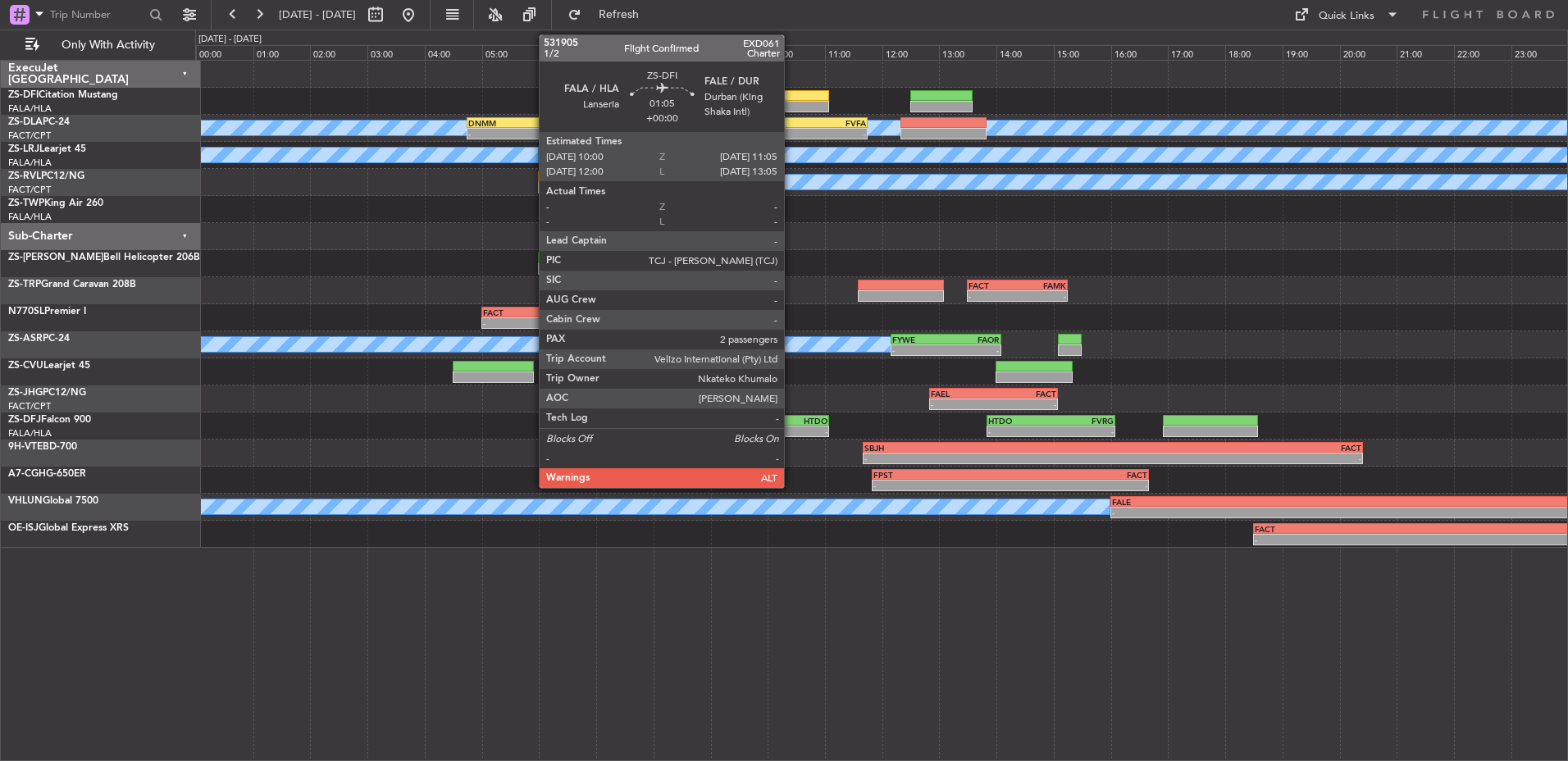click 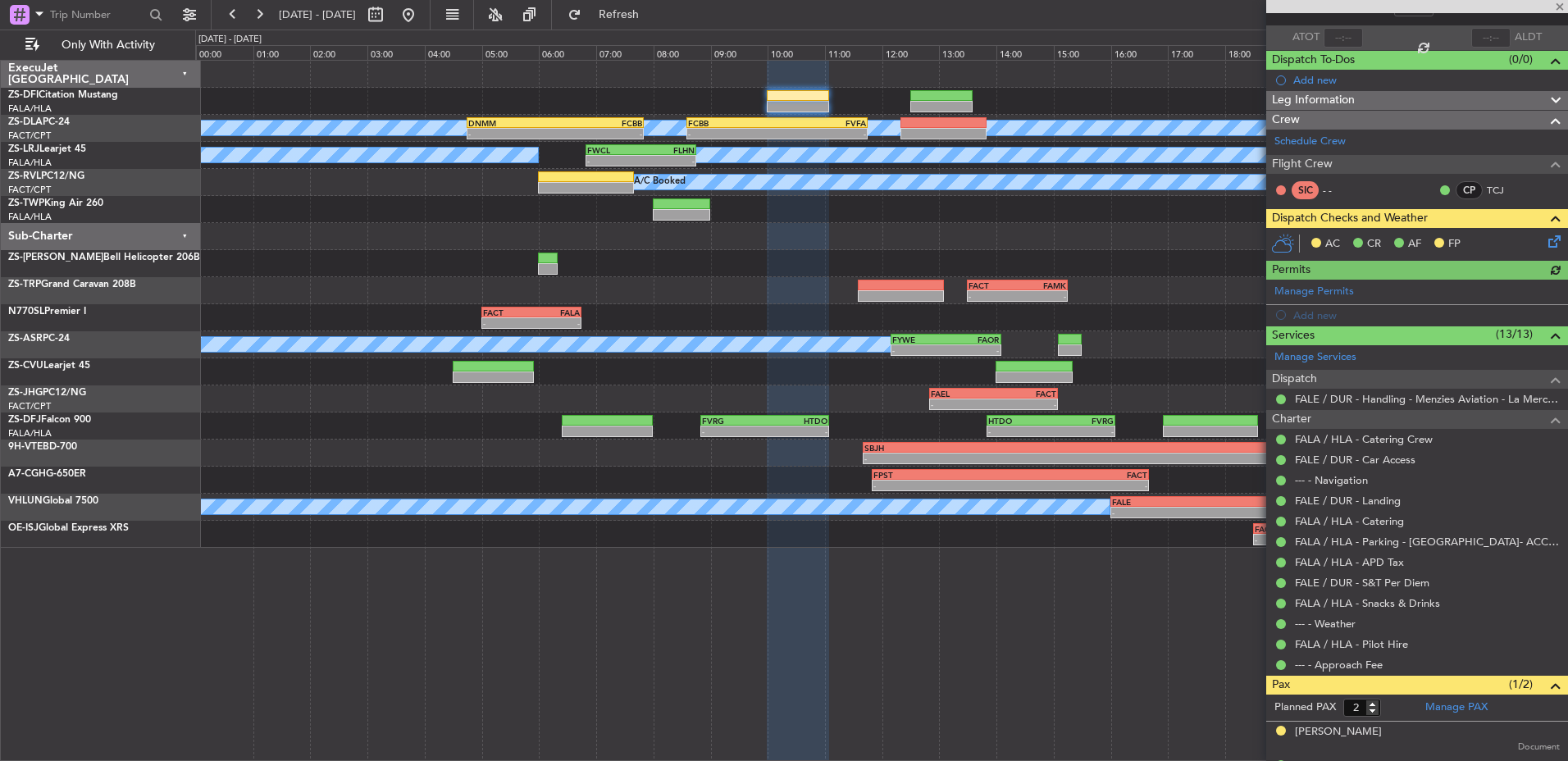 scroll, scrollTop: 141, scrollLeft: 0, axis: vertical 